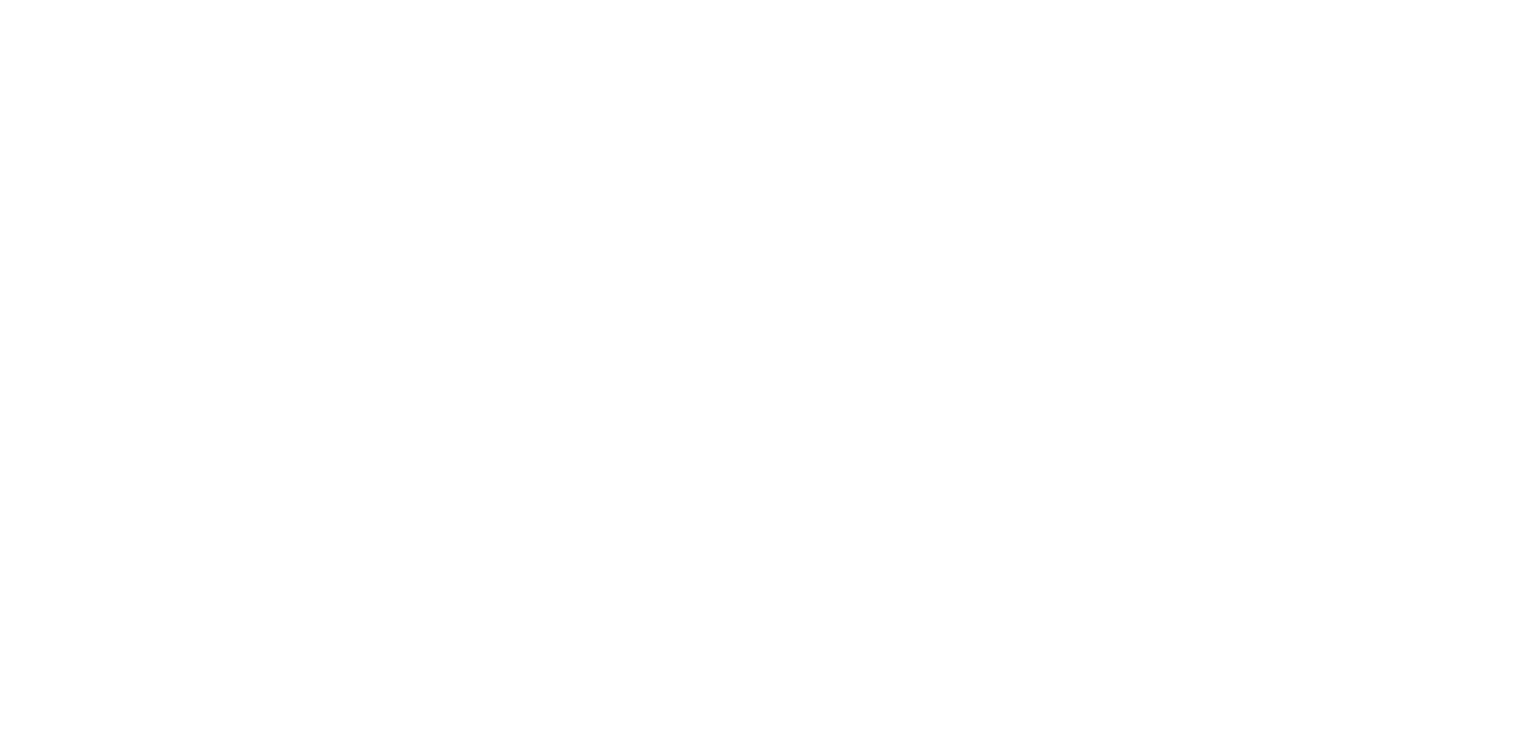 scroll, scrollTop: 0, scrollLeft: 0, axis: both 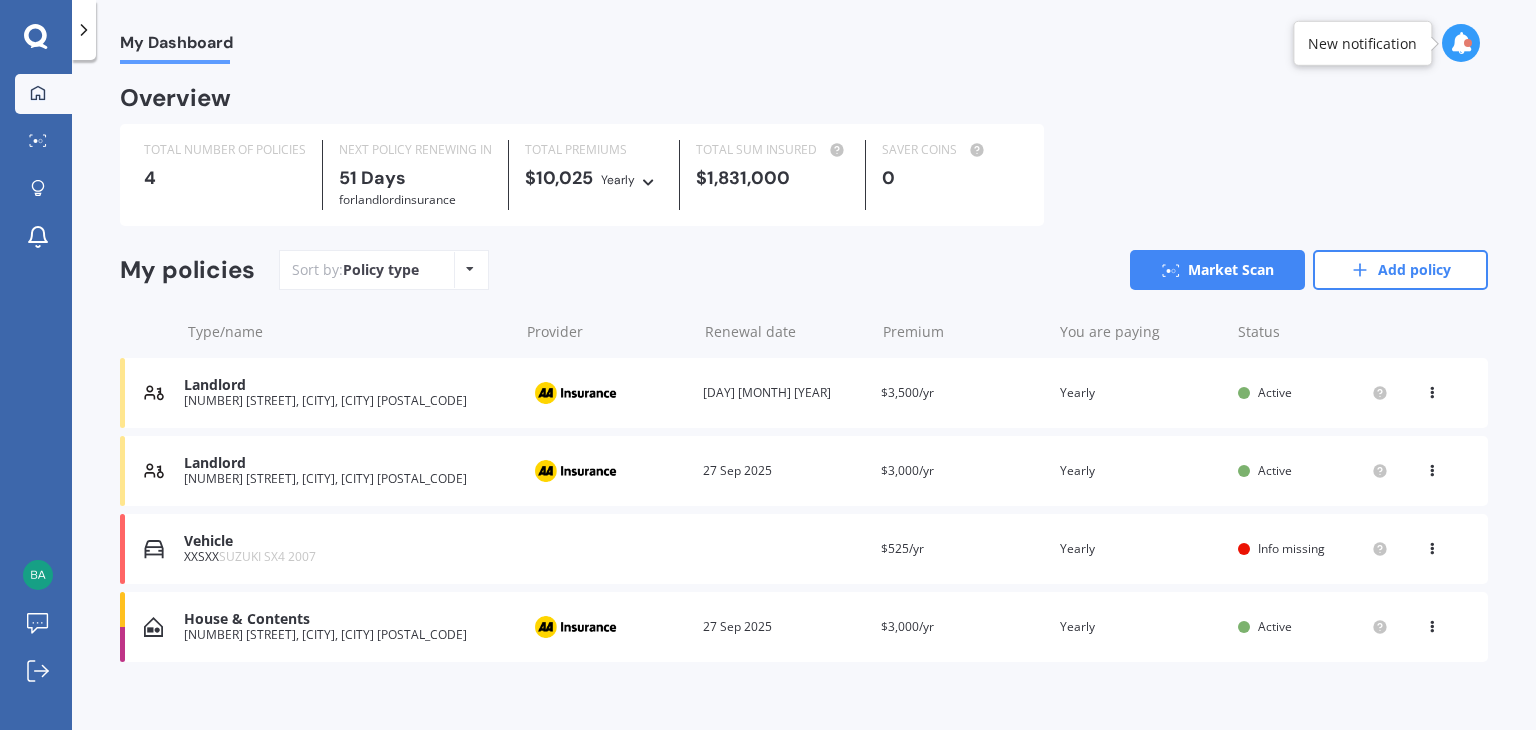 click on "My Dashboard Market Scan Explore insurance Notifications [FIRST] [LAST] Submit feedback Log out" at bounding box center (36, 365) 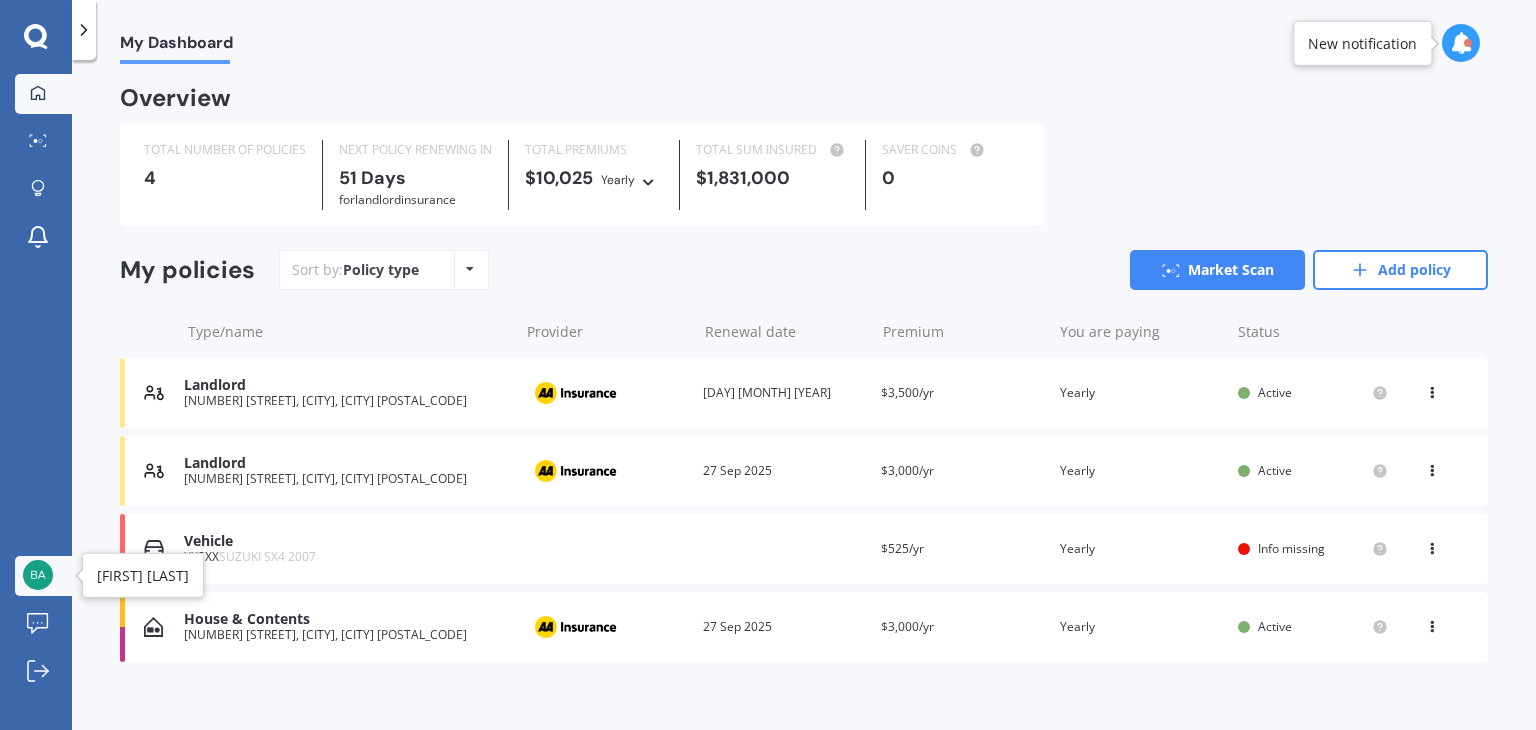 click at bounding box center [38, 575] 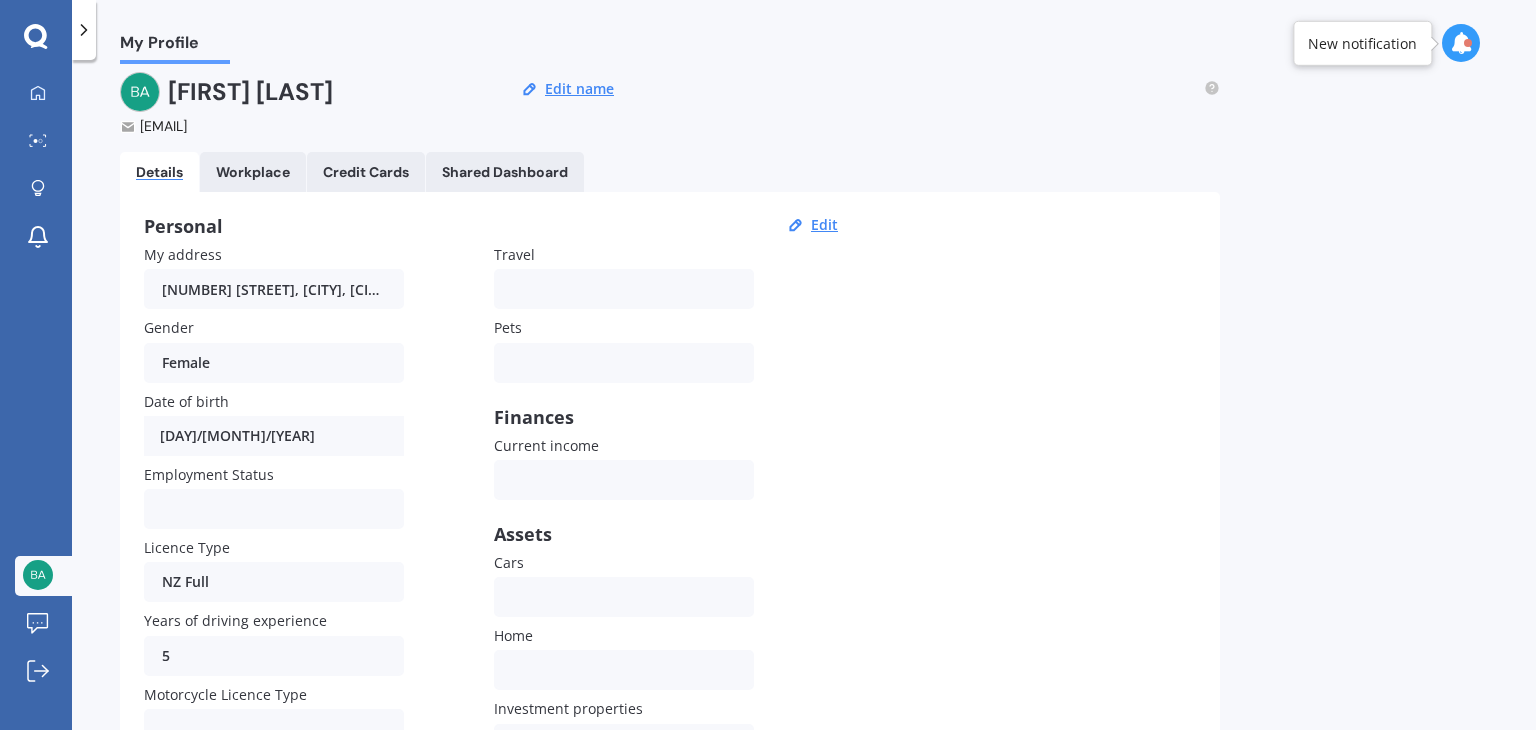 scroll, scrollTop: 0, scrollLeft: 0, axis: both 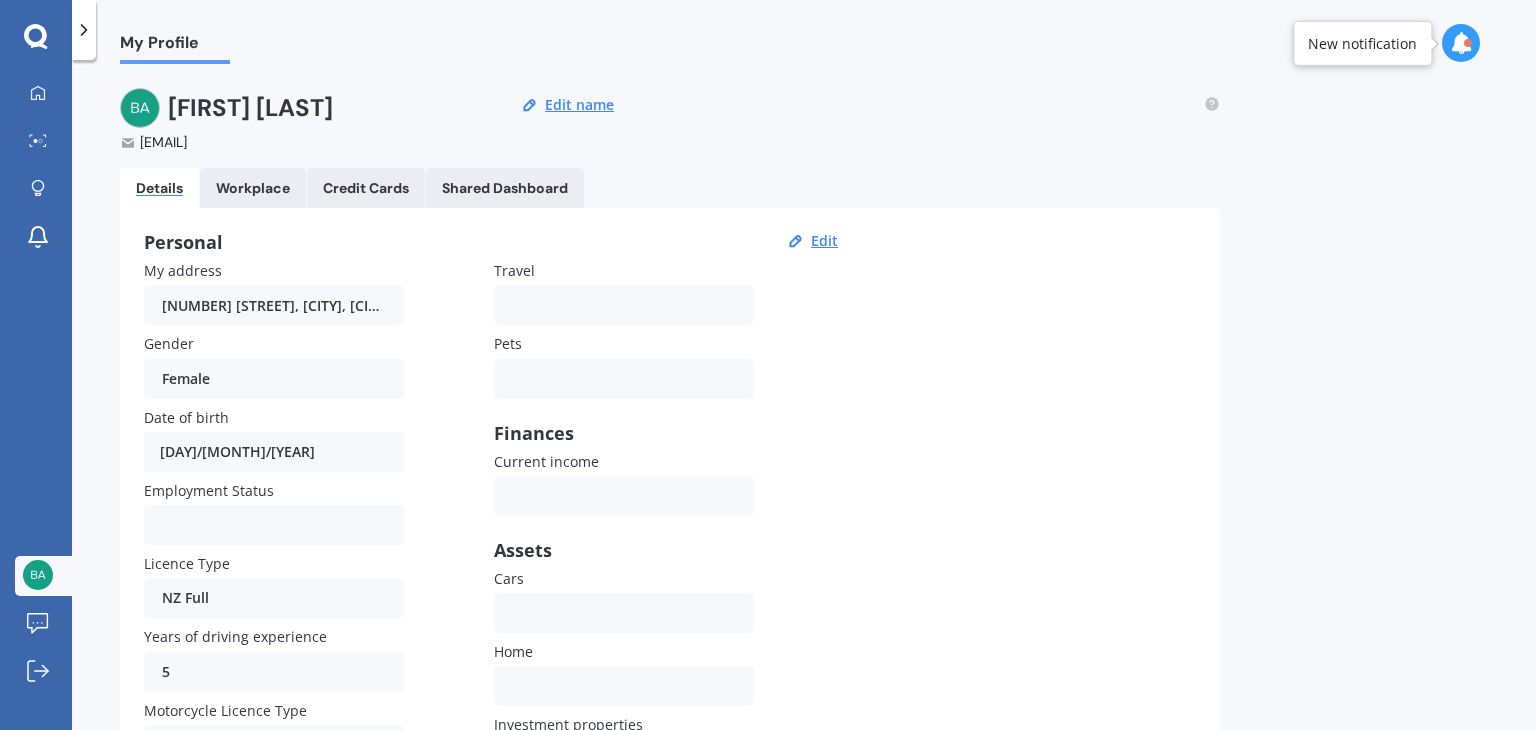 click at bounding box center [1461, 43] 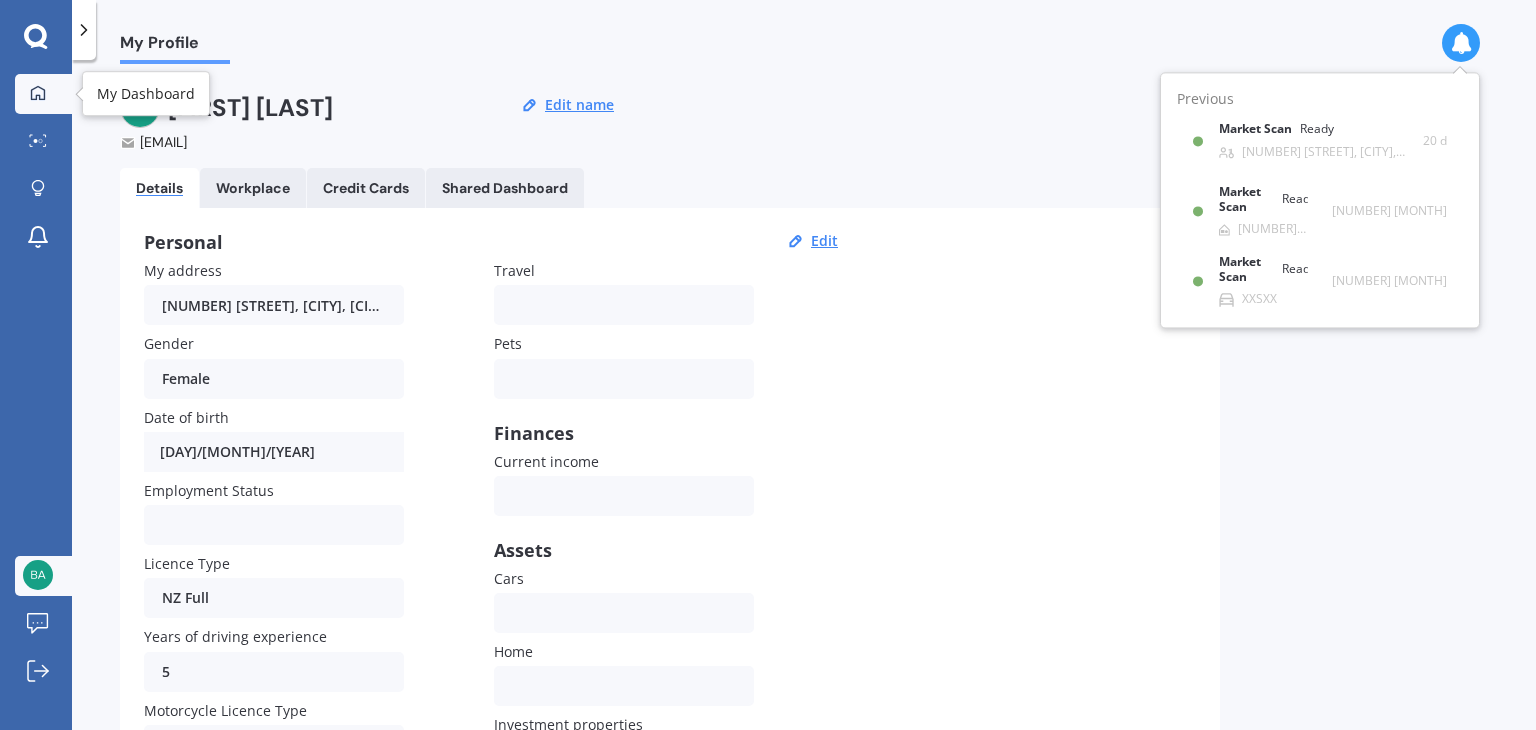 click at bounding box center [38, 94] 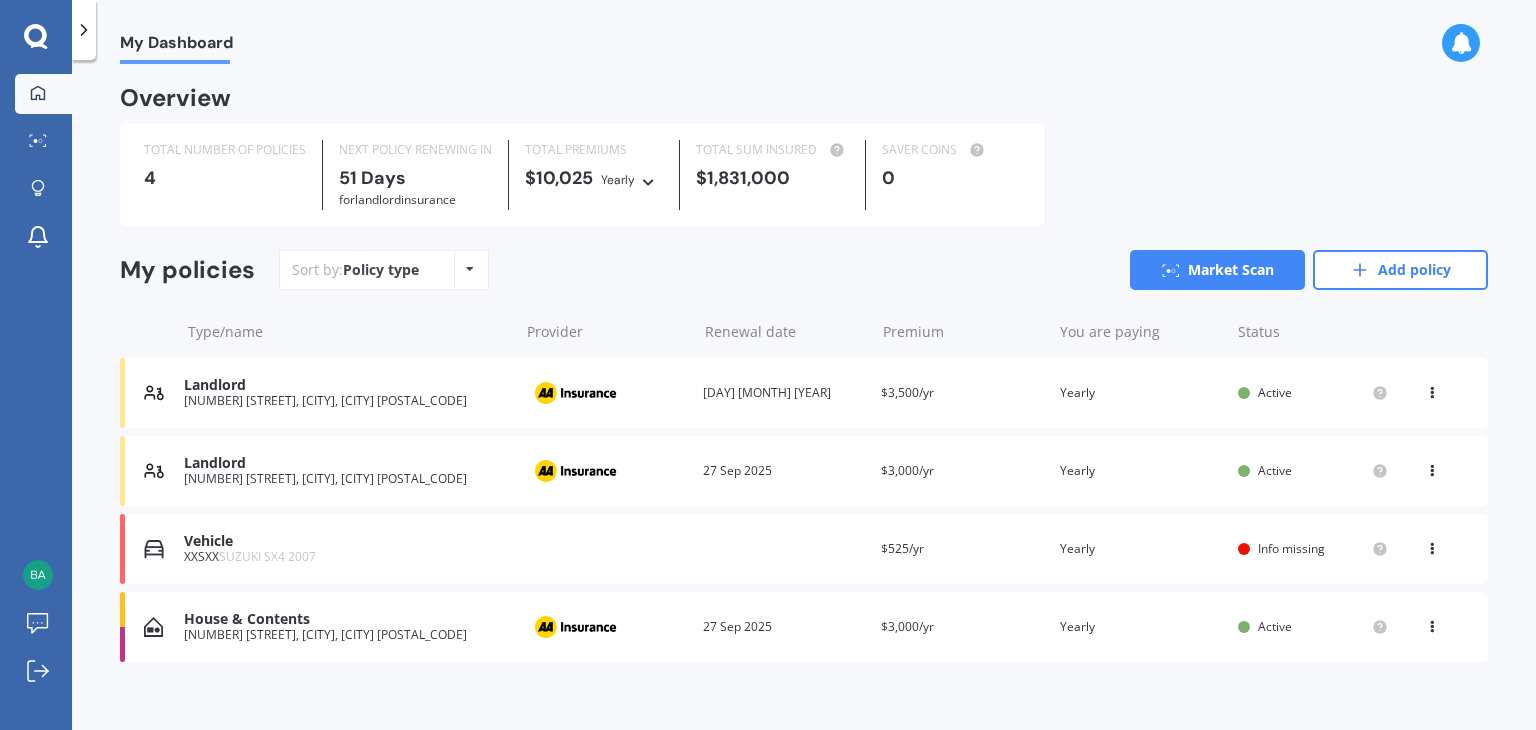 click at bounding box center (38, 94) 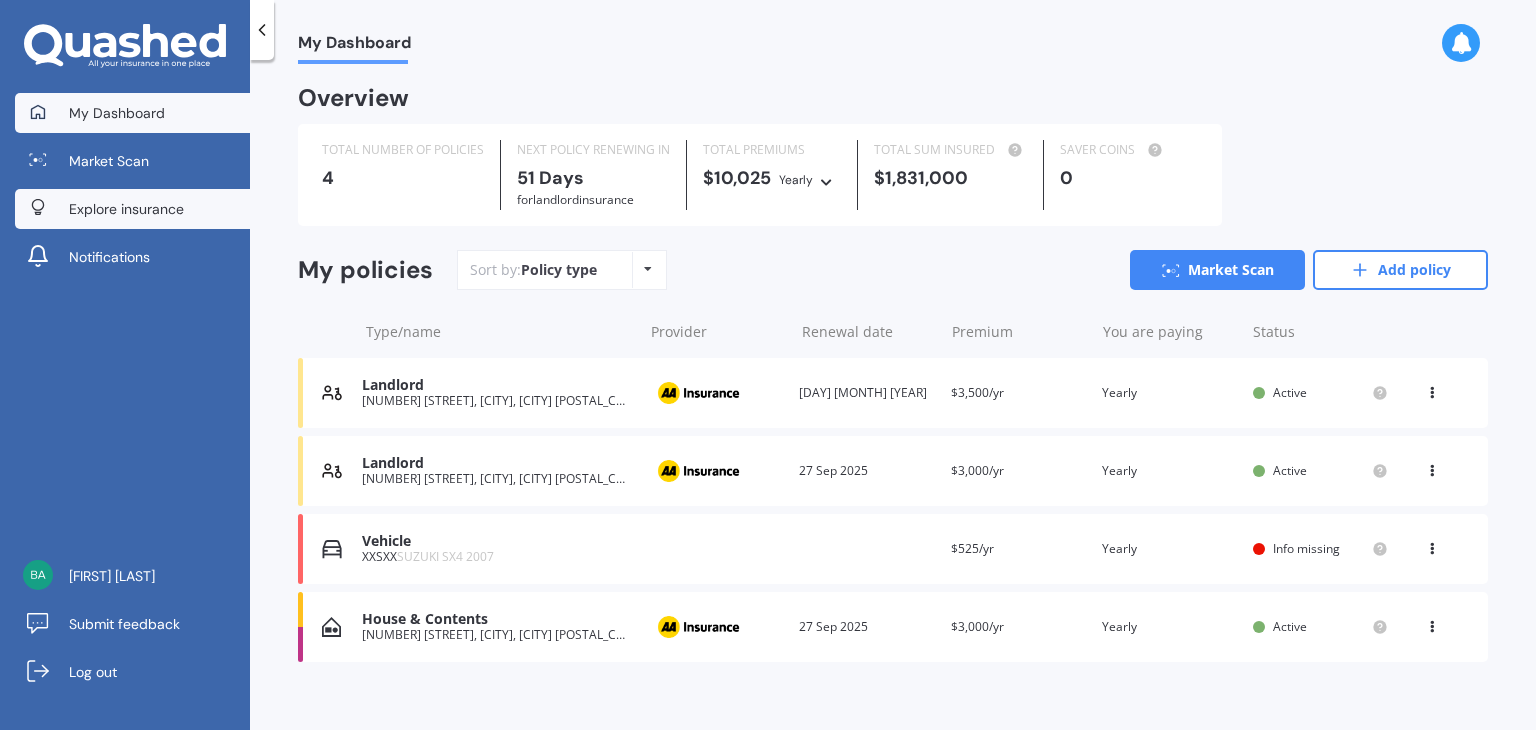 click on "Explore insurance" at bounding box center [126, 209] 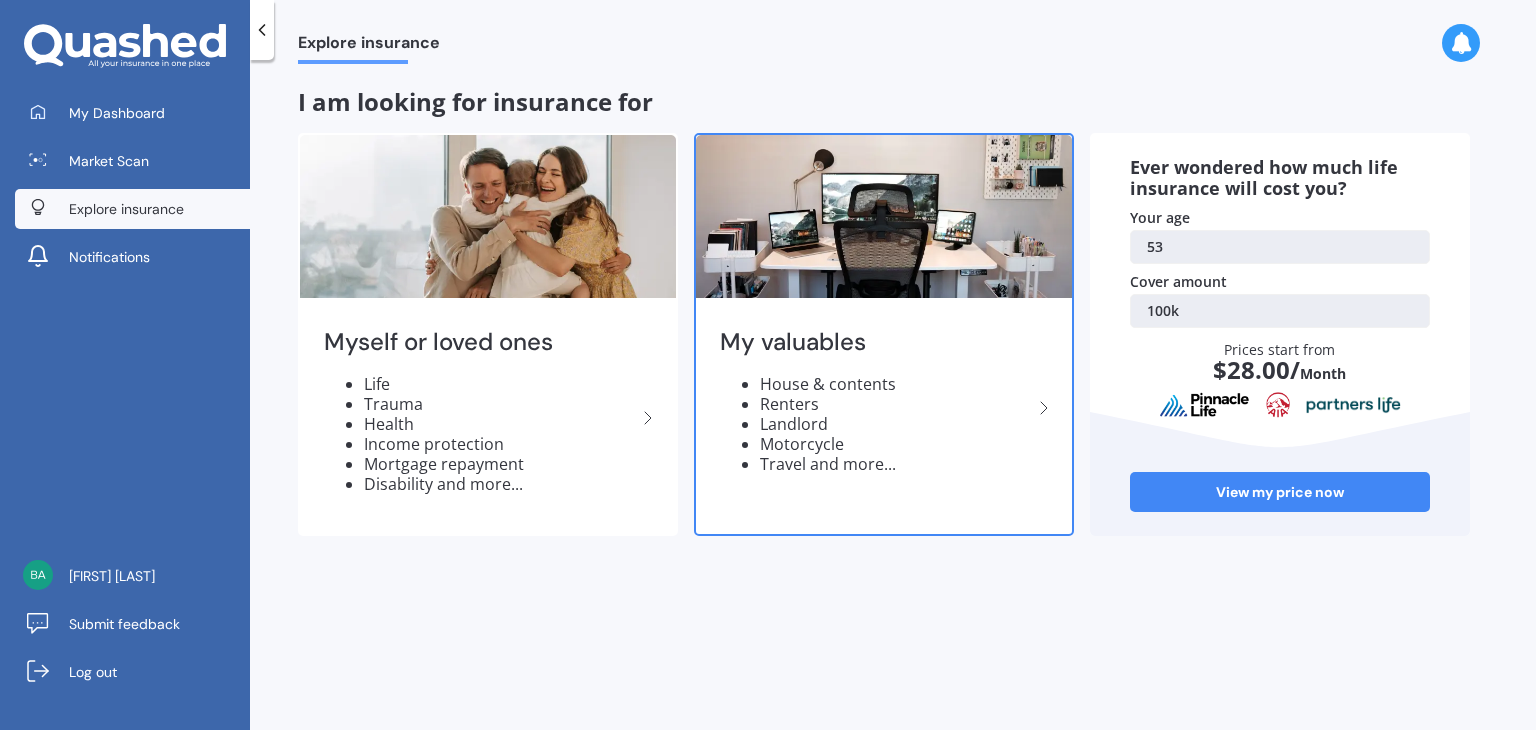 click 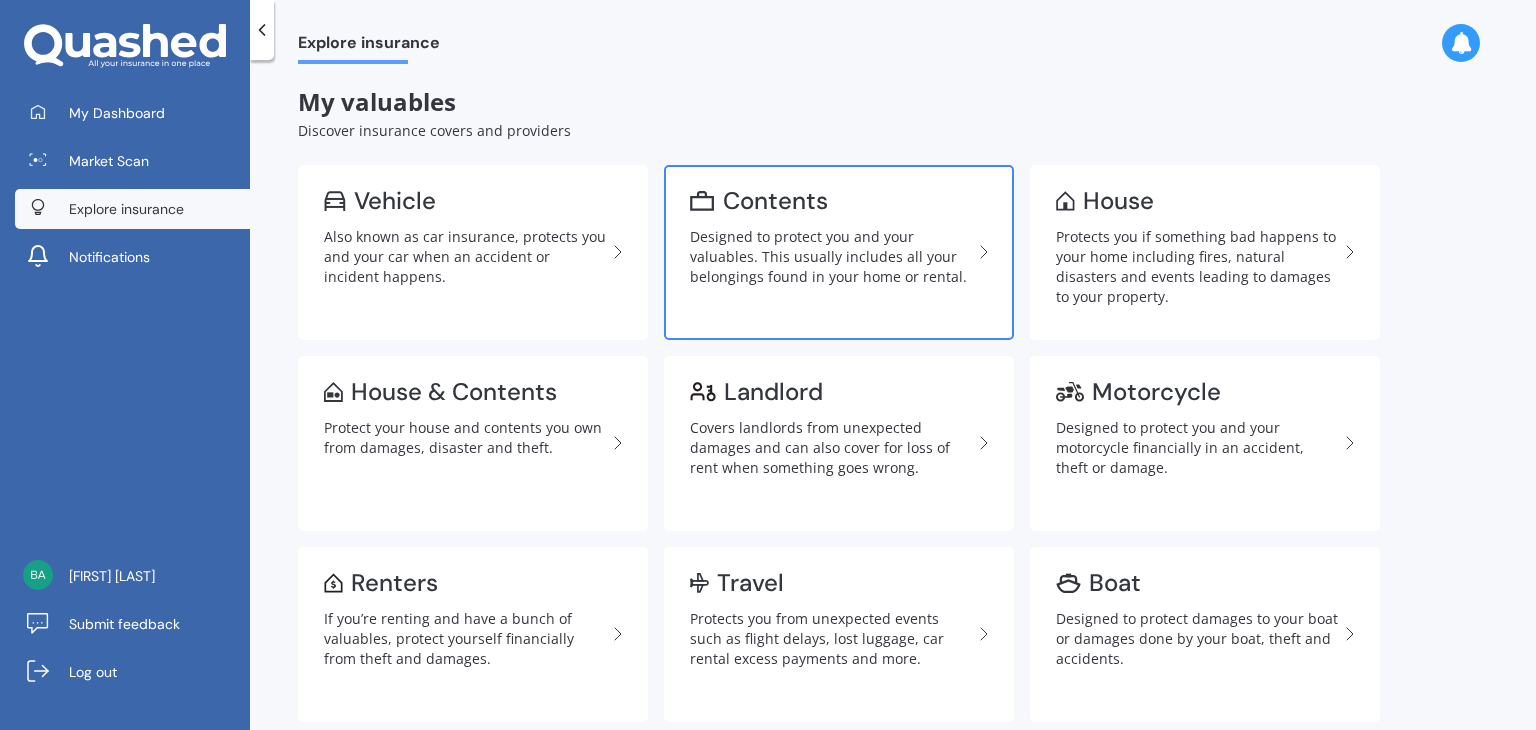 click on "Designed to protect you and your valuables. This usually includes all your belongings found in your home or rental." at bounding box center [831, 257] 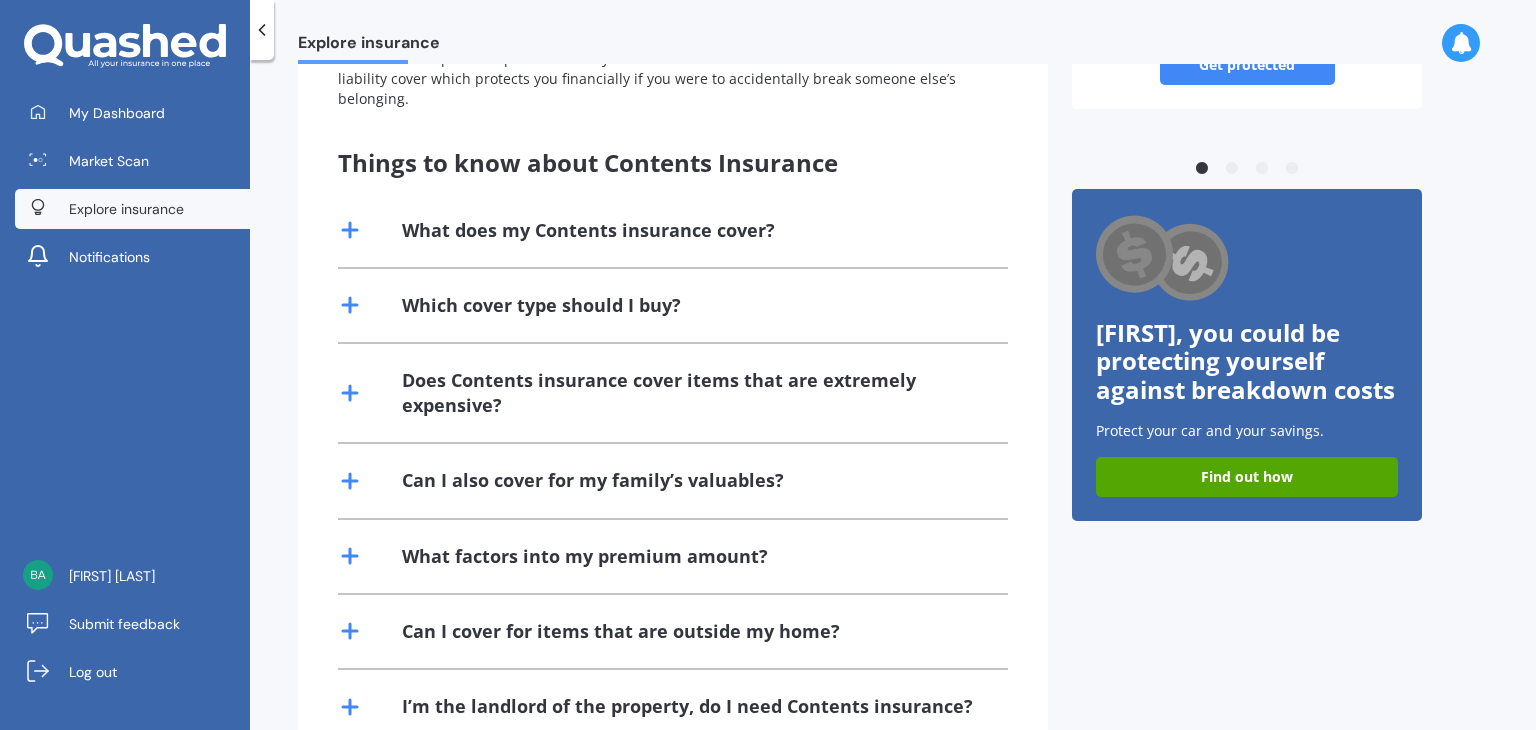scroll, scrollTop: 400, scrollLeft: 0, axis: vertical 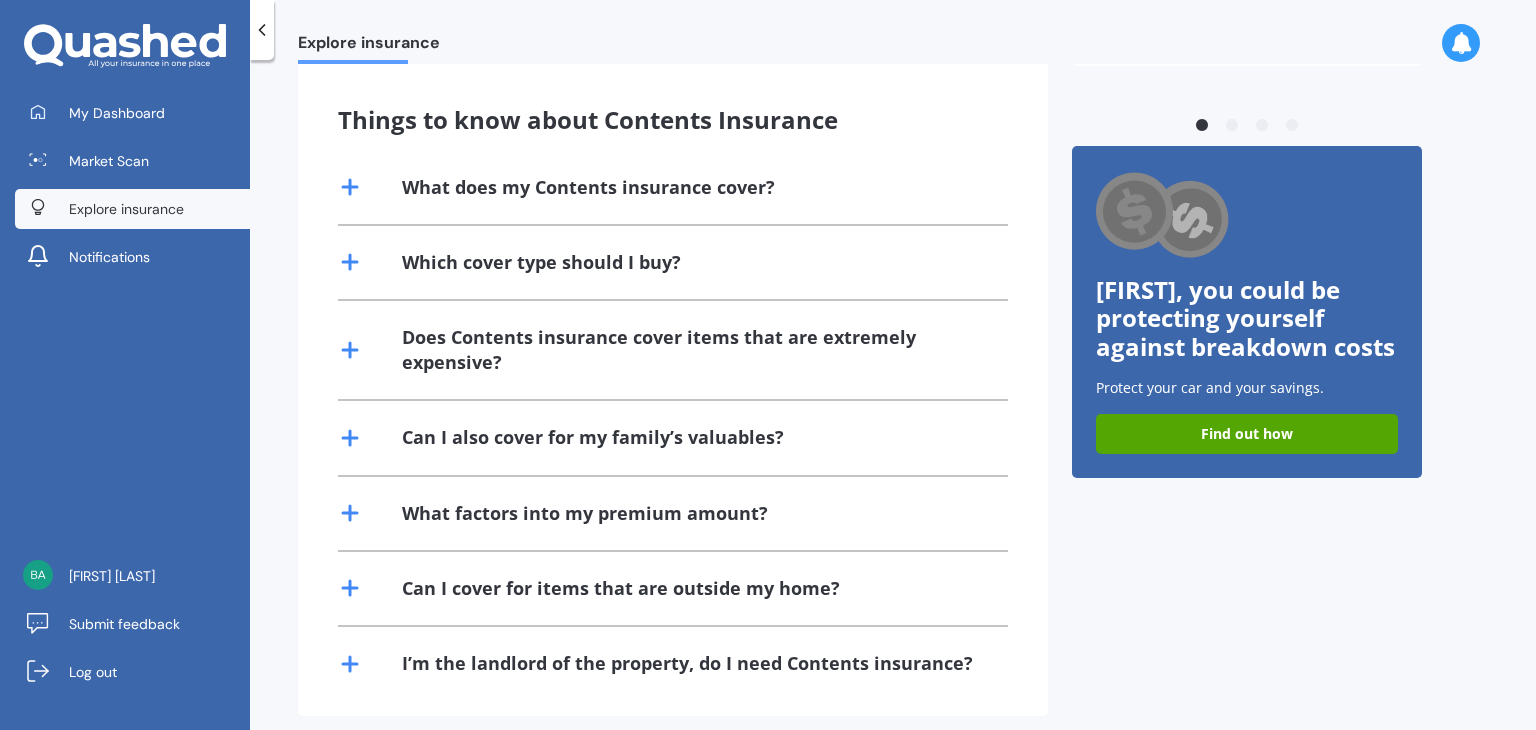 click 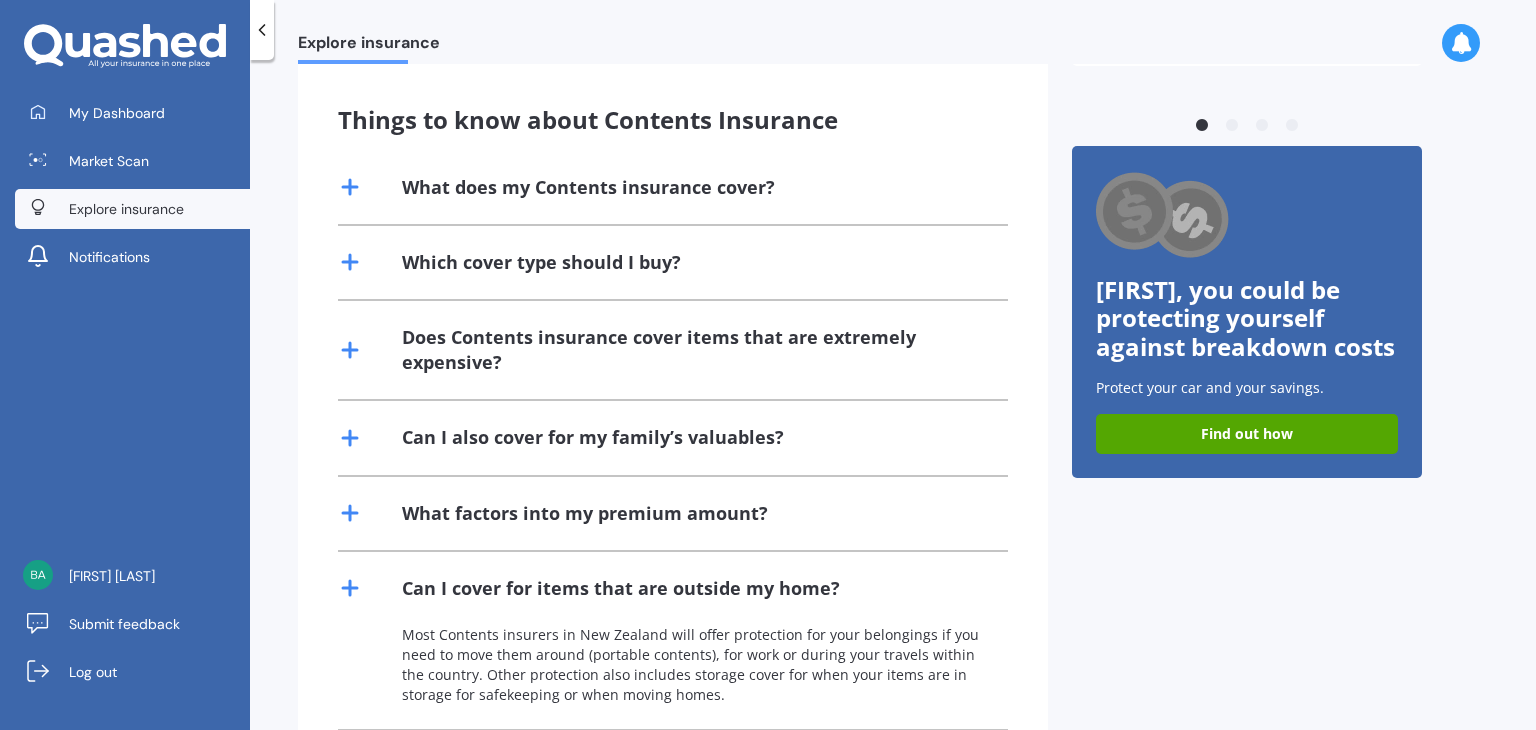 click 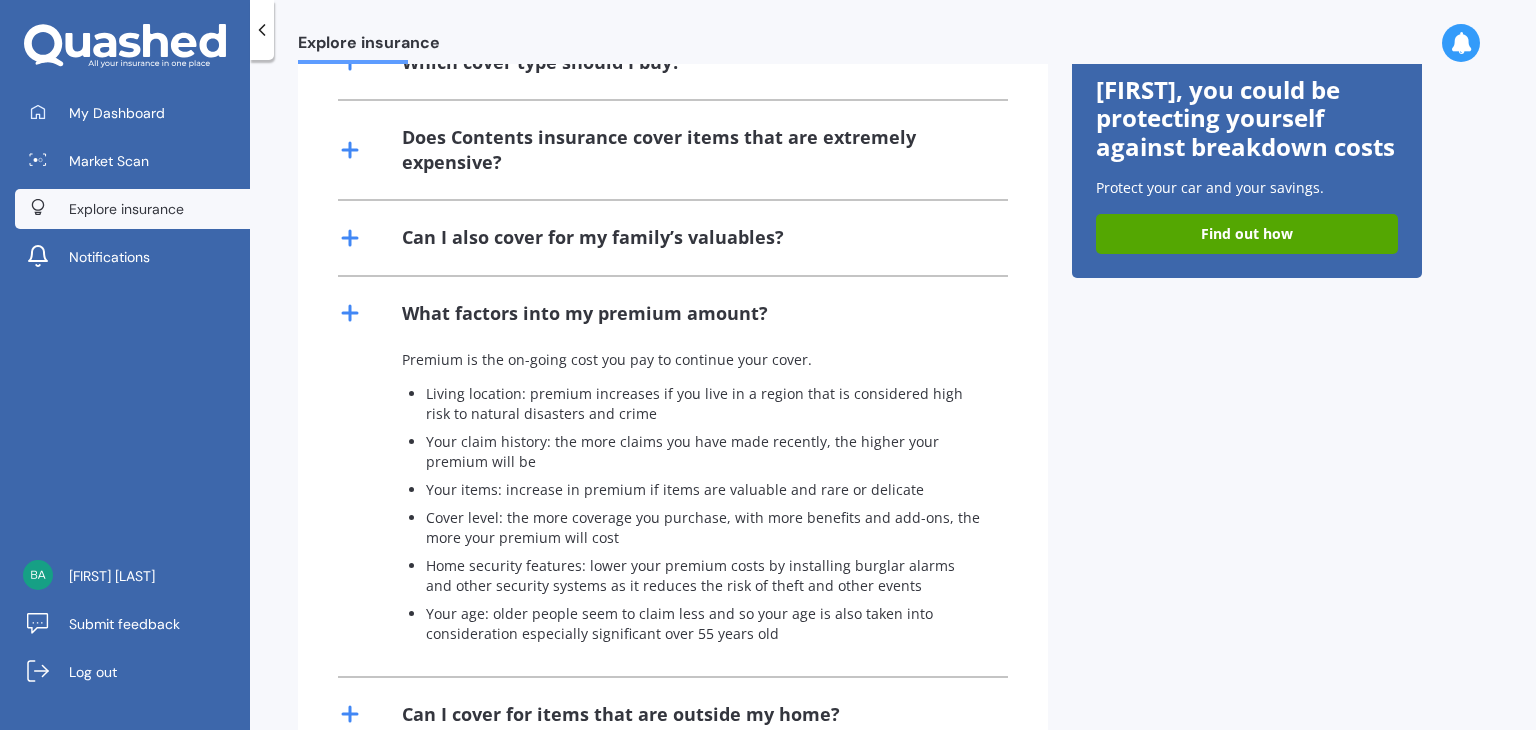 scroll, scrollTop: 400, scrollLeft: 0, axis: vertical 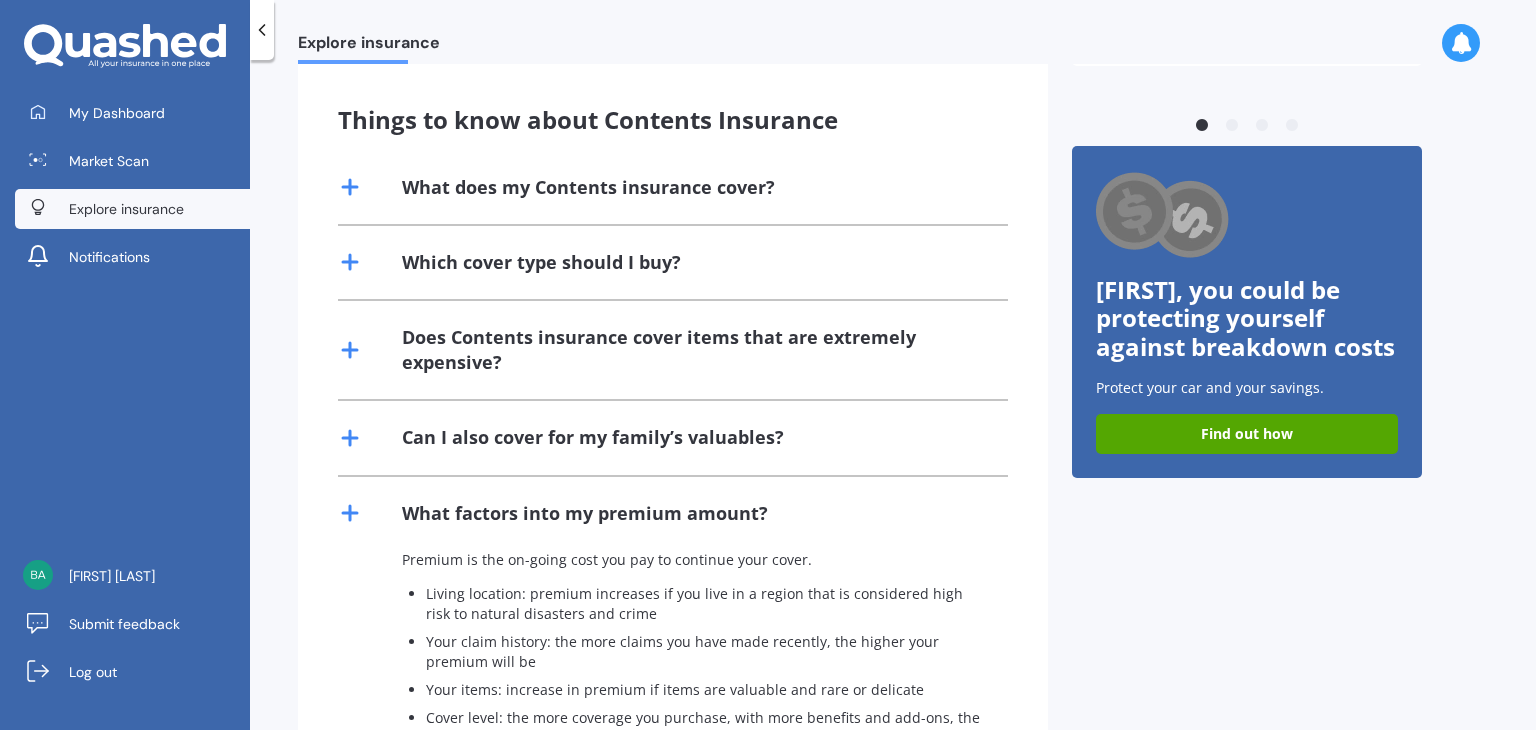 click 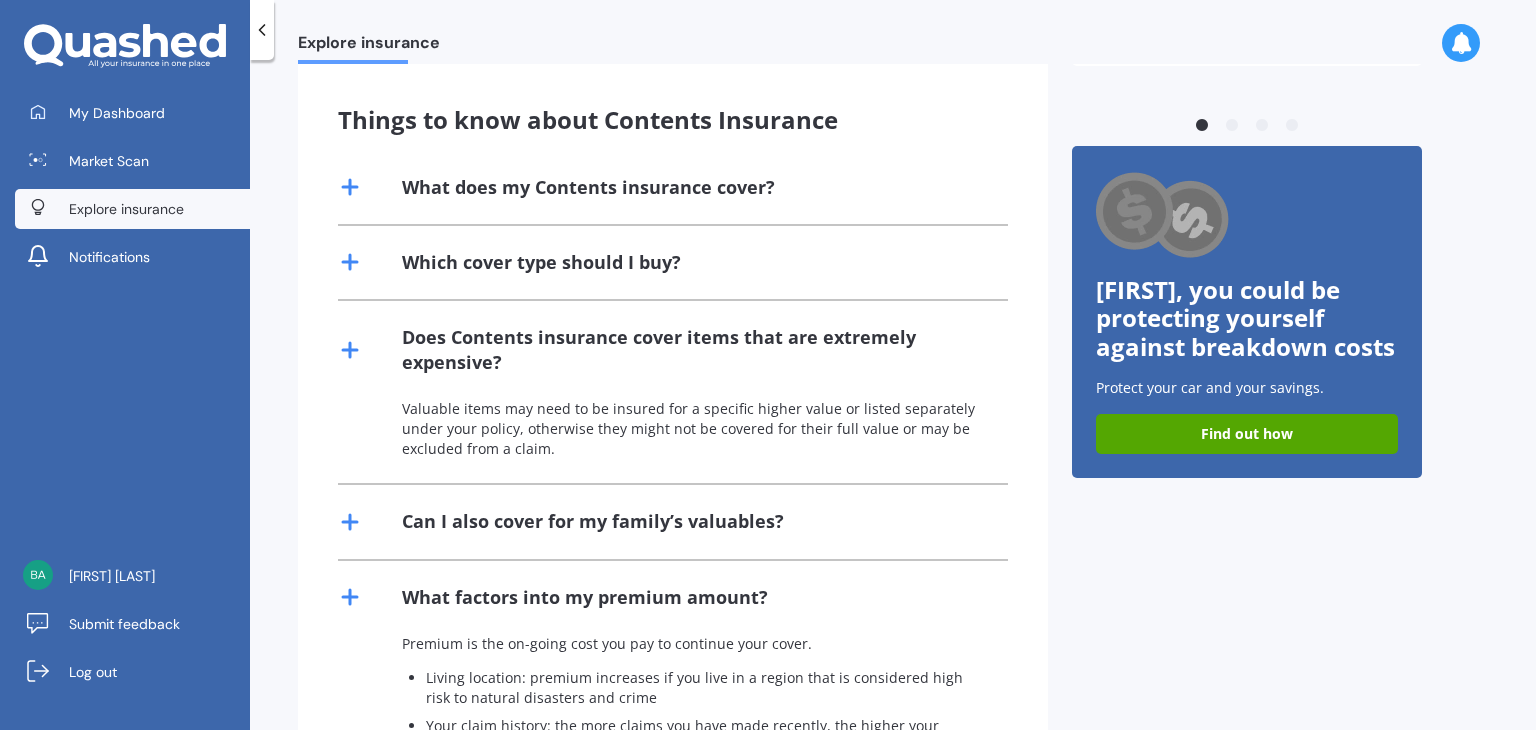 click 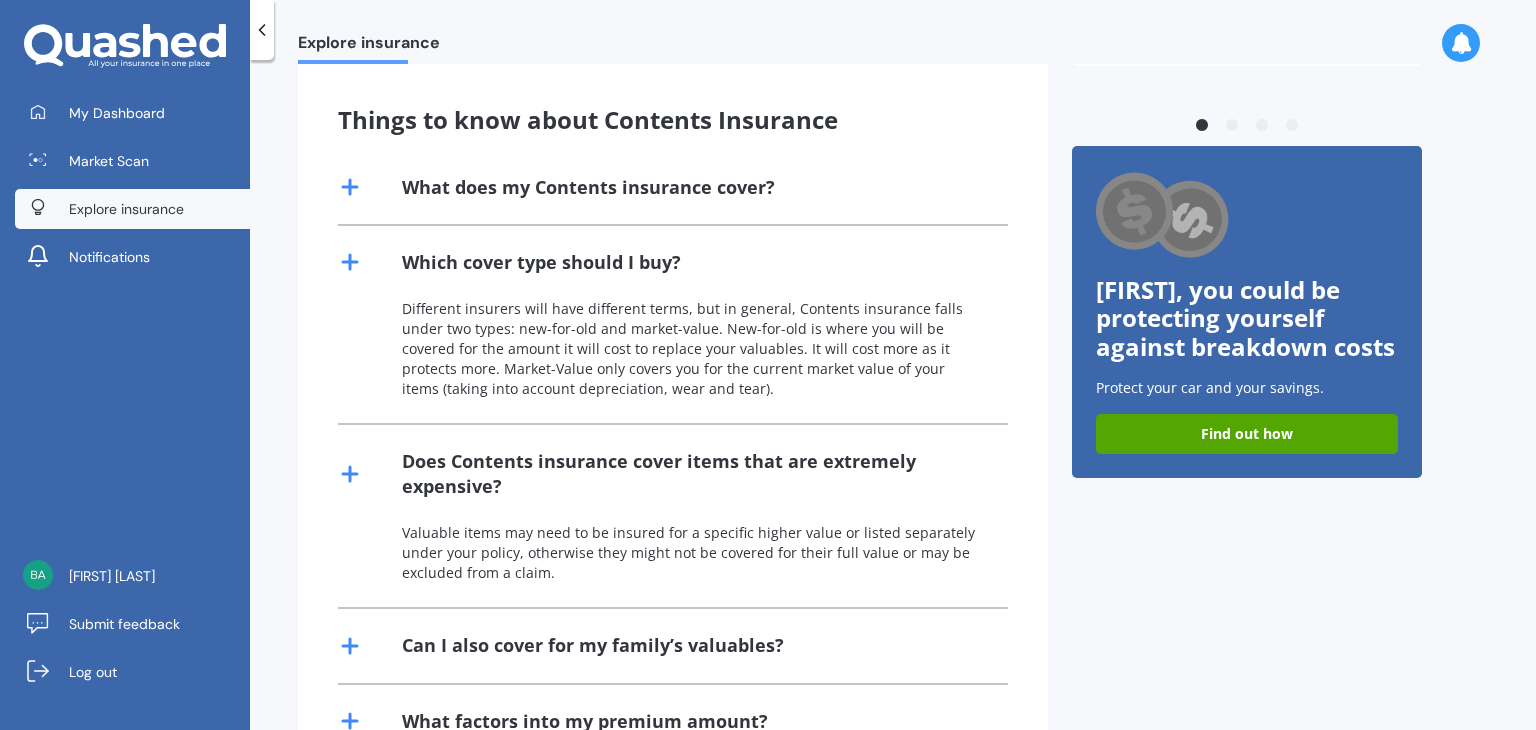 click 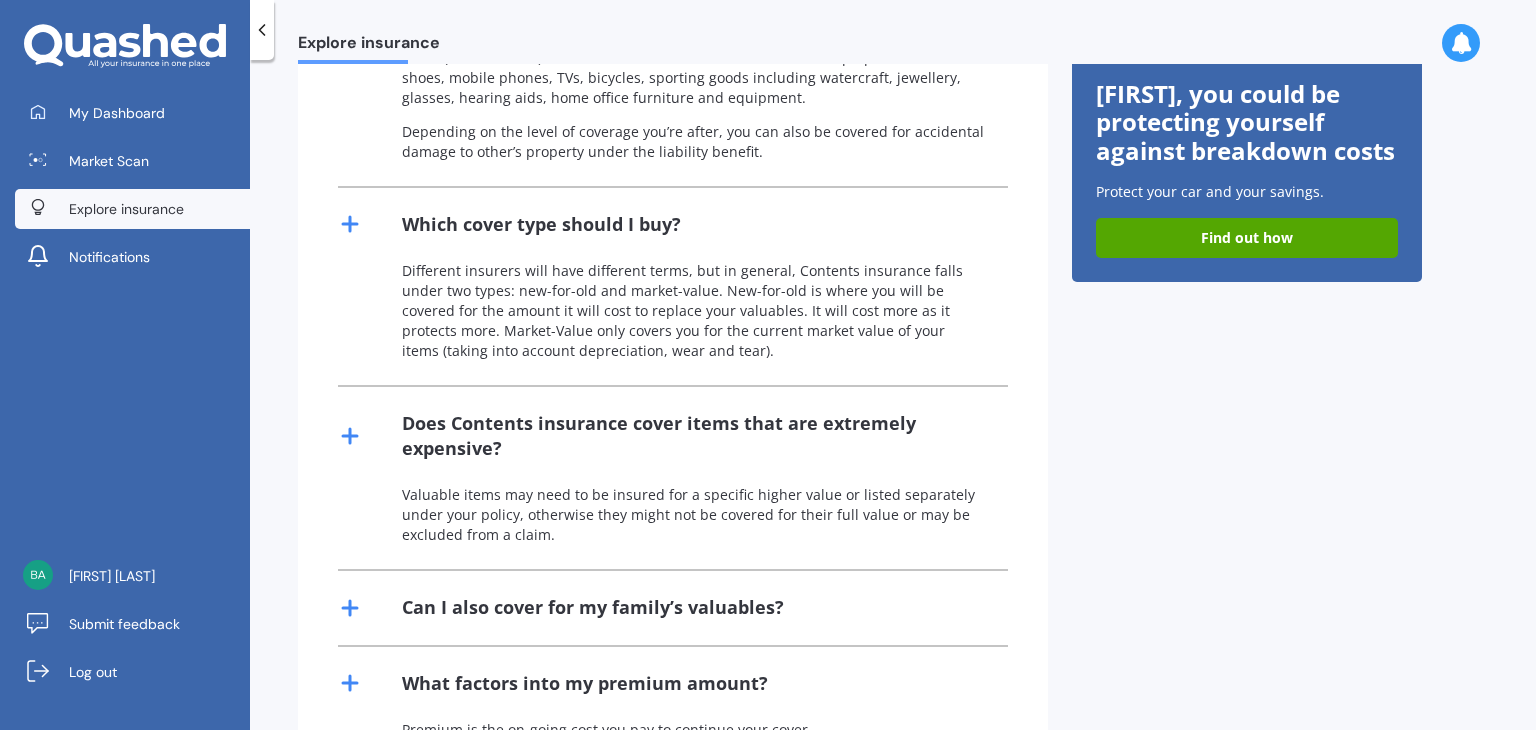 scroll, scrollTop: 0, scrollLeft: 0, axis: both 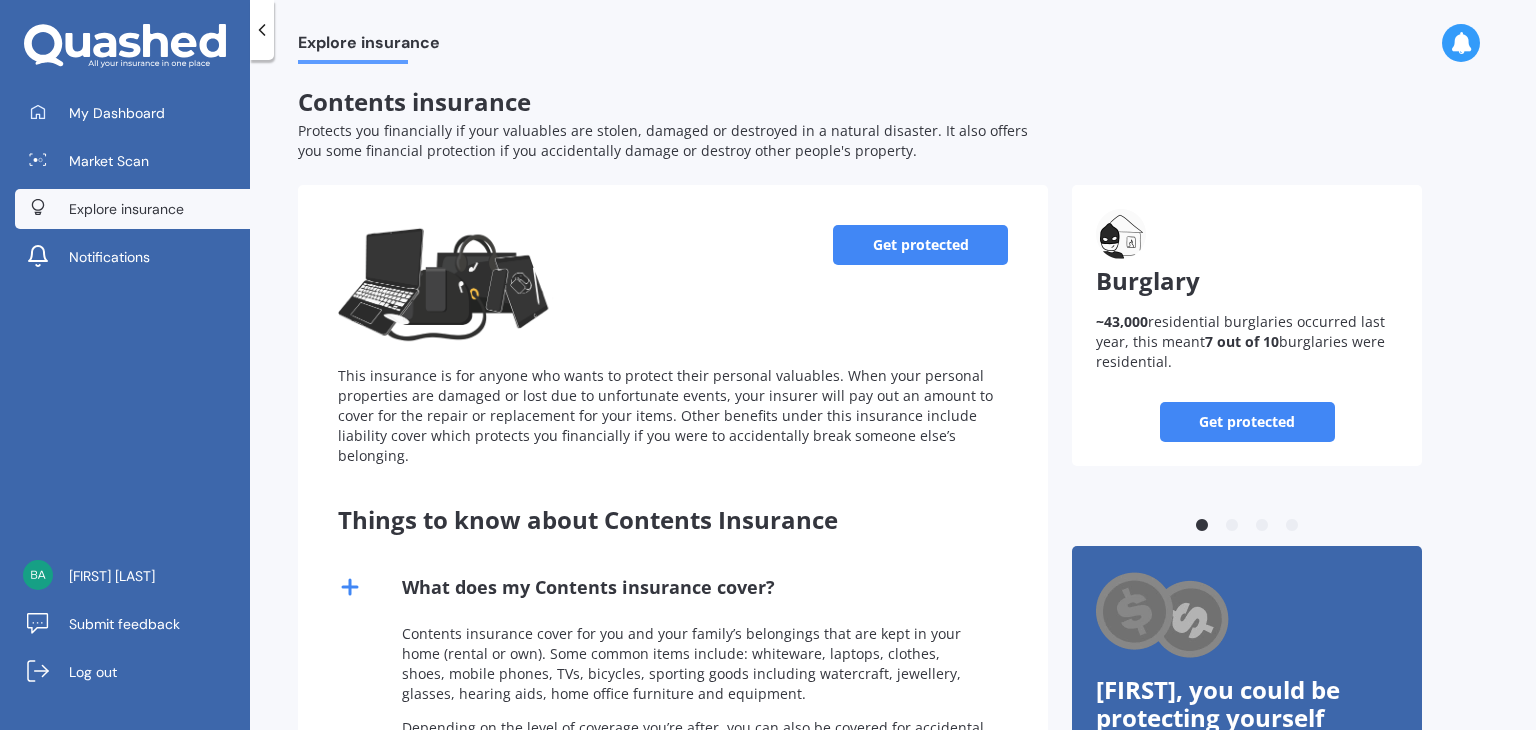 click 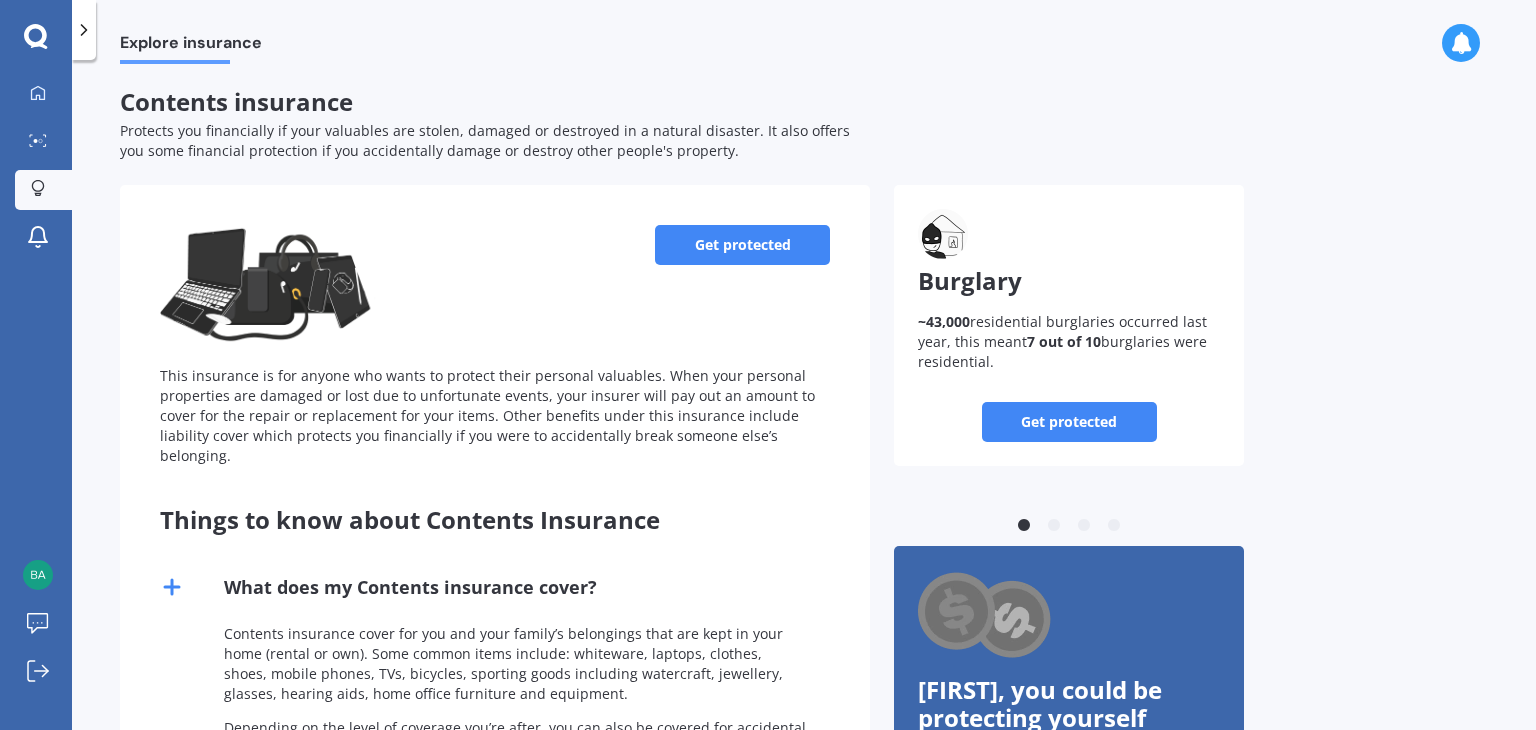 click 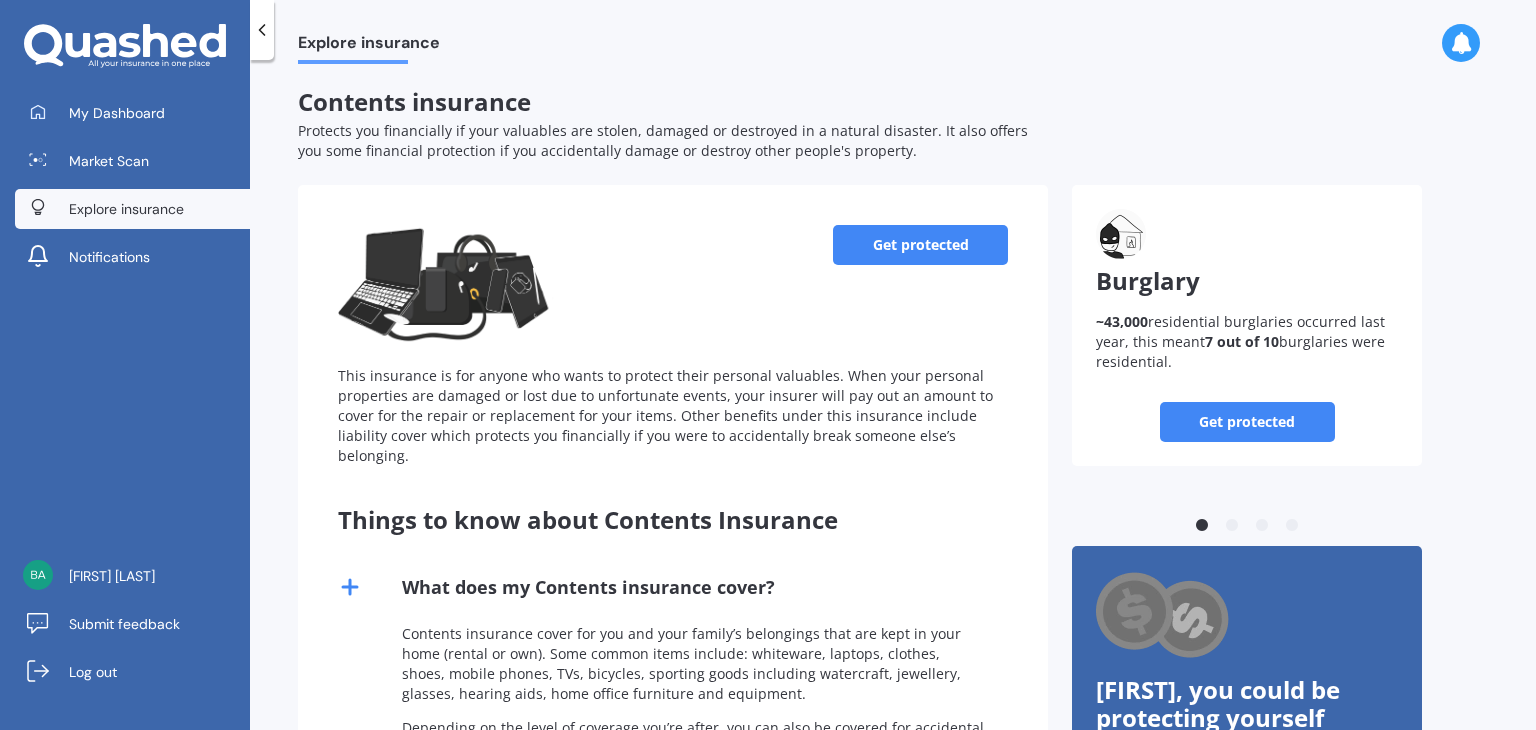 click on "Explore insurance" at bounding box center [126, 209] 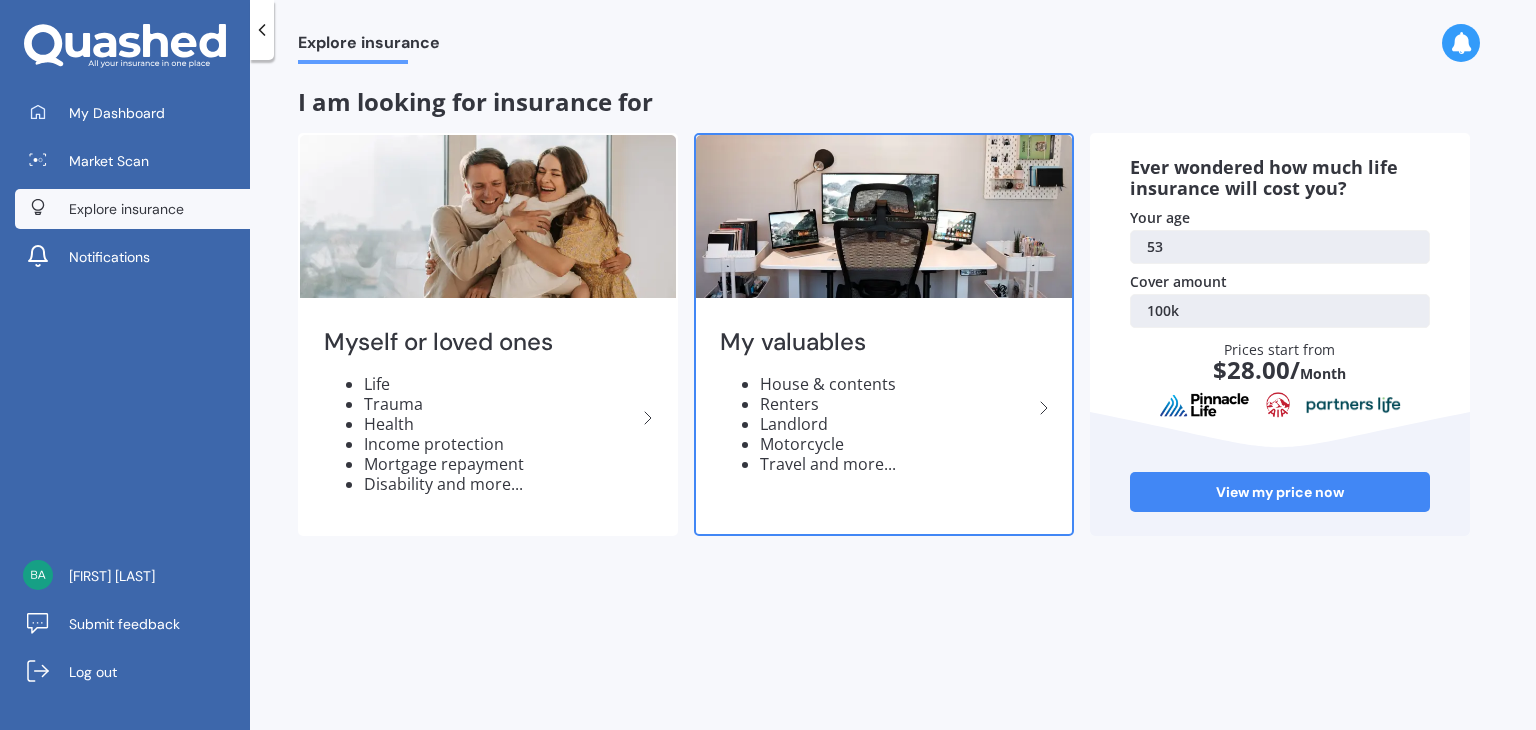 click on "House & contents" at bounding box center (896, 384) 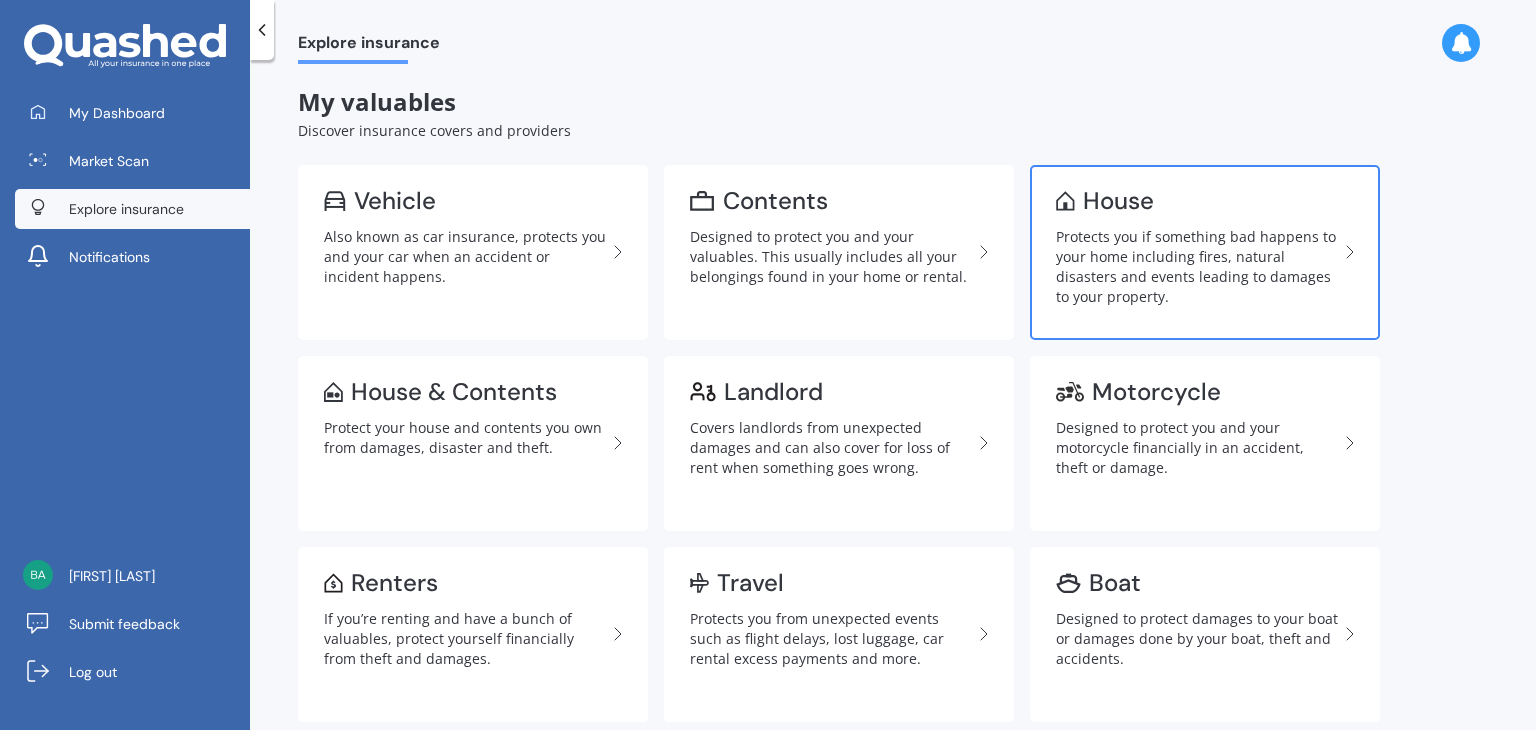 click on "Protects you if something bad happens to your home including fires, natural disasters and events leading to damages to your property." at bounding box center [1197, 267] 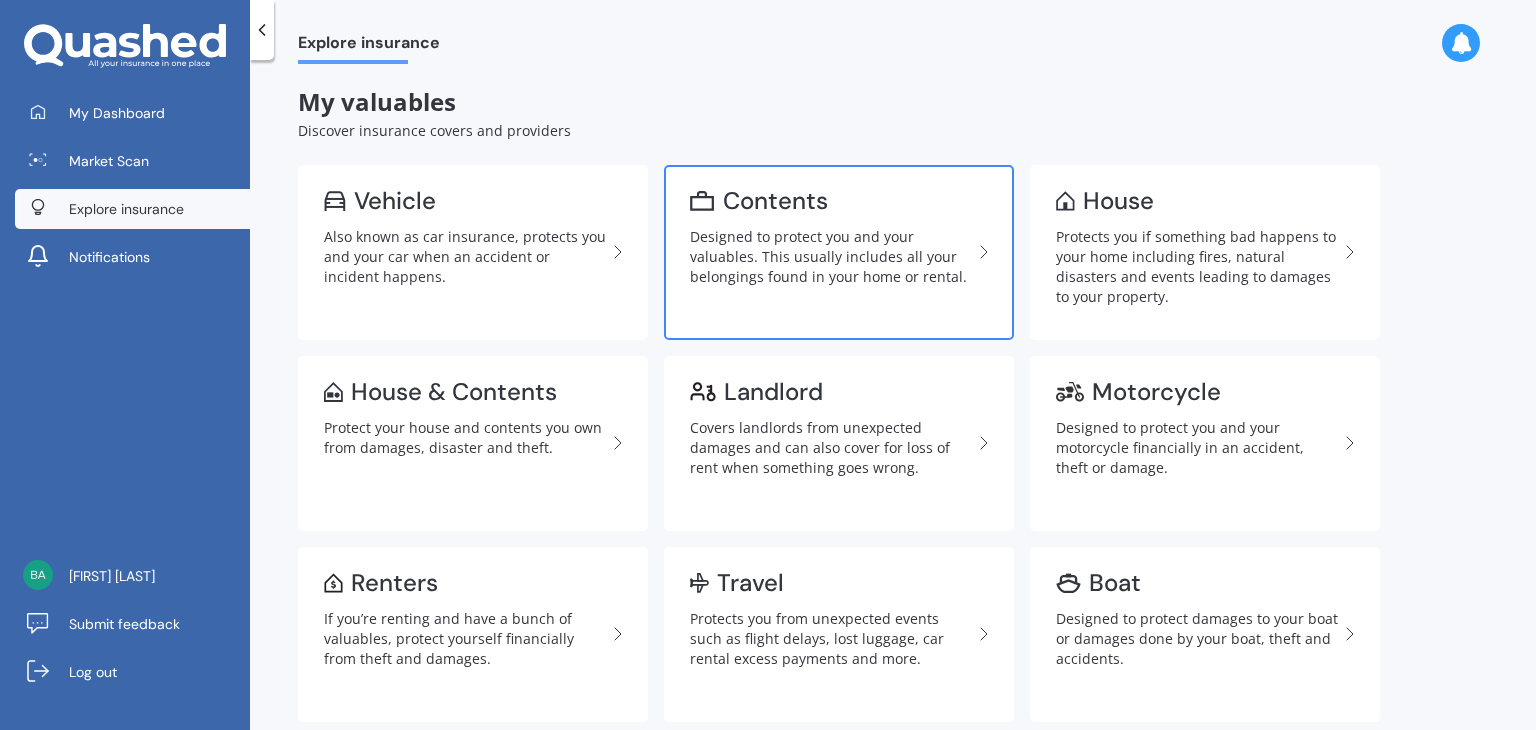 click on "Designed to protect you and your valuables. This usually includes all your belongings found in your home or rental." at bounding box center (831, 257) 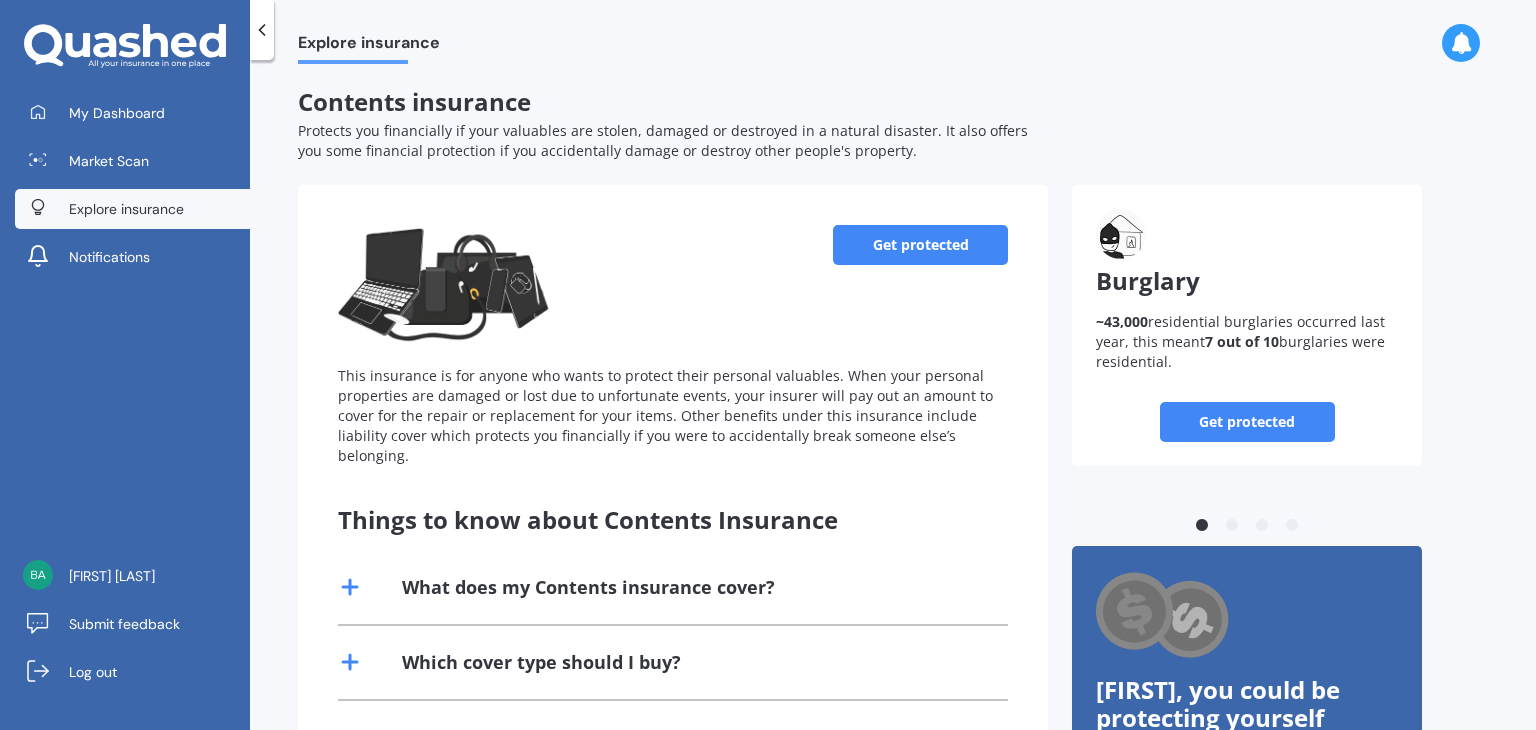 click on "Get protected" at bounding box center [920, 245] 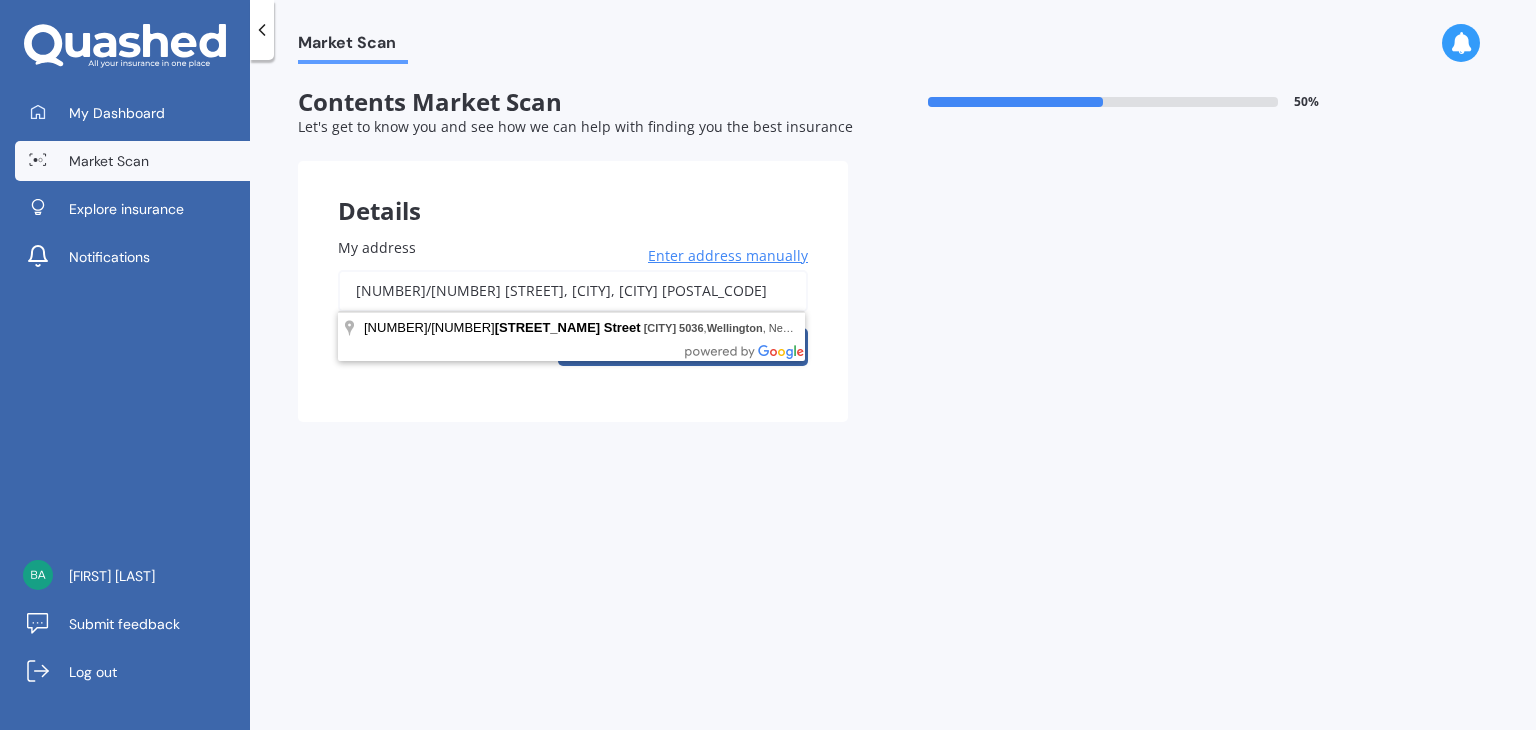 drag, startPoint x: 691, startPoint y: 289, endPoint x: 252, endPoint y: 285, distance: 439.01822 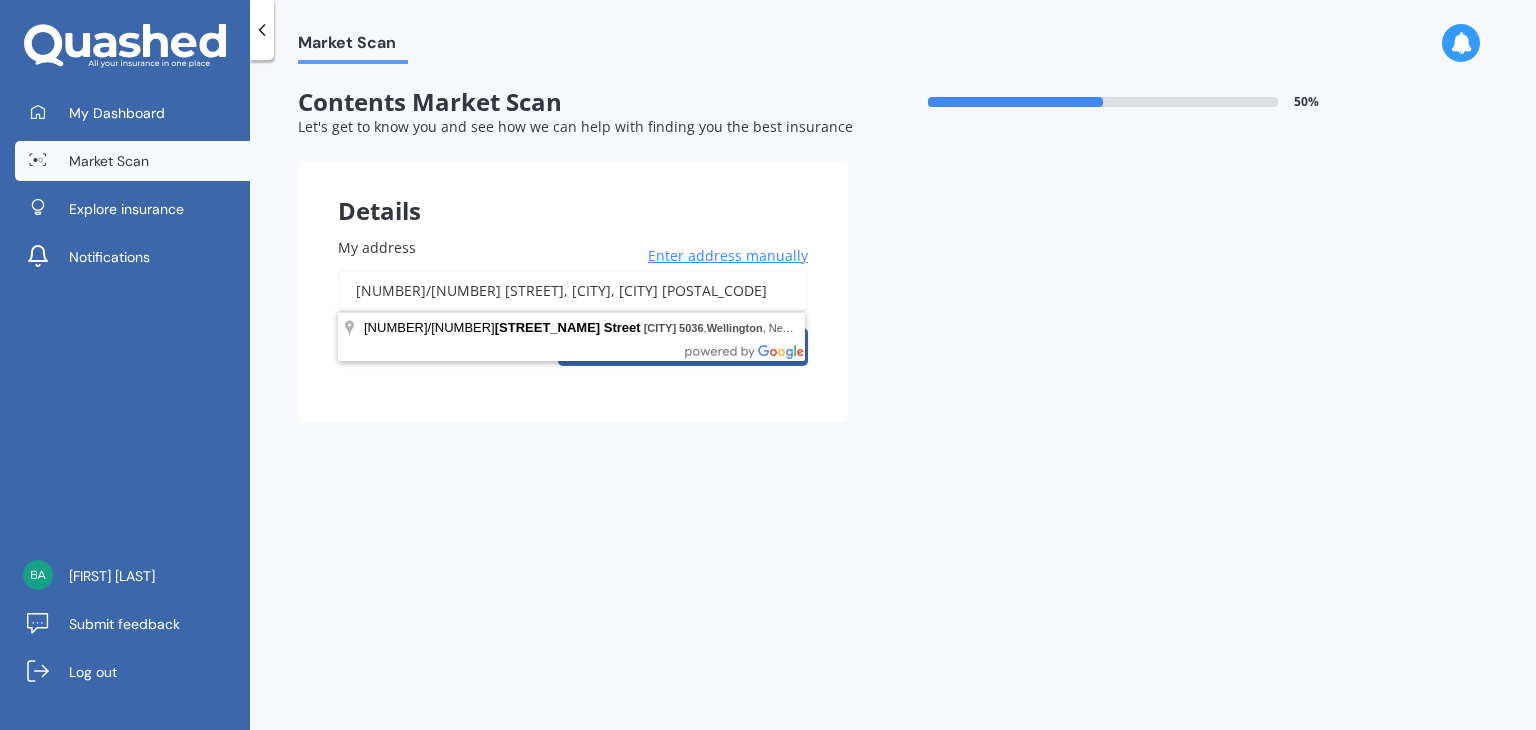 click on "Market Scan Contents Market Scan 50 % Let's get to know you and see how we can help with finding you the best insurance Details My address [NUMBER]/[NUMBER] [STREET], [CITY], [CITY] [POSTAL_CODE] Enter address manually Search Previous Next" at bounding box center (893, 399) 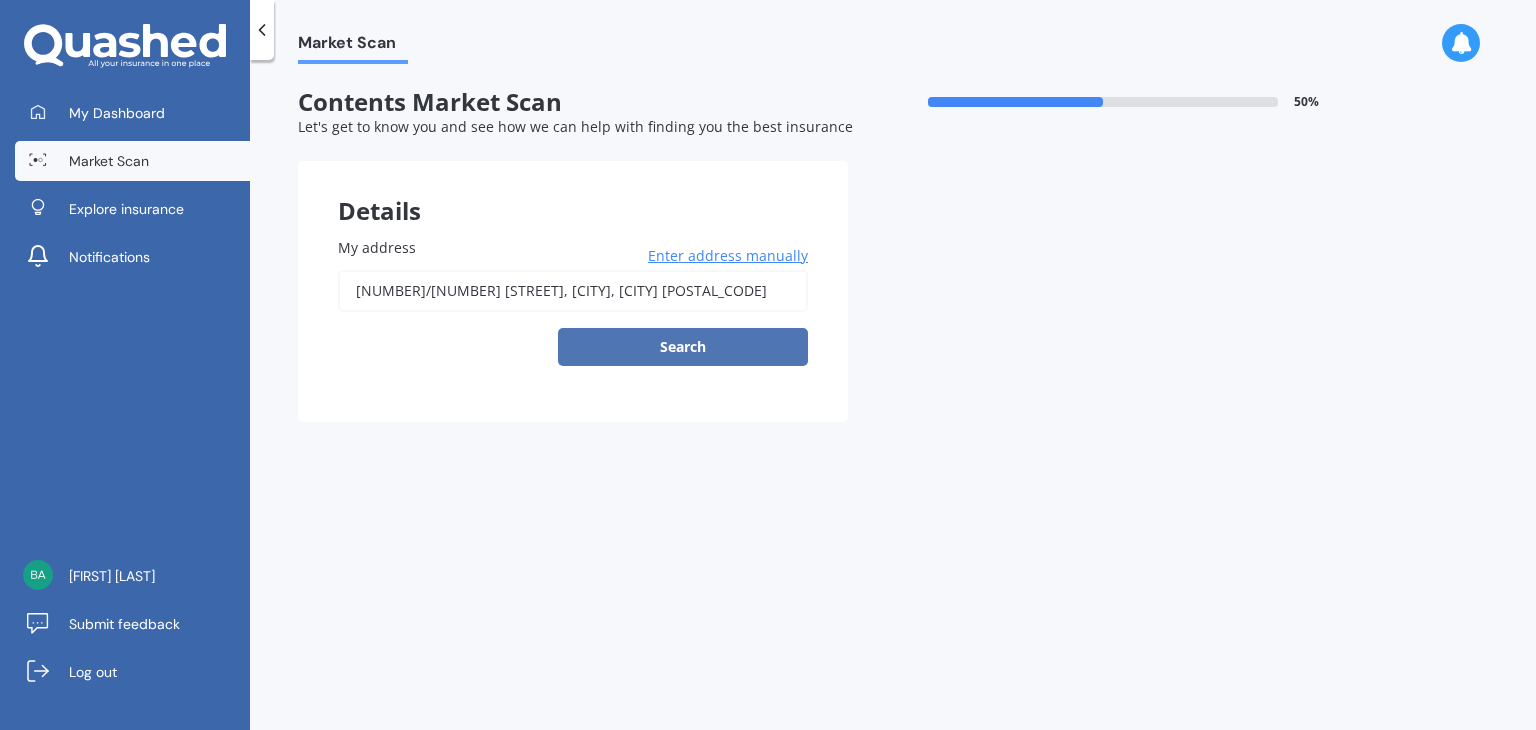 click on "Search" at bounding box center [683, 347] 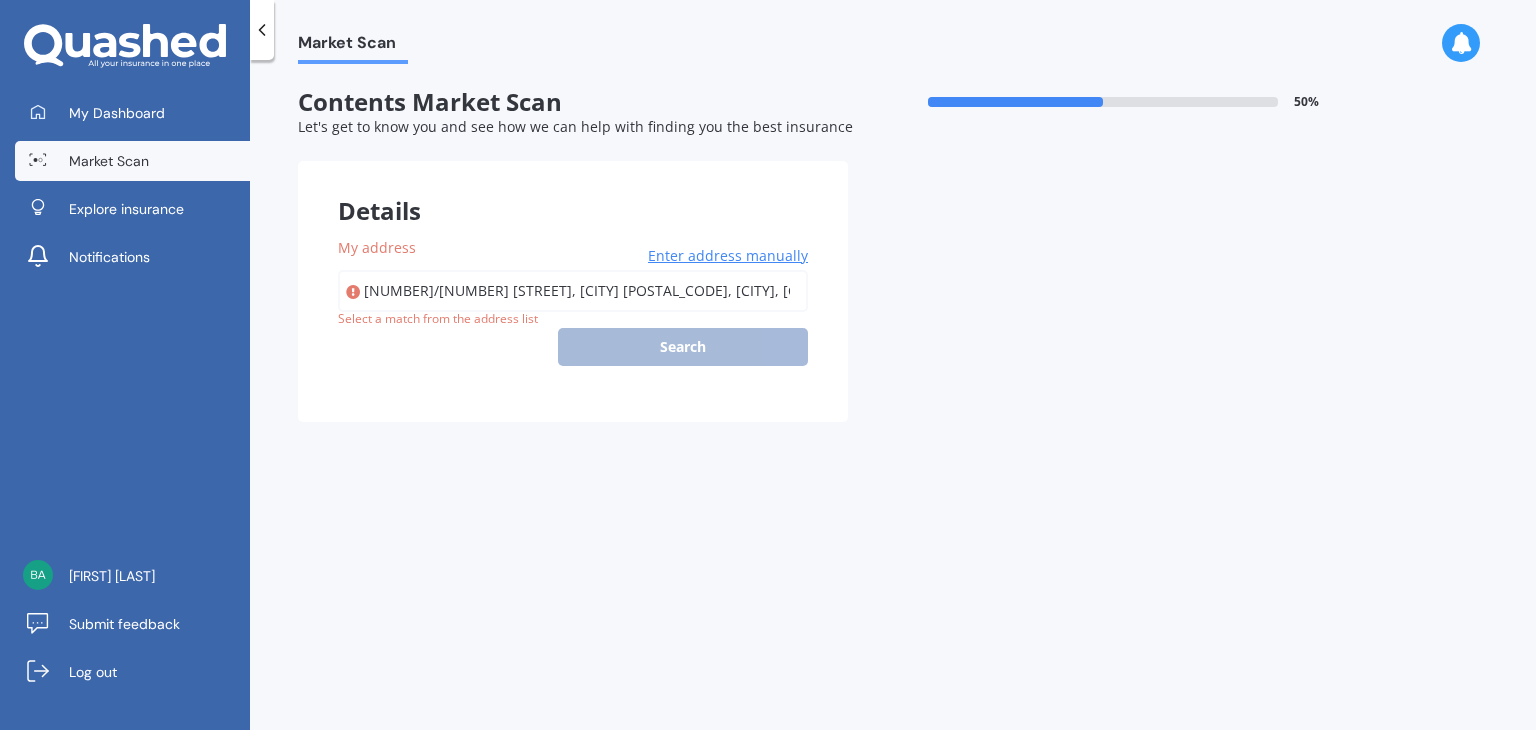 type on "[NUMBER]/[NUMBER] [STREET], [CITY], [CITY] [POSTAL_CODE]" 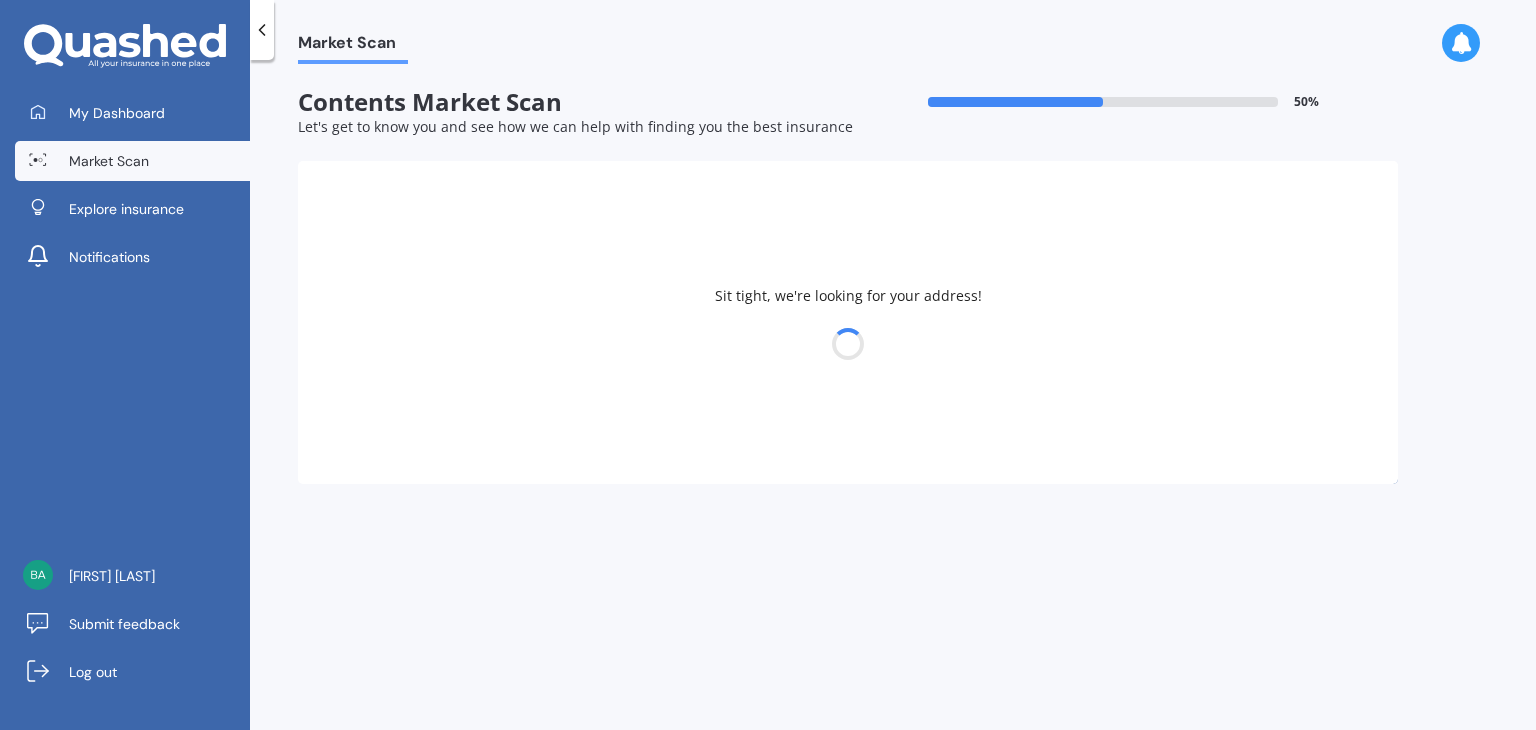 select on "24" 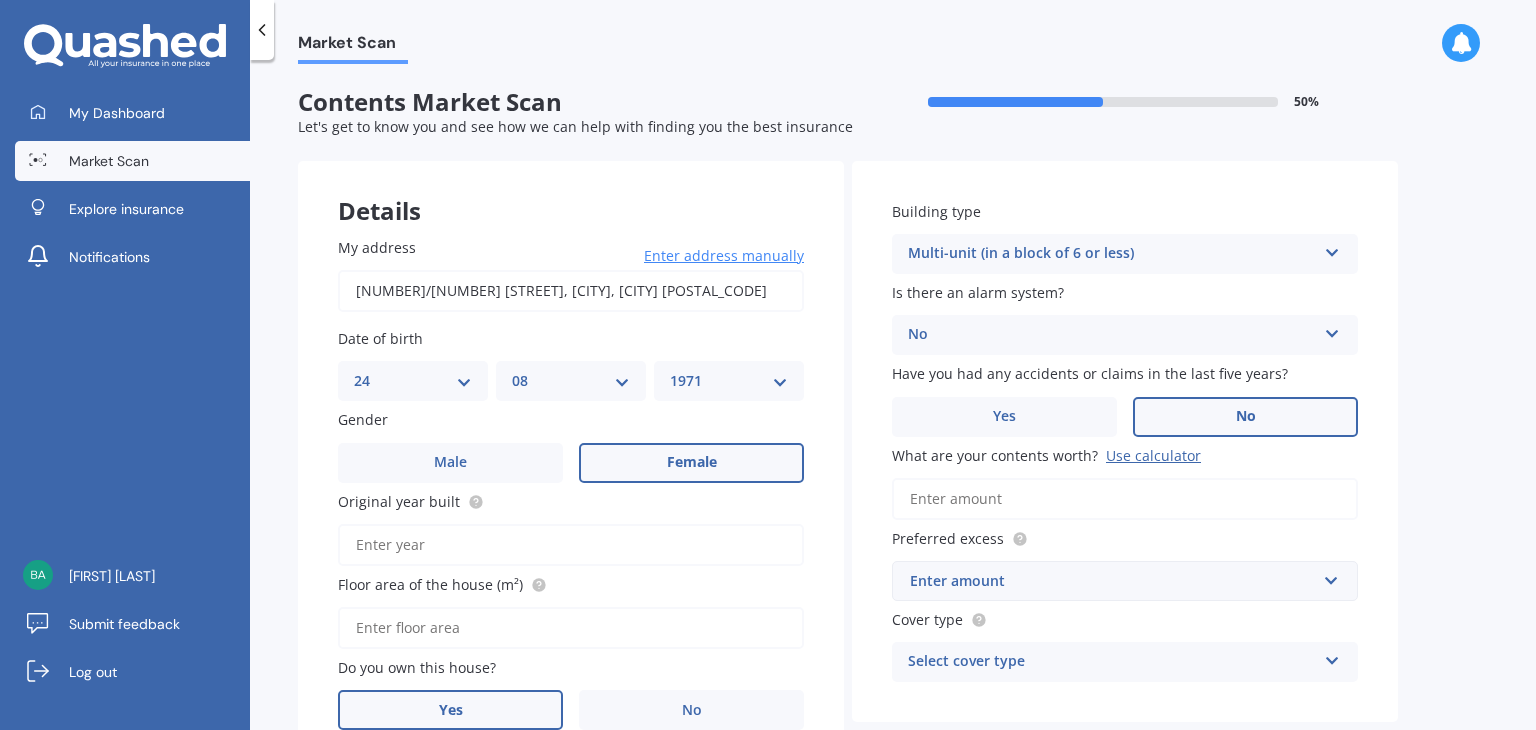 click on "DD 01 02 03 04 05 06 07 08 09 10 11 12 13 14 15 16 17 18 19 20 21 22 23 24 25 26 27 28 29 30 31" at bounding box center (413, 381) 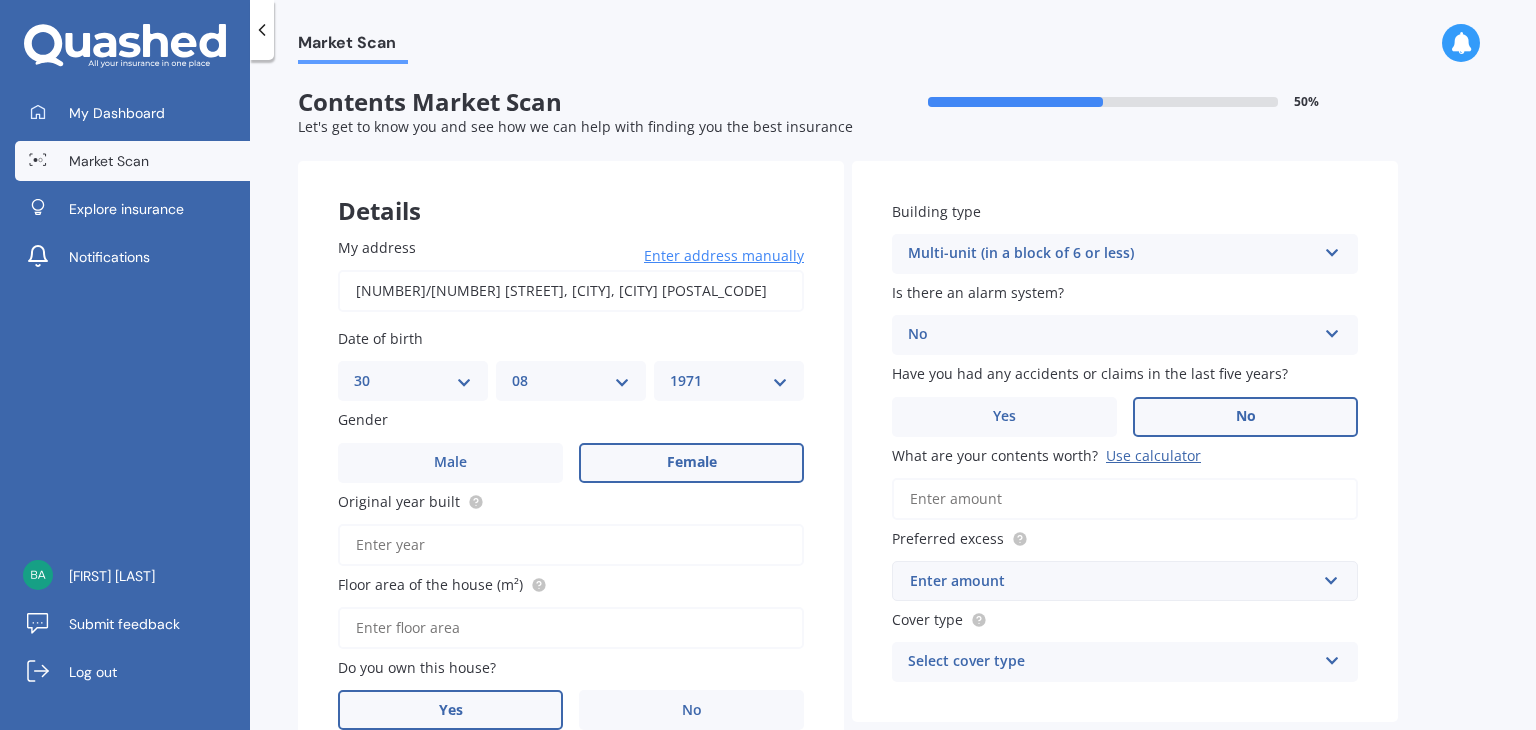 click on "DD 01 02 03 04 05 06 07 08 09 10 11 12 13 14 15 16 17 18 19 20 21 22 23 24 25 26 27 28 29 30 31" at bounding box center (413, 381) 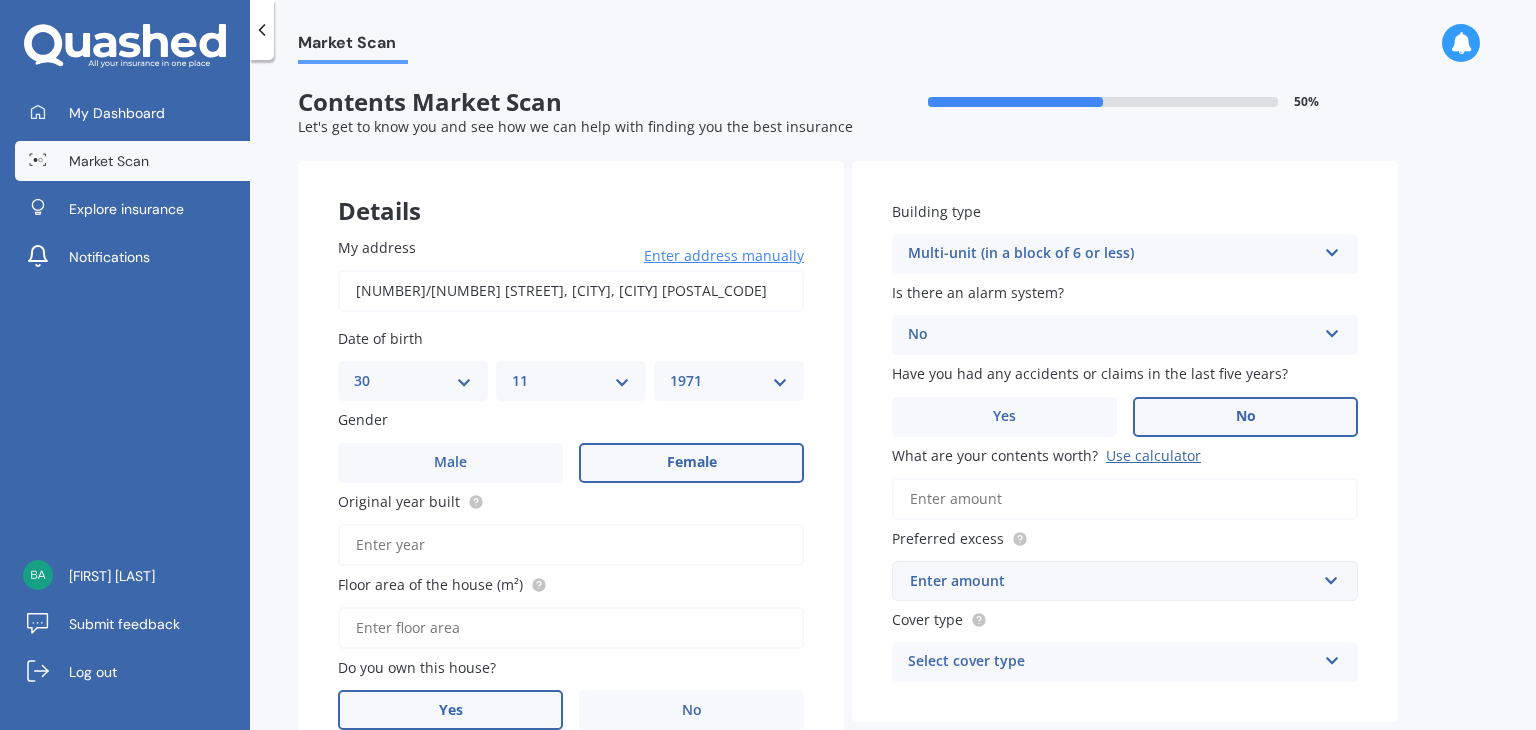click on "MM 01 02 03 04 05 06 07 08 09 10 11 12" at bounding box center [571, 381] 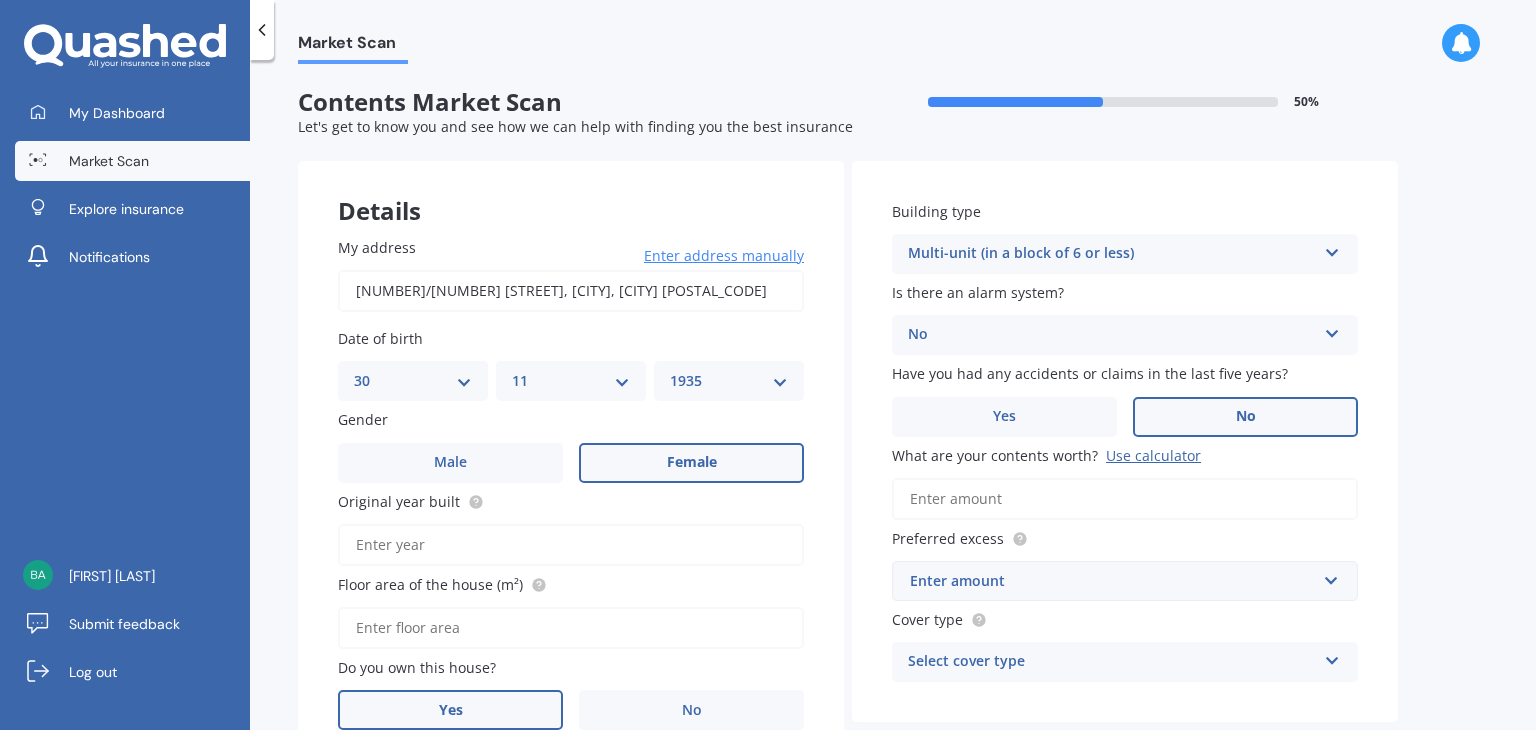 click on "YYYY 2009 2008 2007 2006 2005 2004 2003 2002 2001 2000 1999 1998 1997 1996 1995 1994 1993 1992 1991 1990 1989 1988 1987 1986 1985 1984 1983 1982 1981 1980 1979 1978 1977 1976 1975 1974 1973 1972 1971 1970 1969 1968 1967 1966 1965 1964 1963 1962 1961 1960 1959 1958 1957 1956 1955 1954 1953 1952 1951 1950 1949 1948 1947 1946 1945 1944 1943 1942 1941 1940 1939 1938 1937 1936 1935 1934 1933 1932 1931 1930 1929 1928 1927 1926 1925 1924 1923 1922 1921 1920 1919 1918 1917 1916 1915 1914 1913 1912 1911 1910" at bounding box center (729, 381) 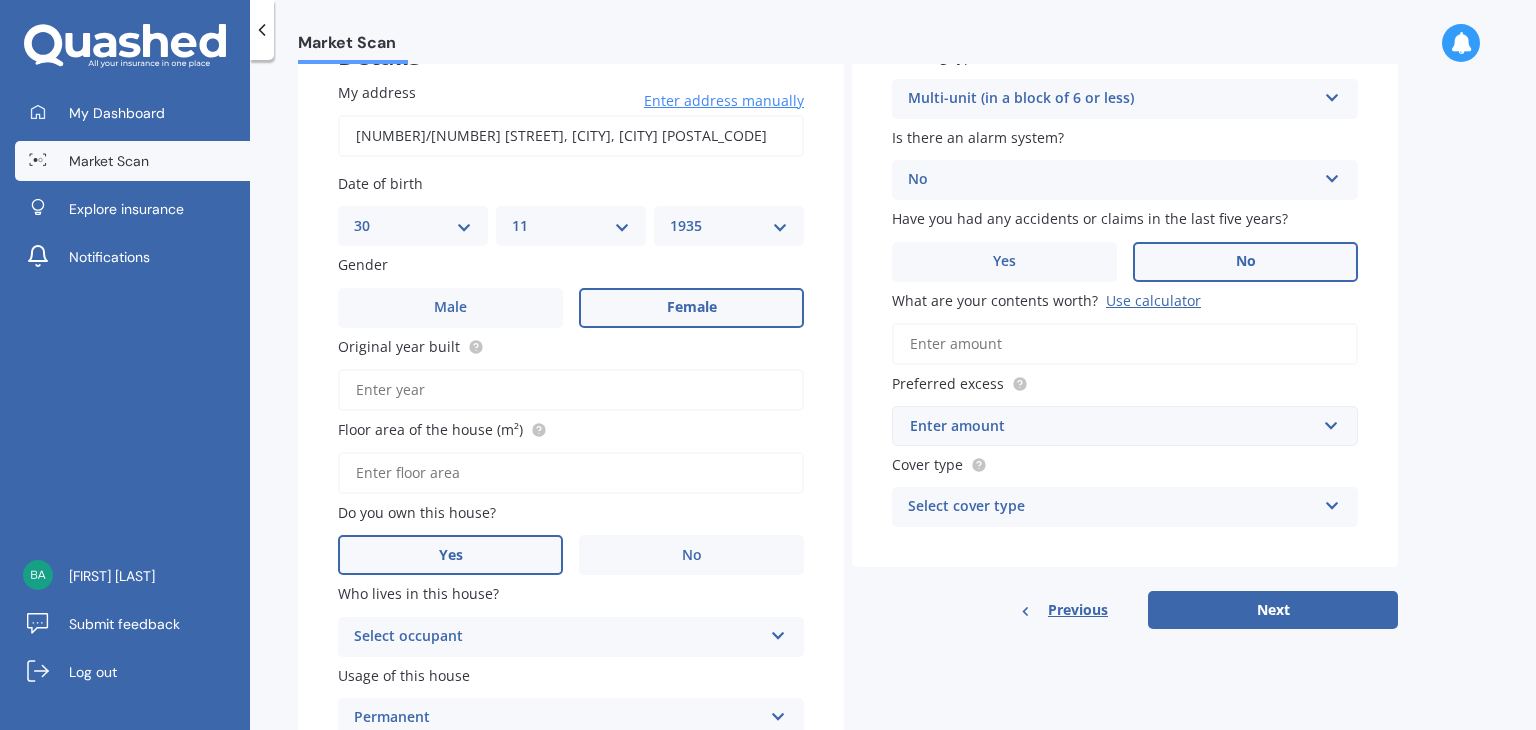 scroll, scrollTop: 200, scrollLeft: 0, axis: vertical 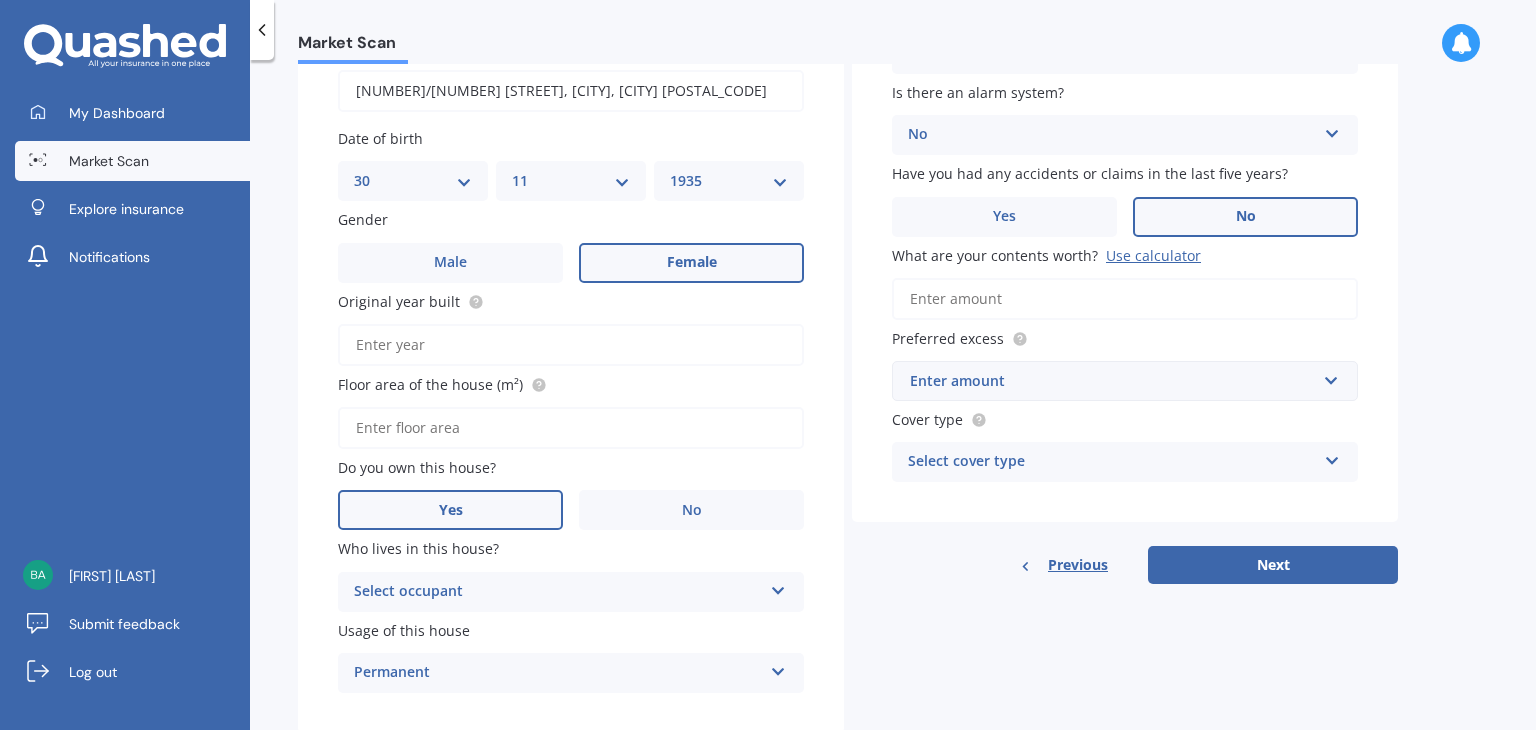 click at bounding box center (778, 587) 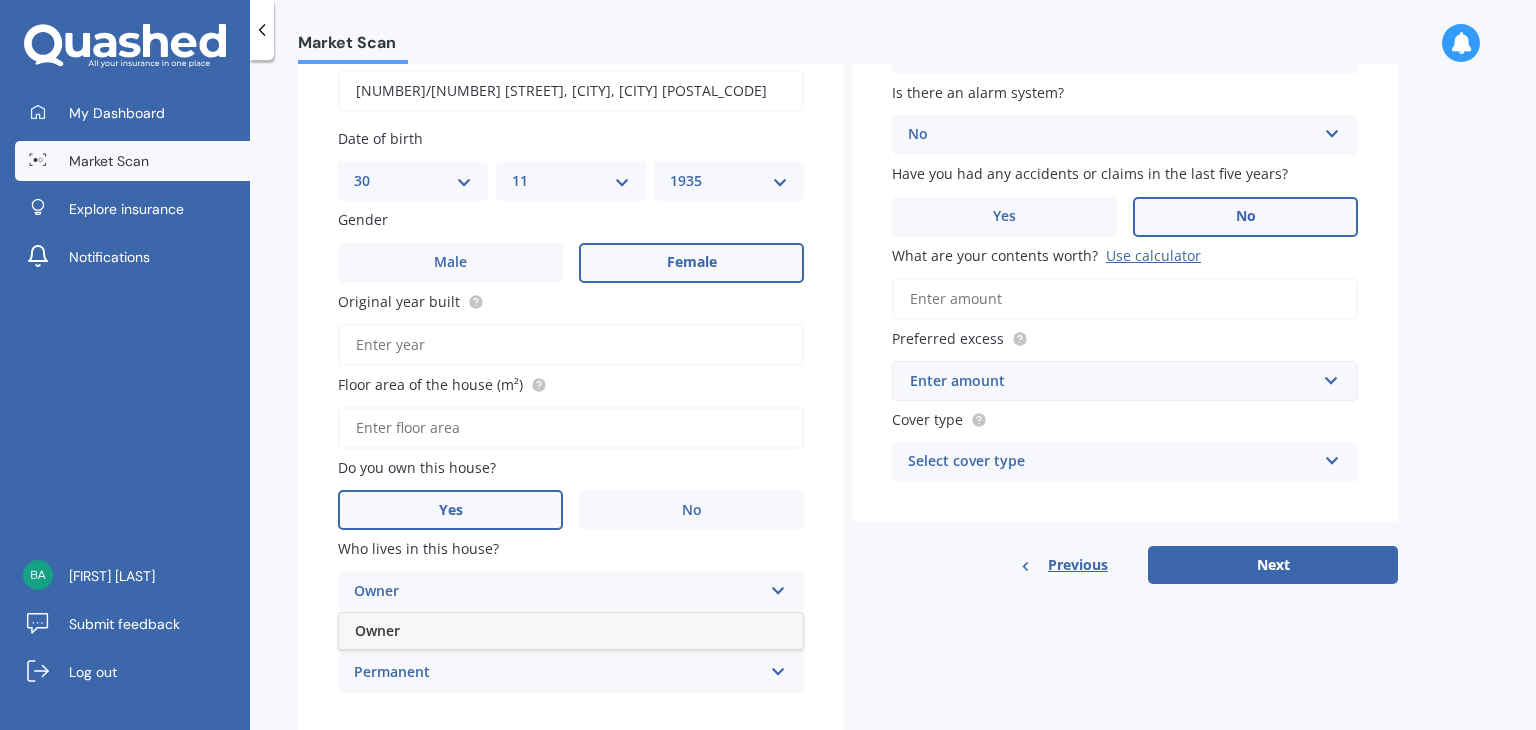 click on "Owner" at bounding box center (571, 631) 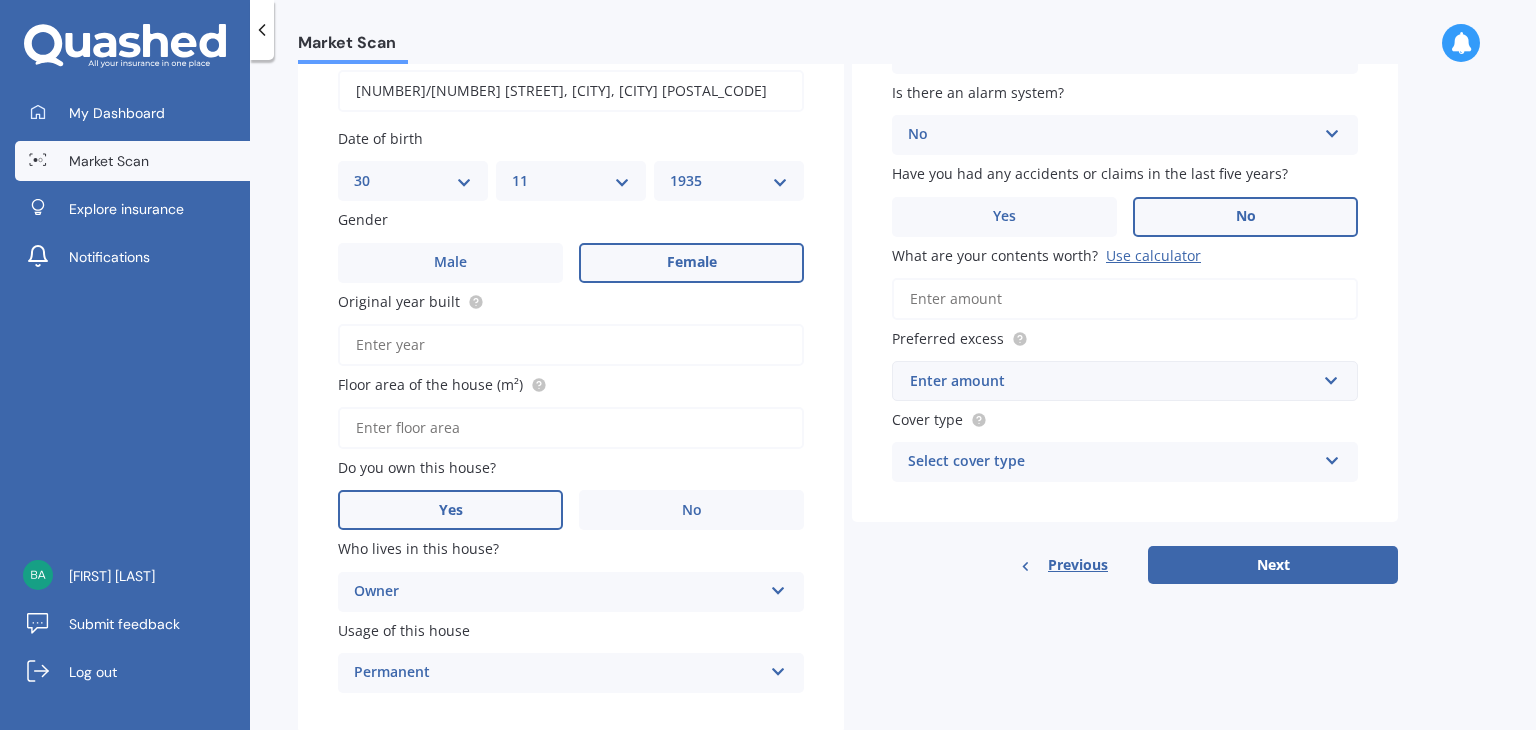 scroll, scrollTop: 254, scrollLeft: 0, axis: vertical 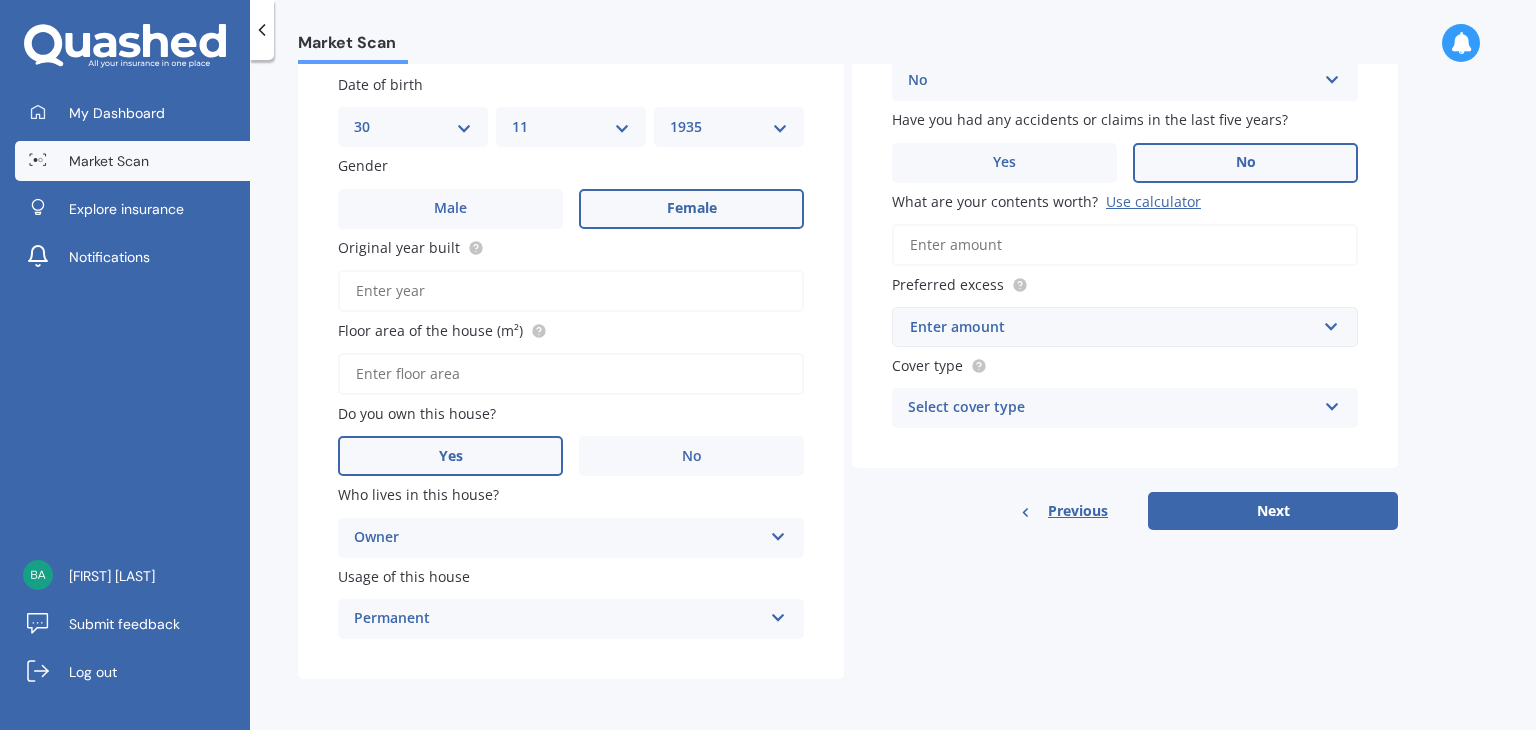 click on "Floor area of the house (m²)" at bounding box center (571, 374) 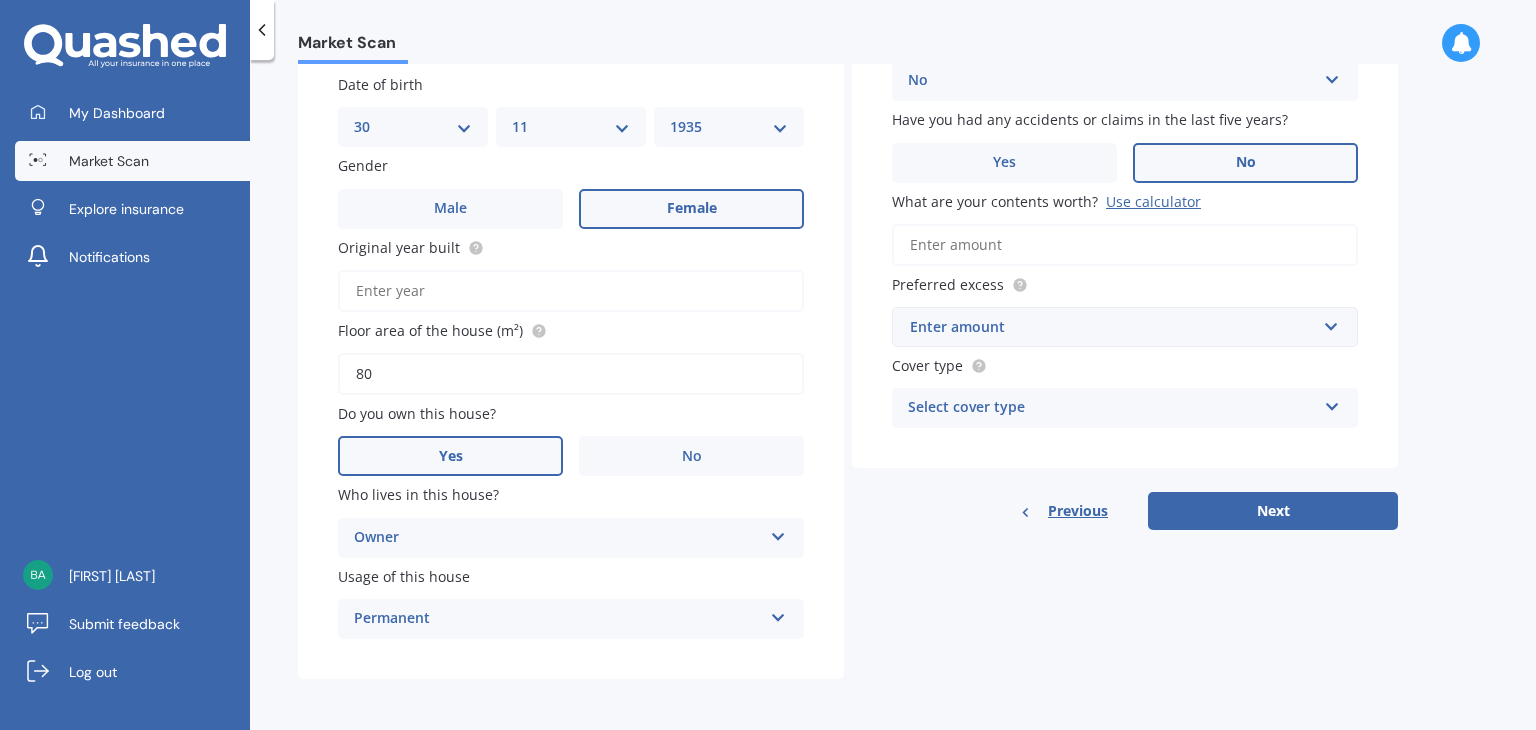 type on "8" 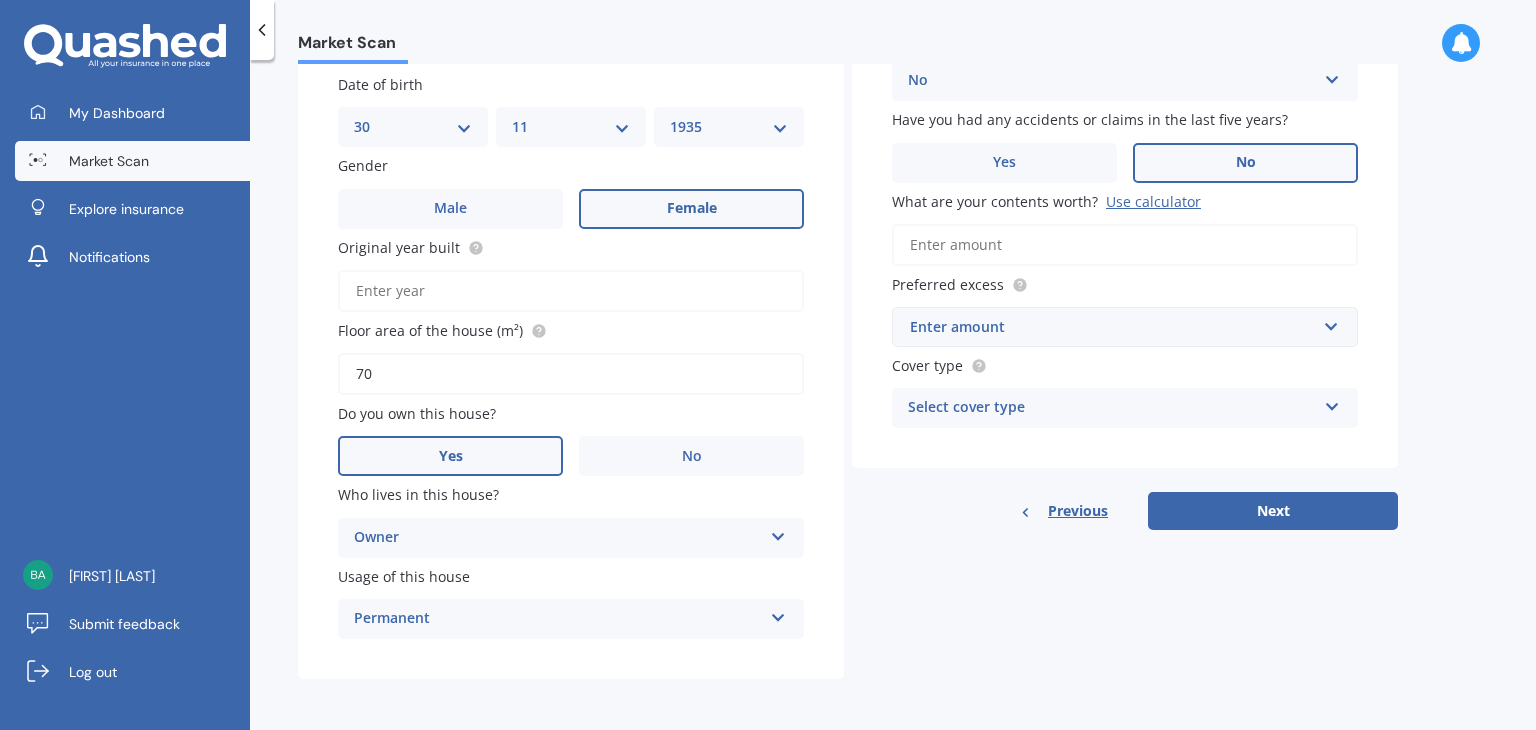 type on "70" 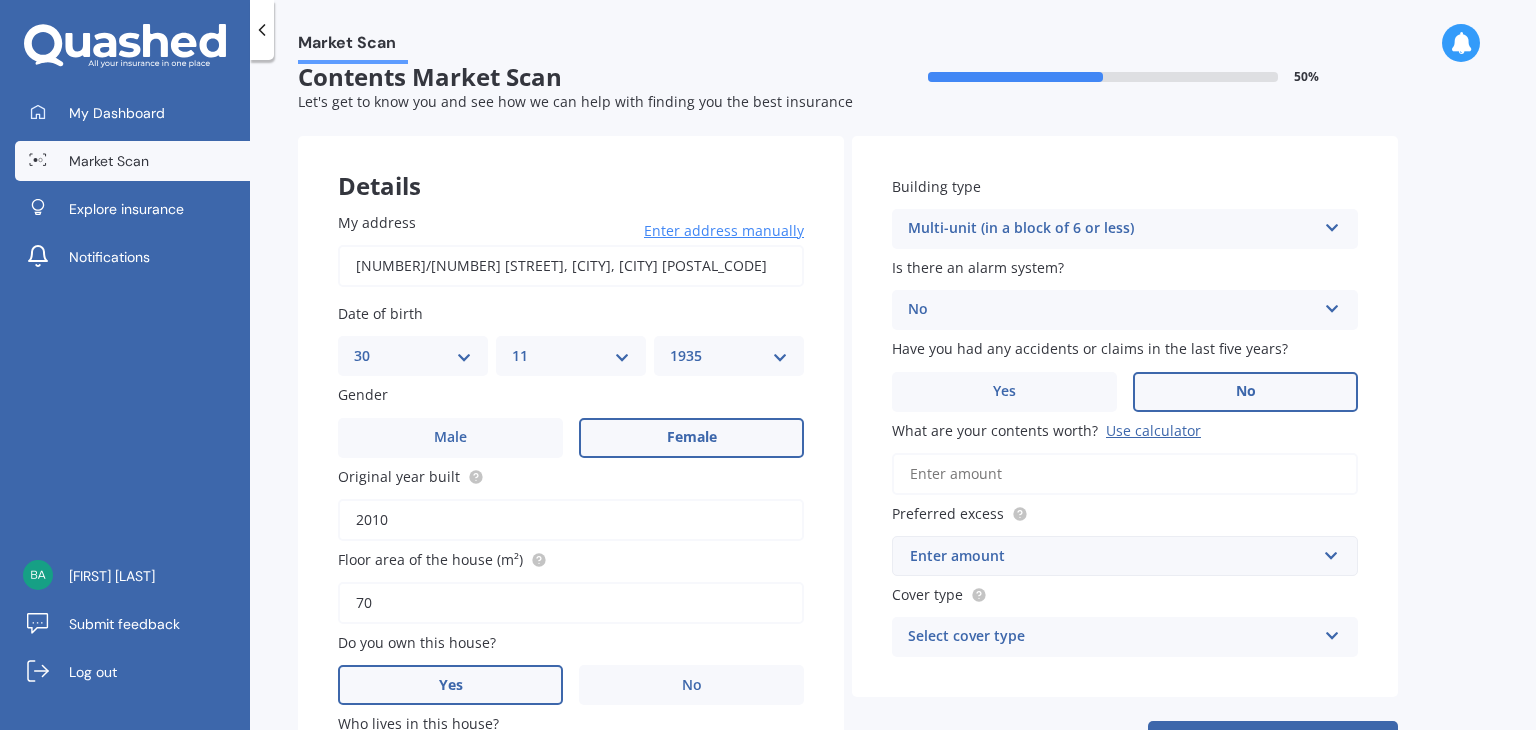 scroll, scrollTop: 0, scrollLeft: 0, axis: both 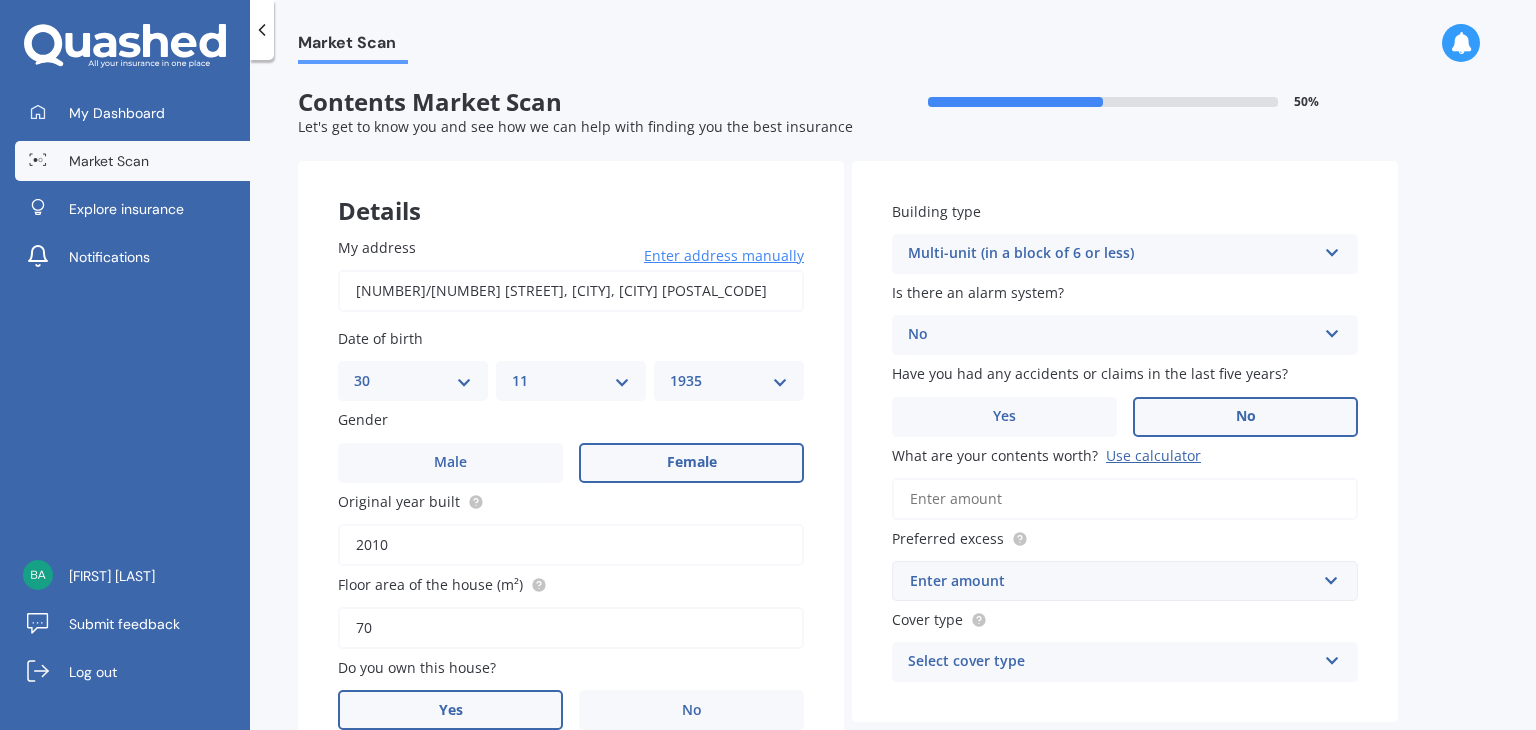 type on "2010" 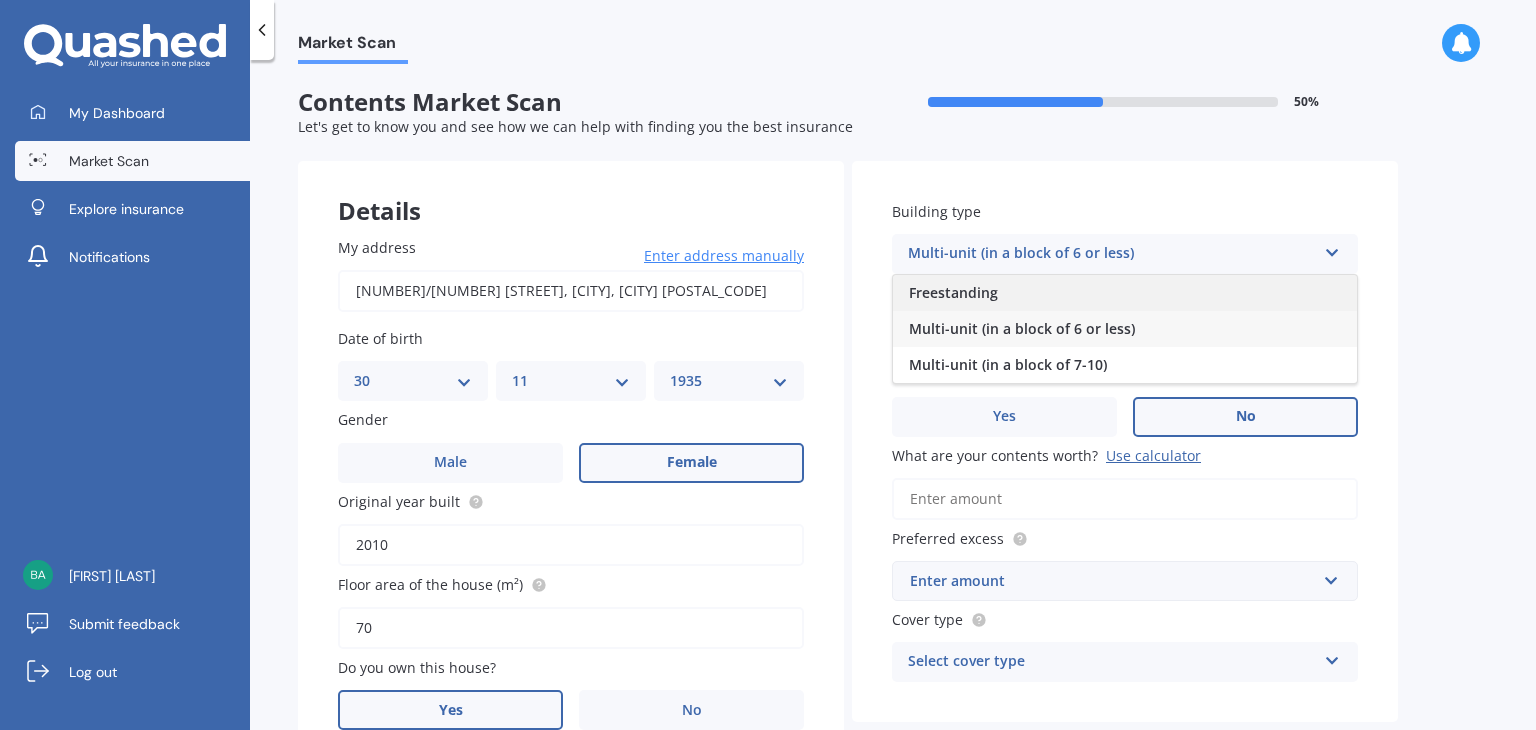 click on "Freestanding" at bounding box center (1125, 293) 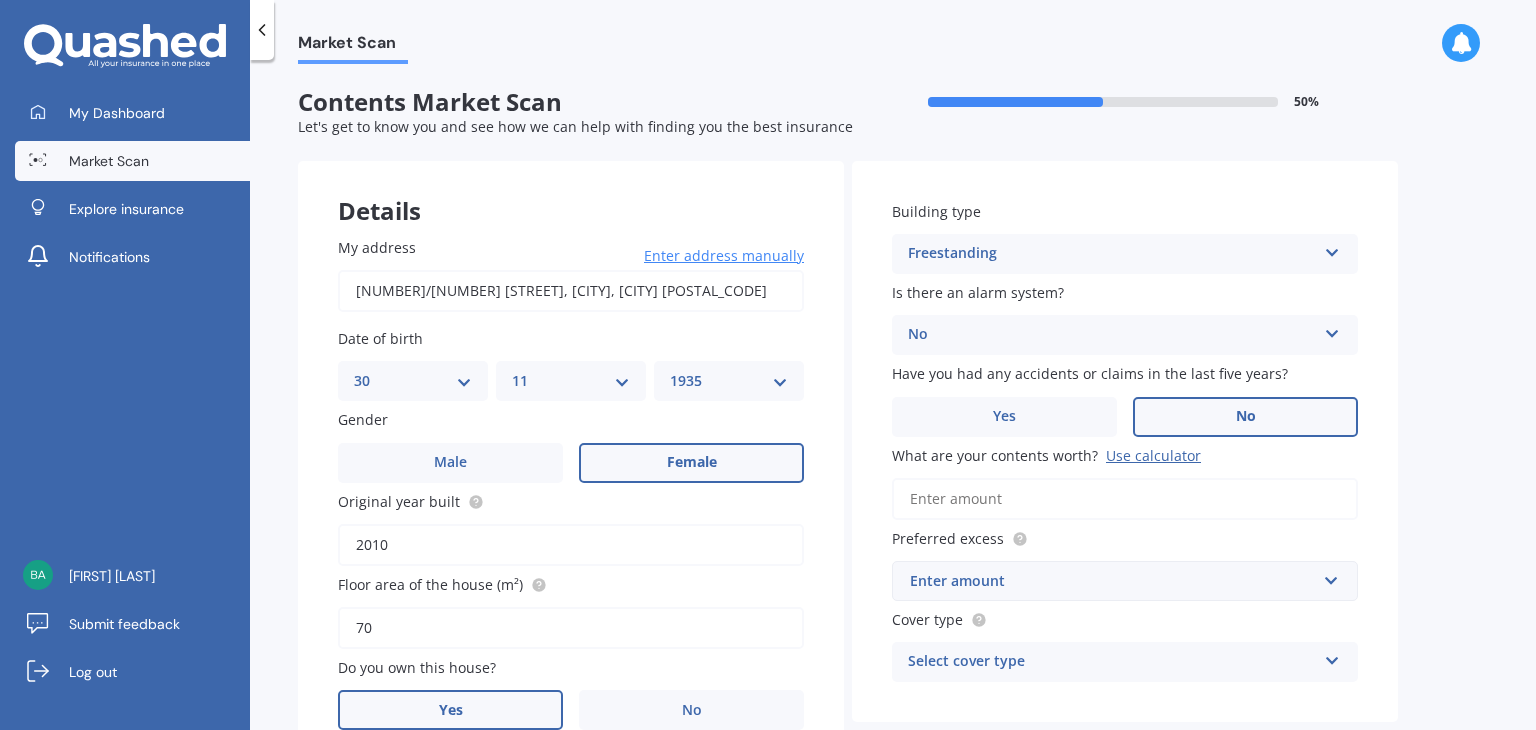 click at bounding box center (1332, 249) 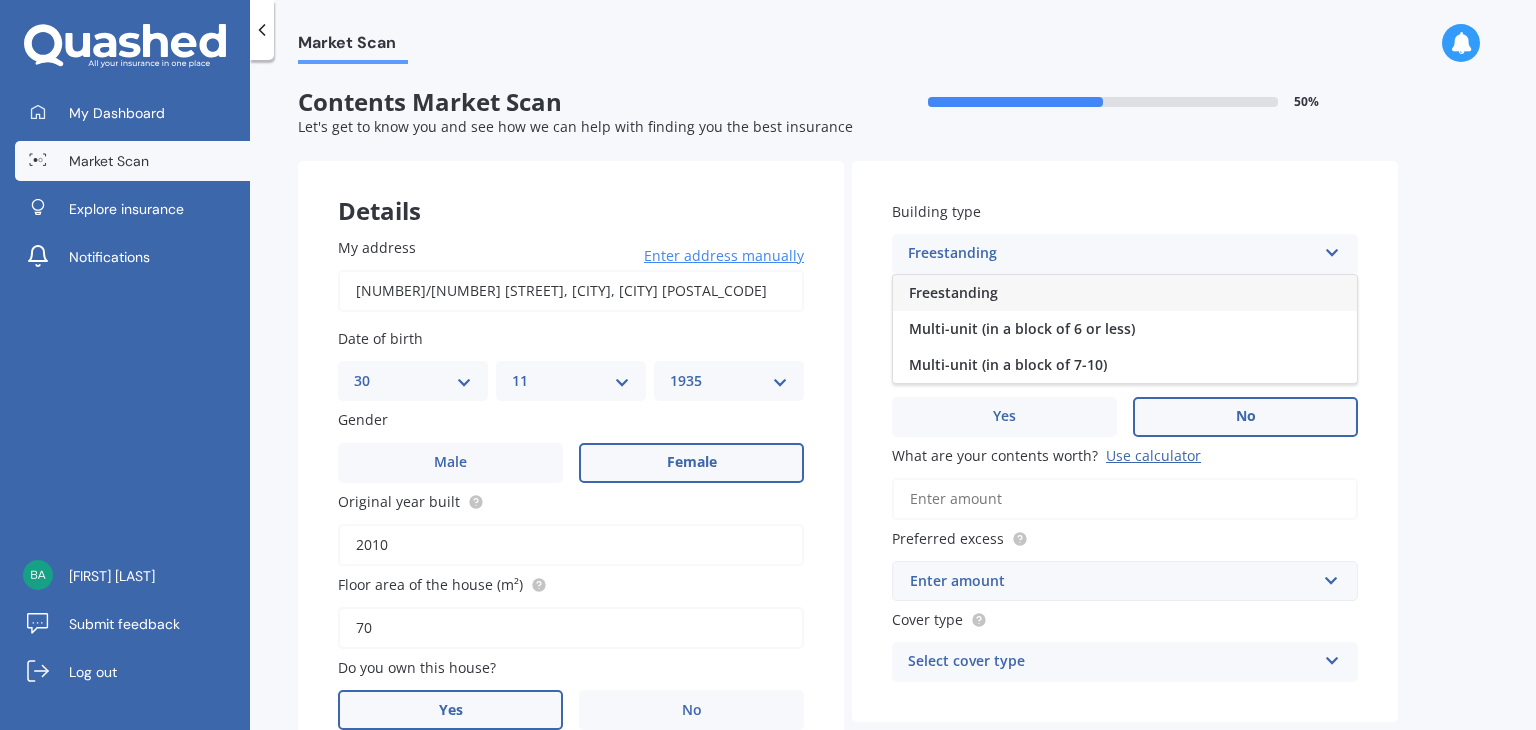 click on "Freestanding" at bounding box center (1112, 254) 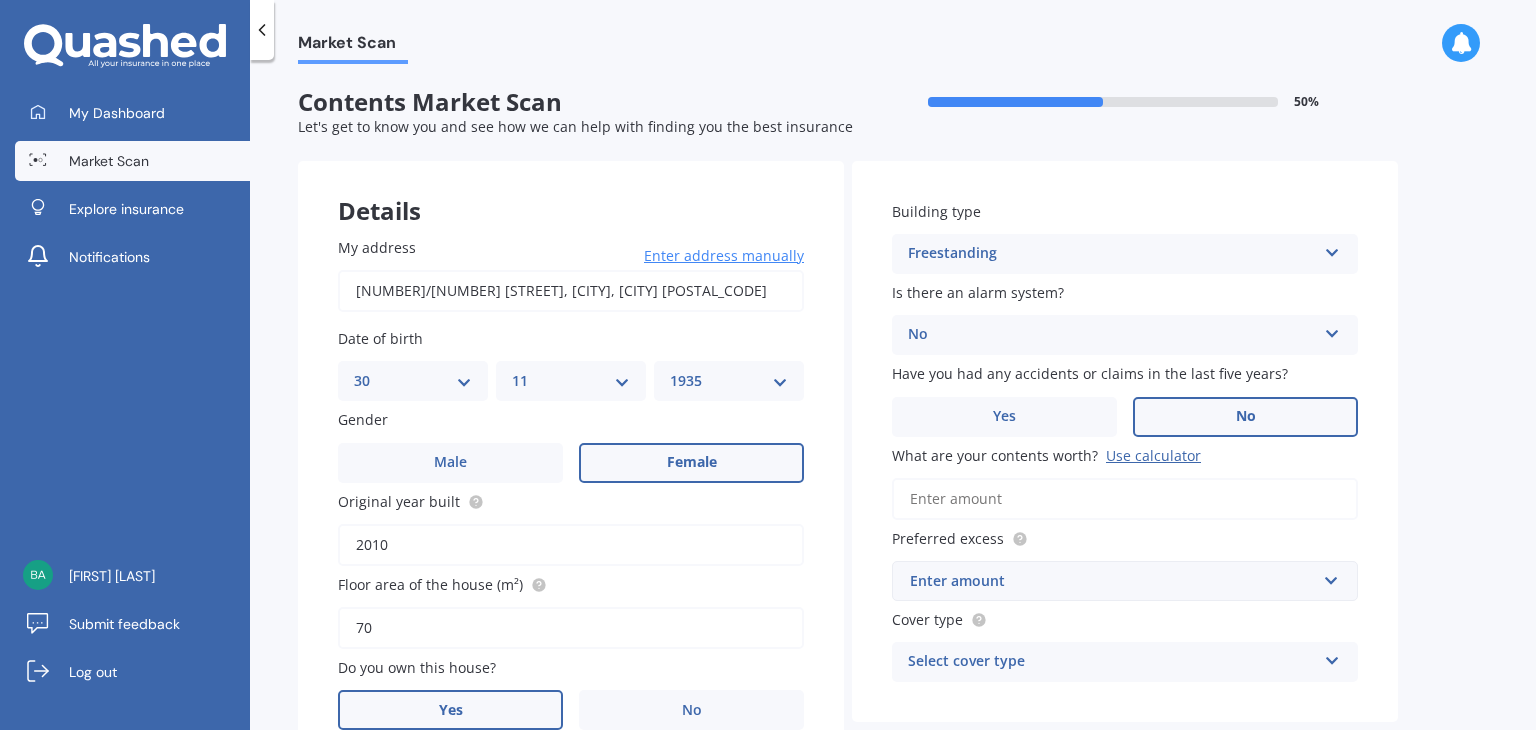 click at bounding box center (1332, 330) 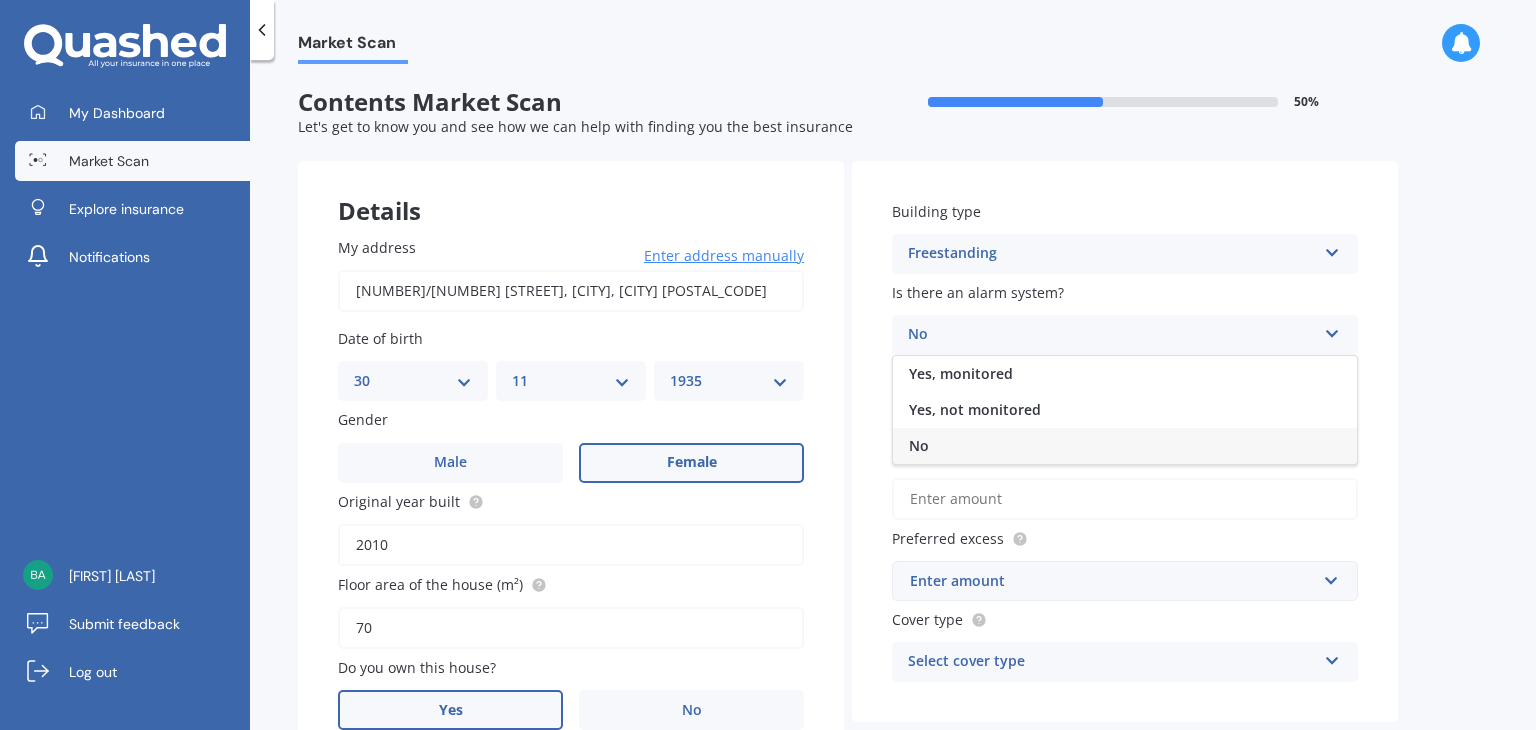 click on "No" at bounding box center (1125, 446) 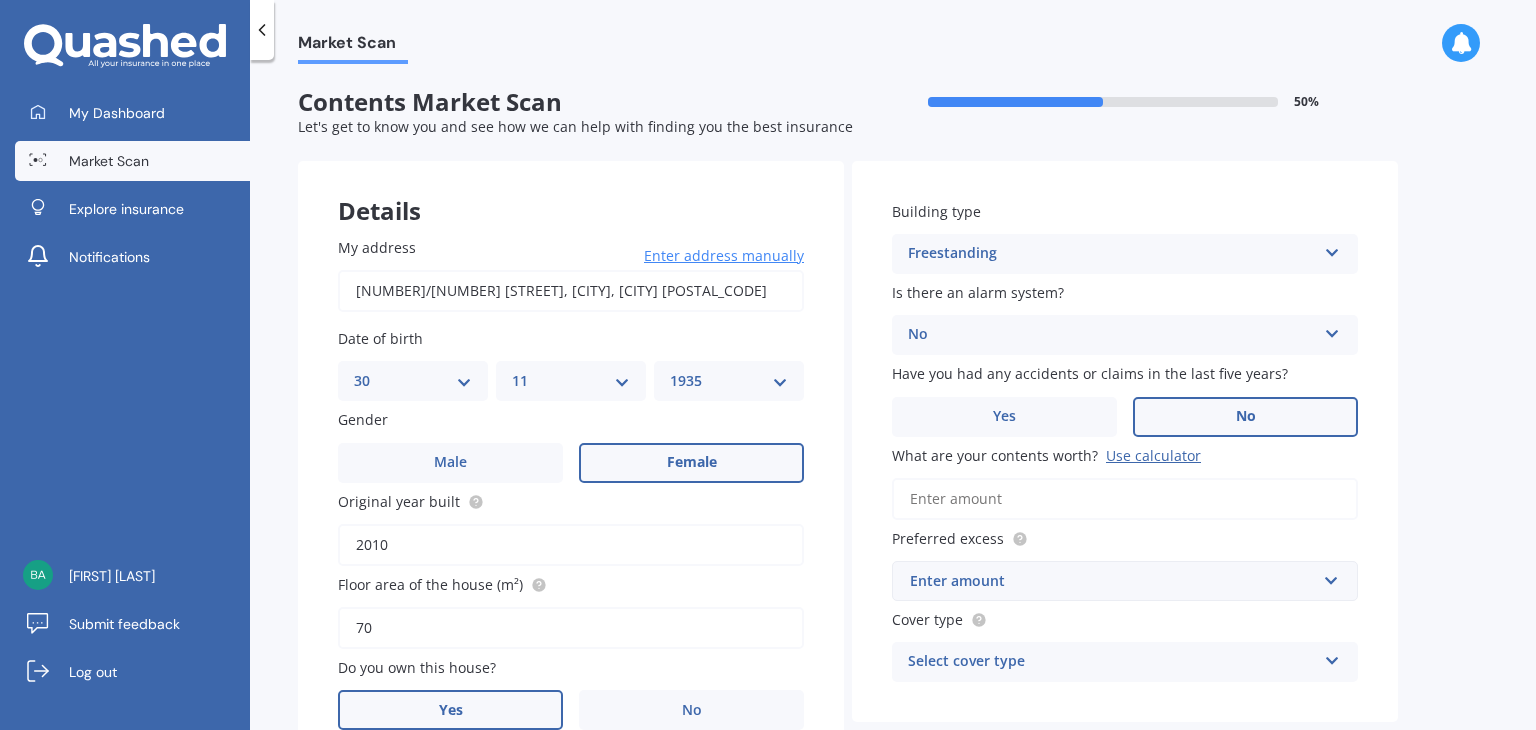 click on "No" at bounding box center [1245, 417] 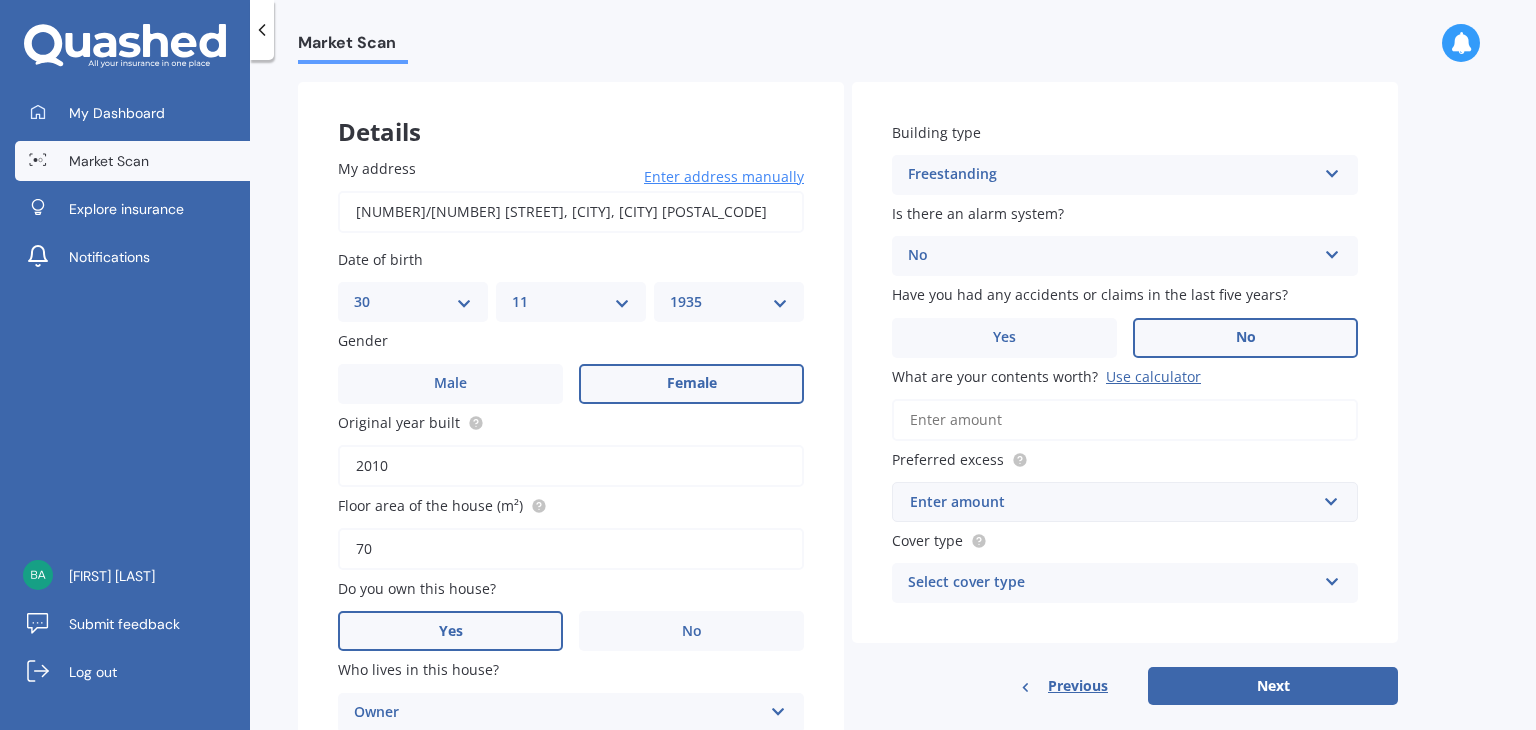 scroll, scrollTop: 100, scrollLeft: 0, axis: vertical 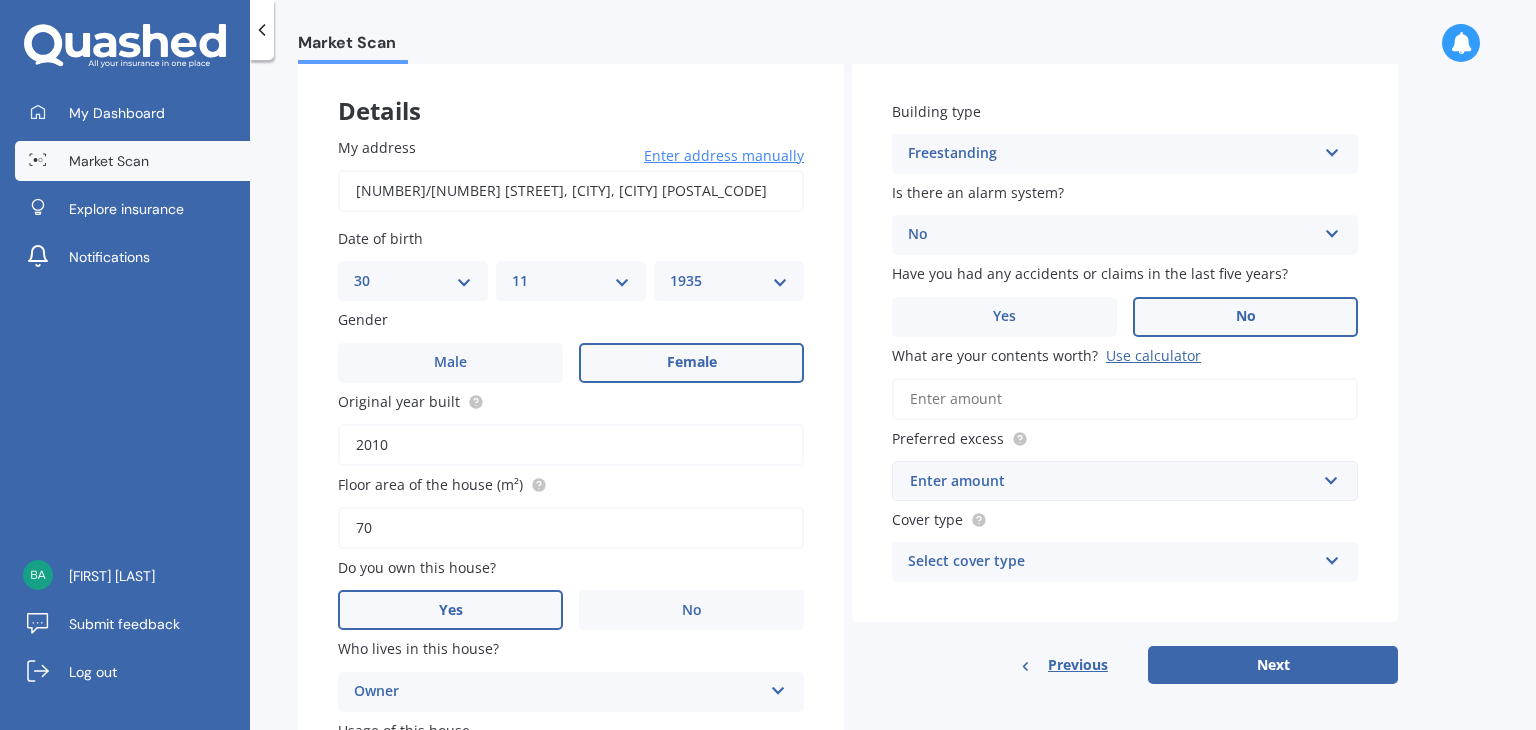 click on "What are your contents worth? Use calculator" at bounding box center (1125, 399) 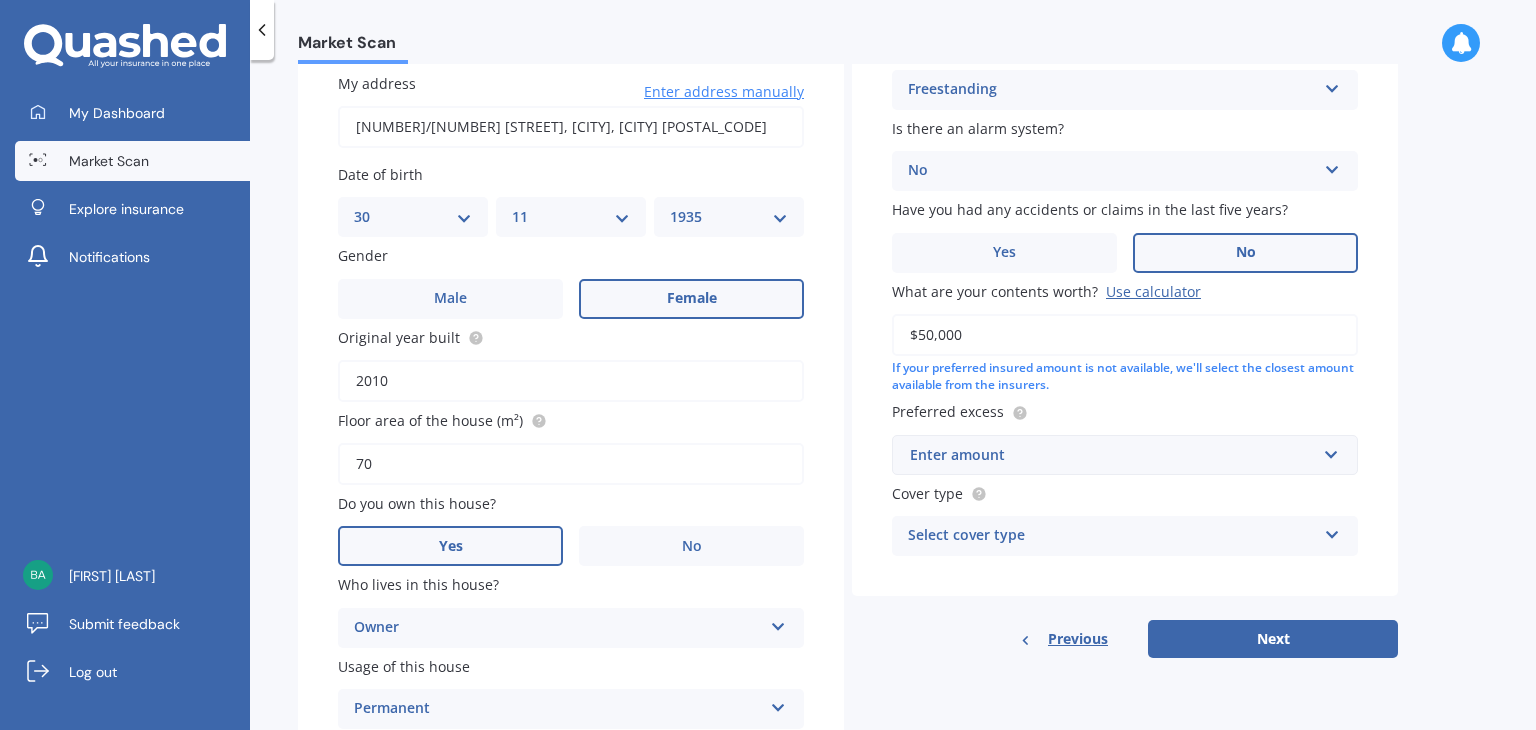 scroll, scrollTop: 200, scrollLeft: 0, axis: vertical 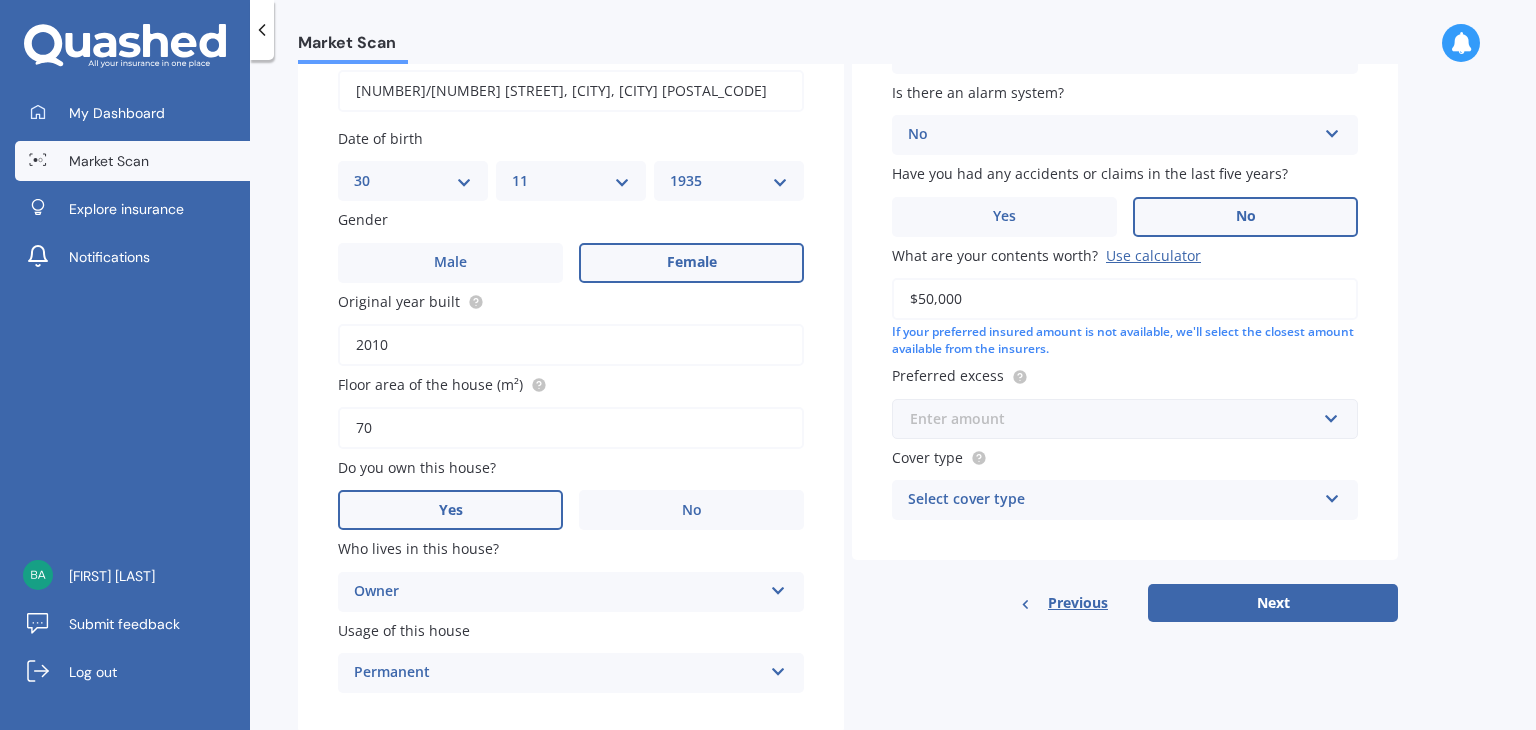 click at bounding box center (1118, 419) 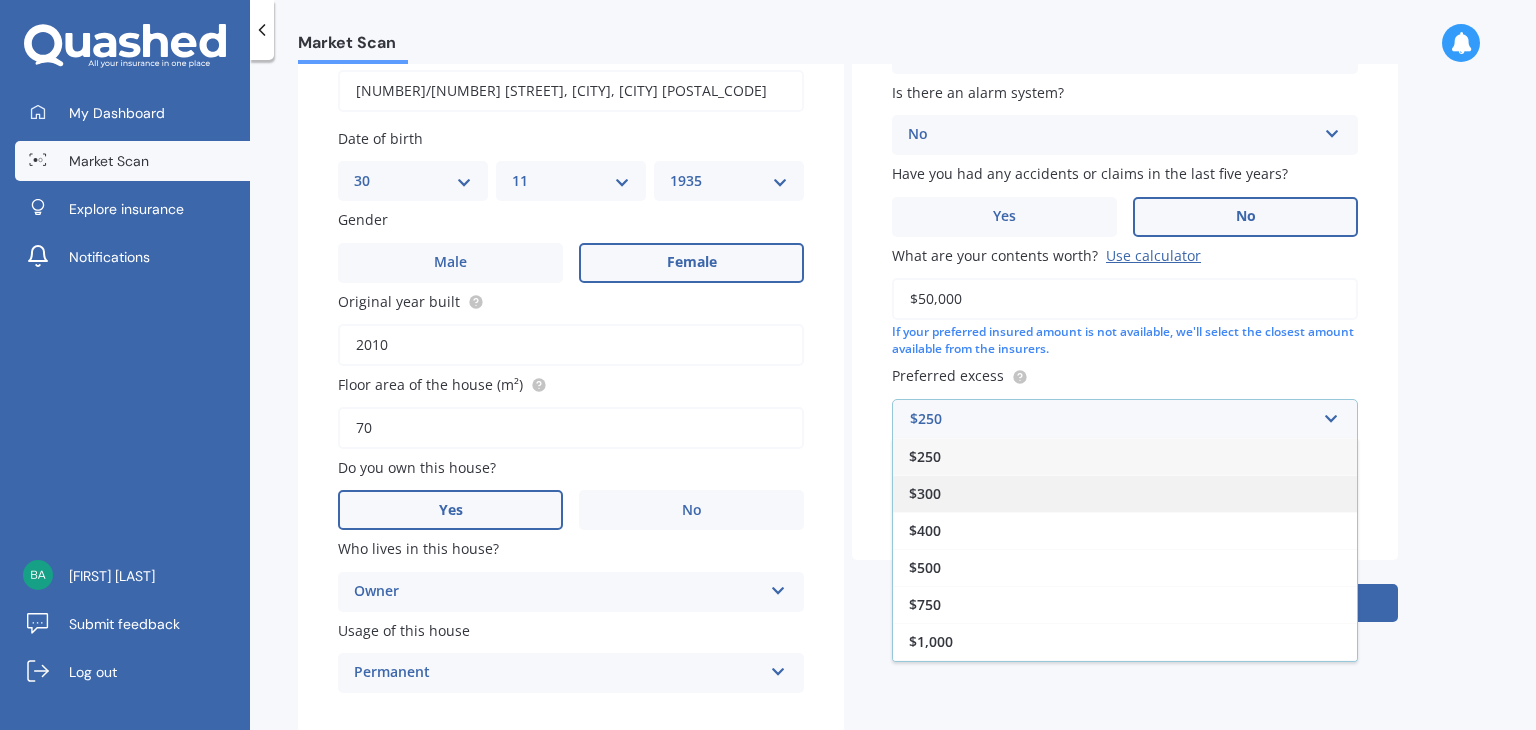 click on "$300" at bounding box center (925, 493) 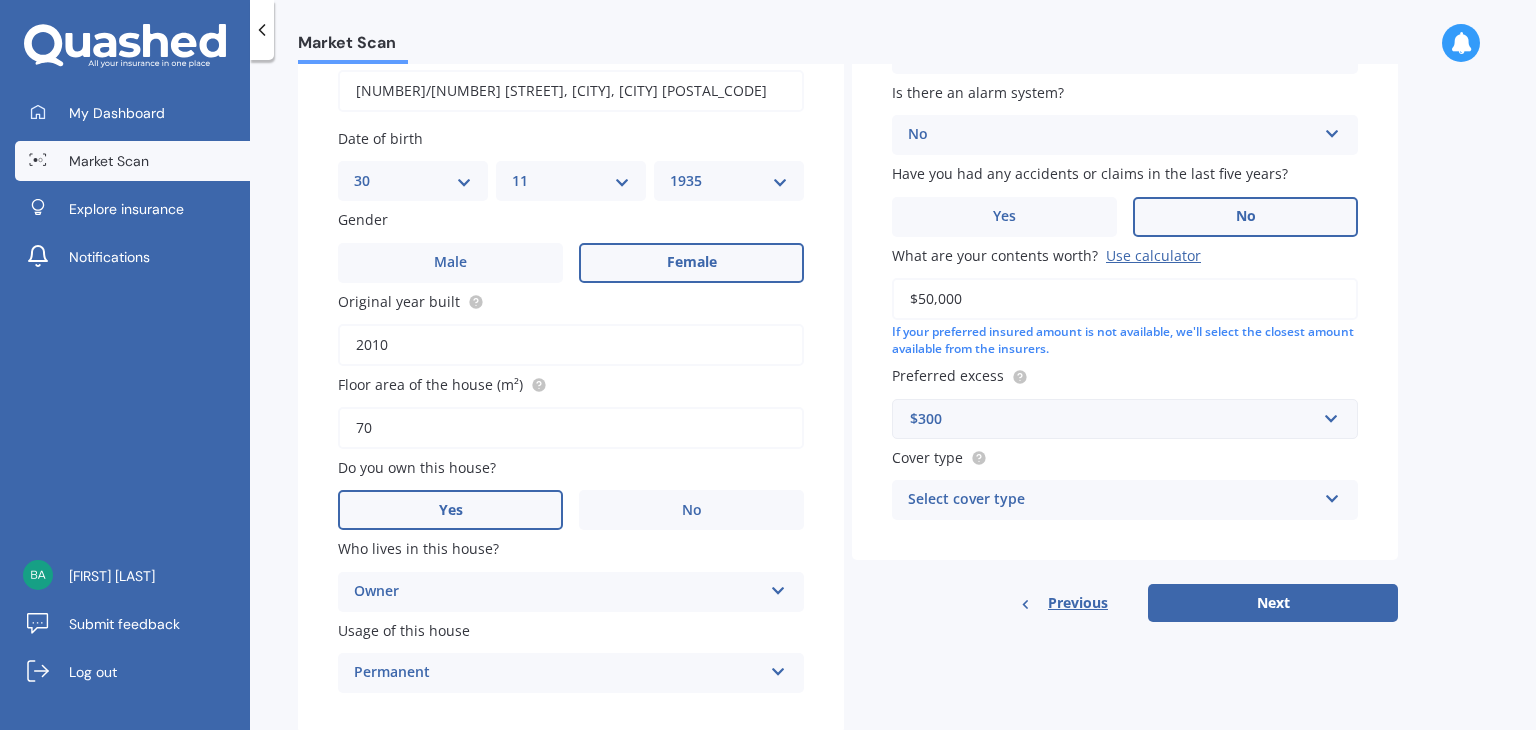 click on "Select cover type High Medium Limited" at bounding box center (1125, 500) 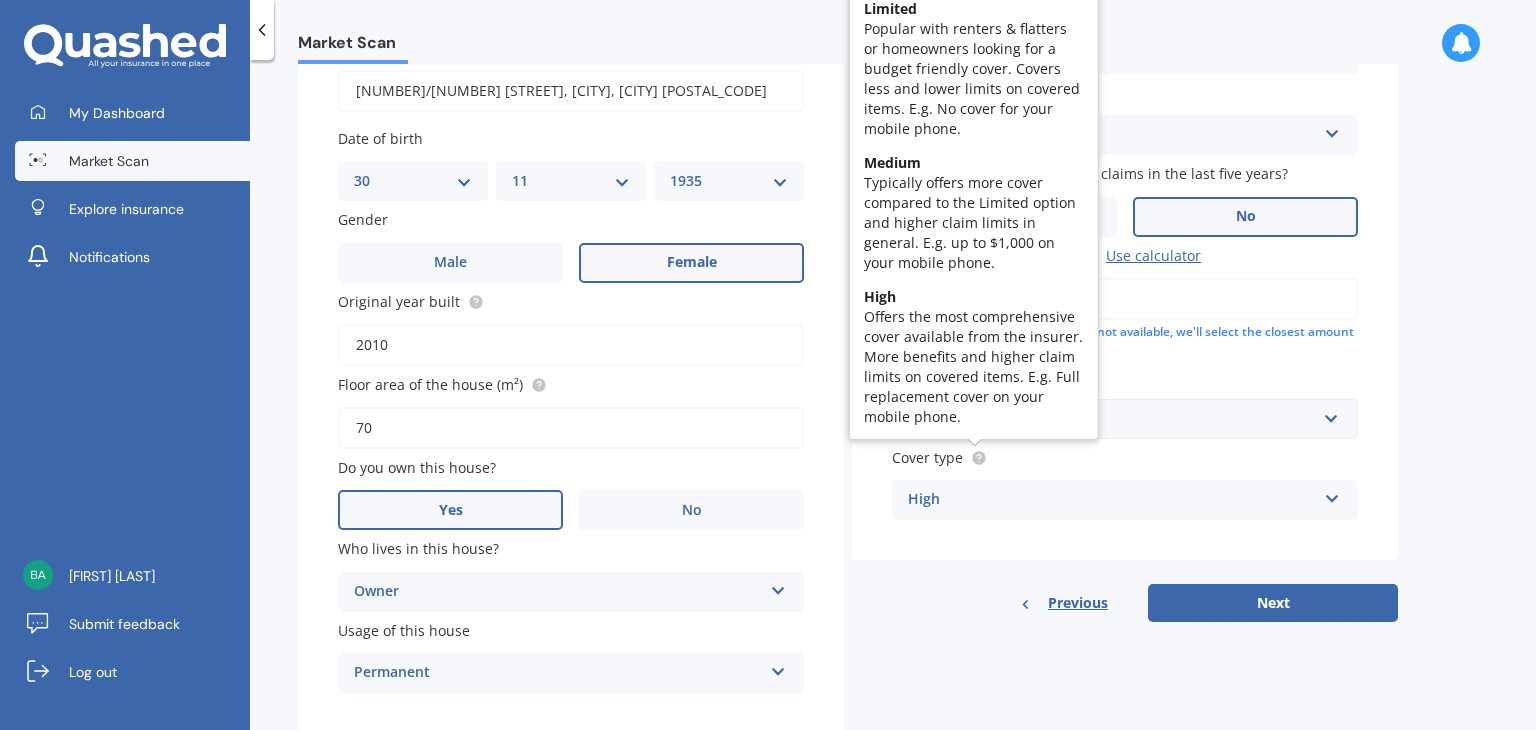 click 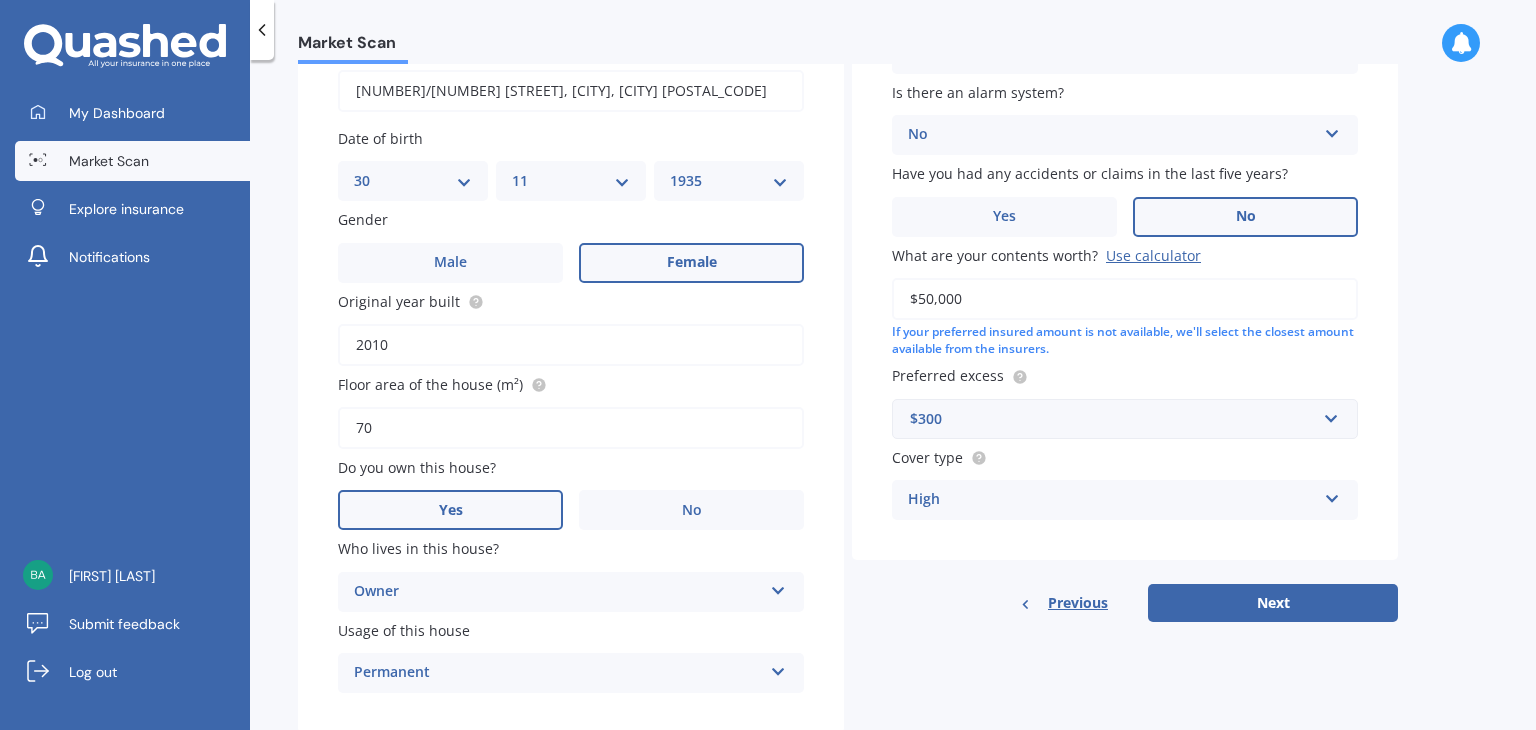 click on "High High Medium Limited" at bounding box center (1125, 500) 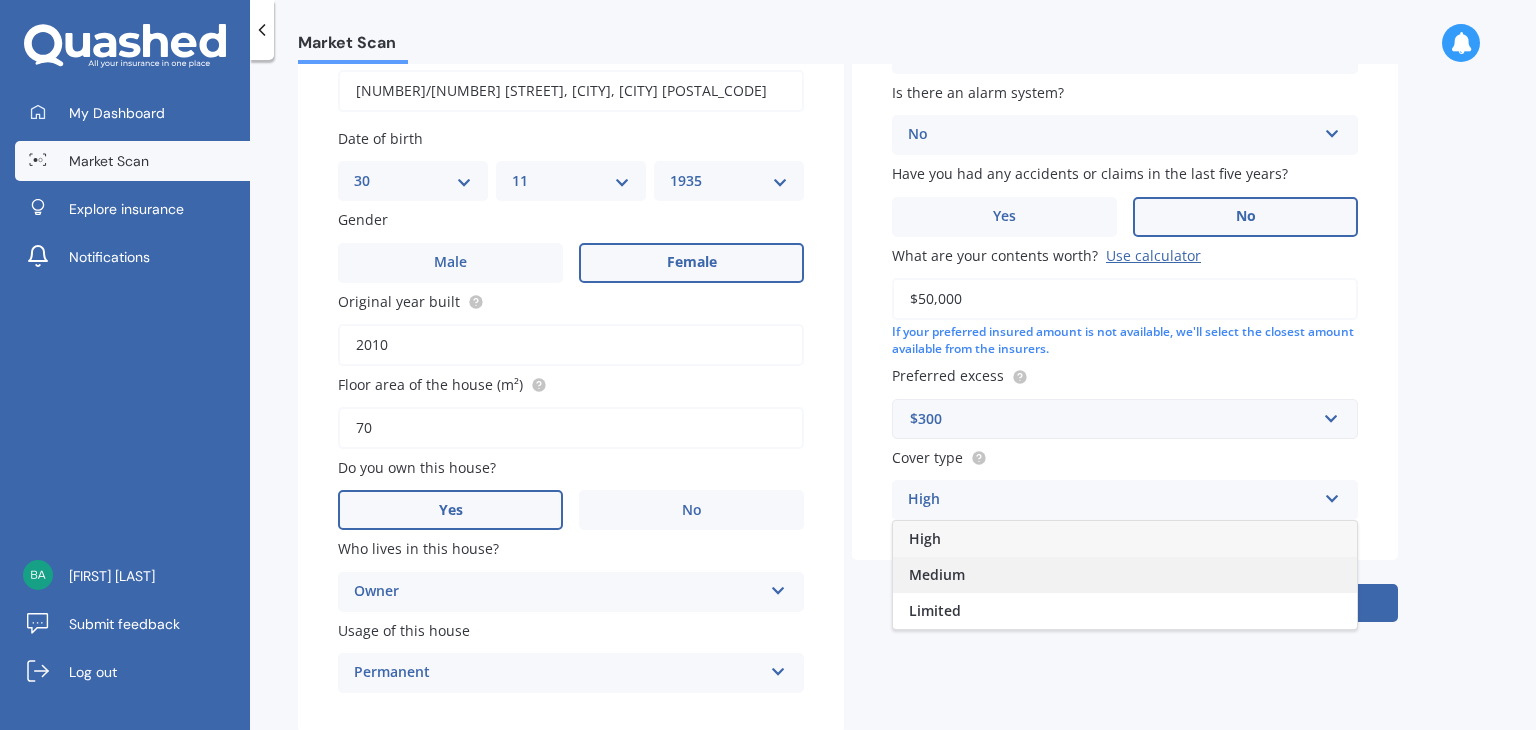 click on "Medium" at bounding box center [937, 574] 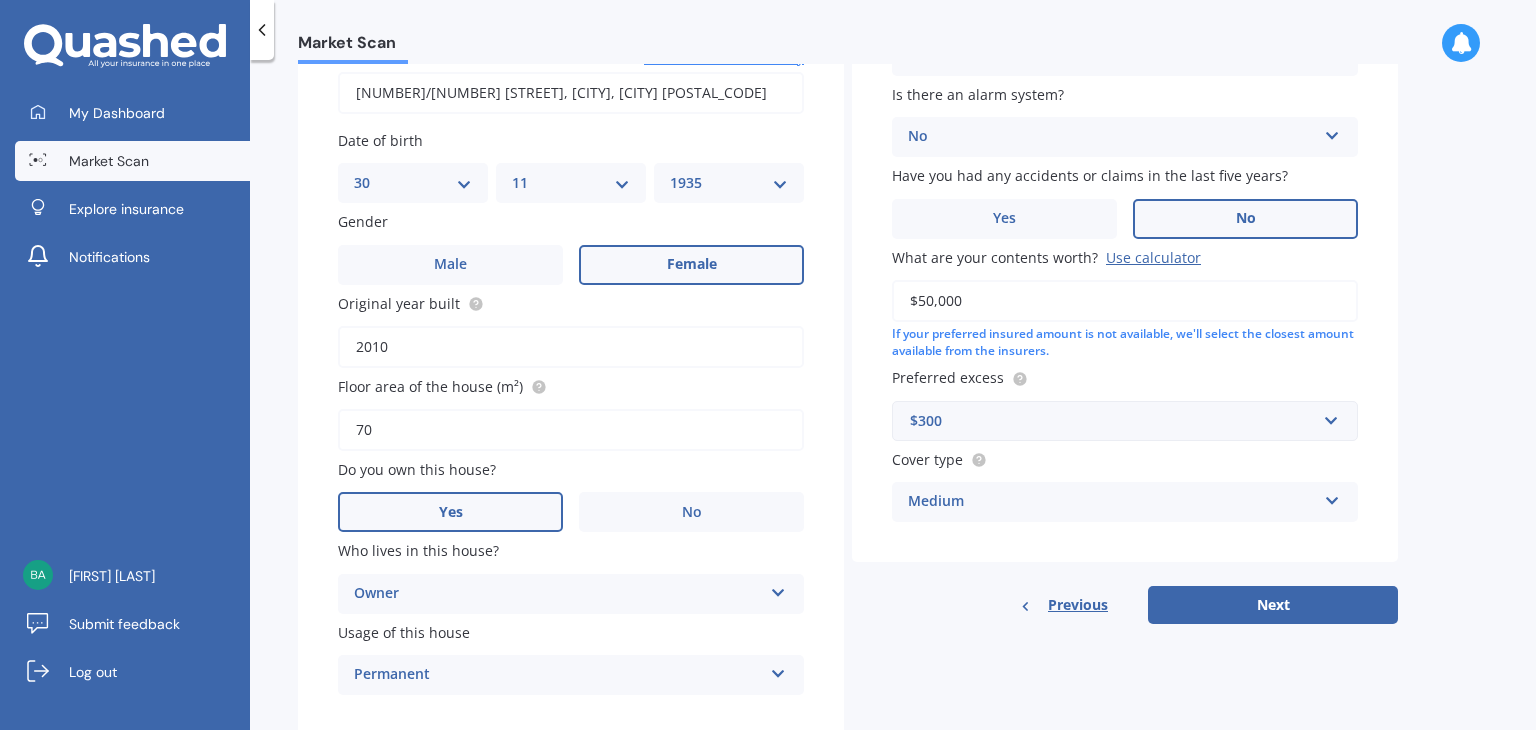 scroll, scrollTop: 200, scrollLeft: 0, axis: vertical 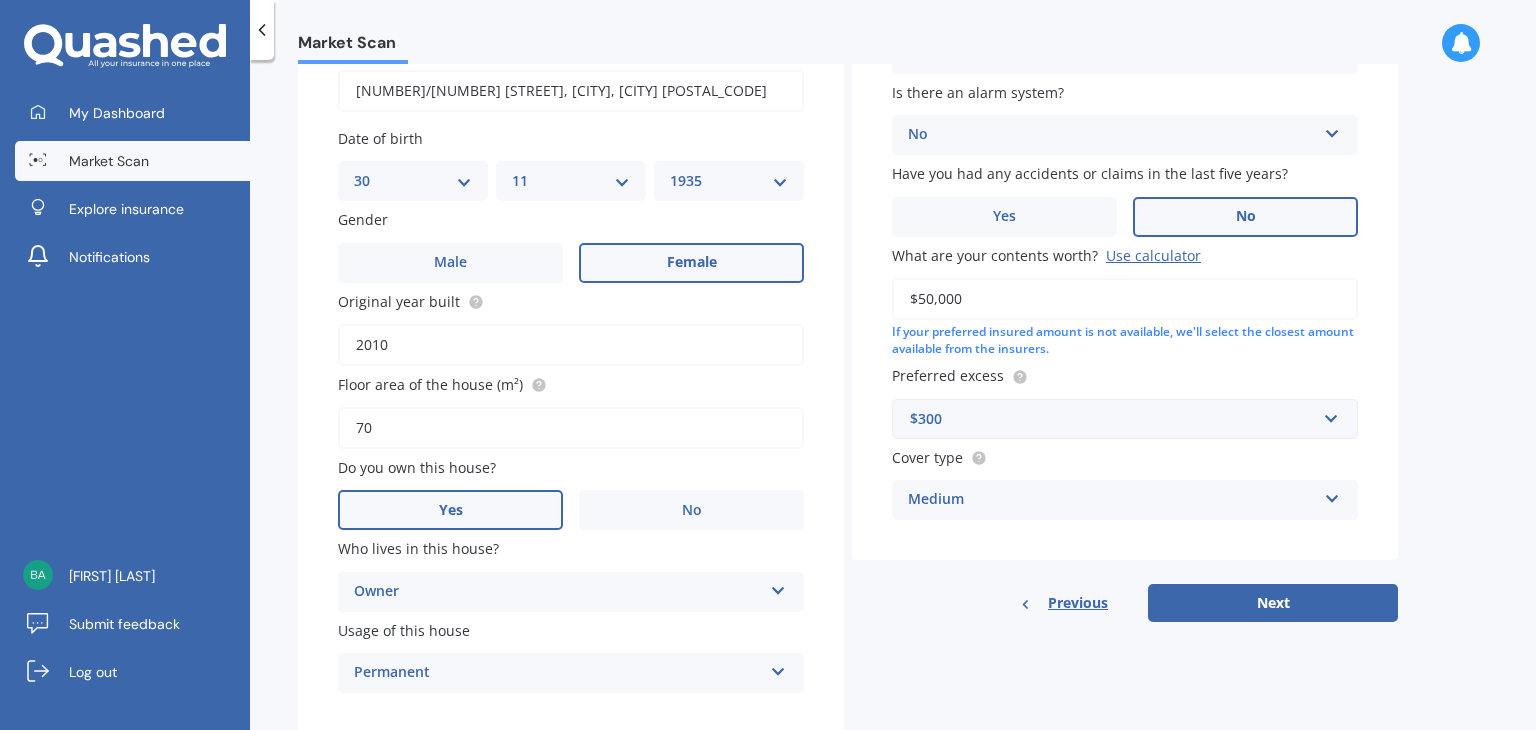 click on "$50,000" at bounding box center [1125, 299] 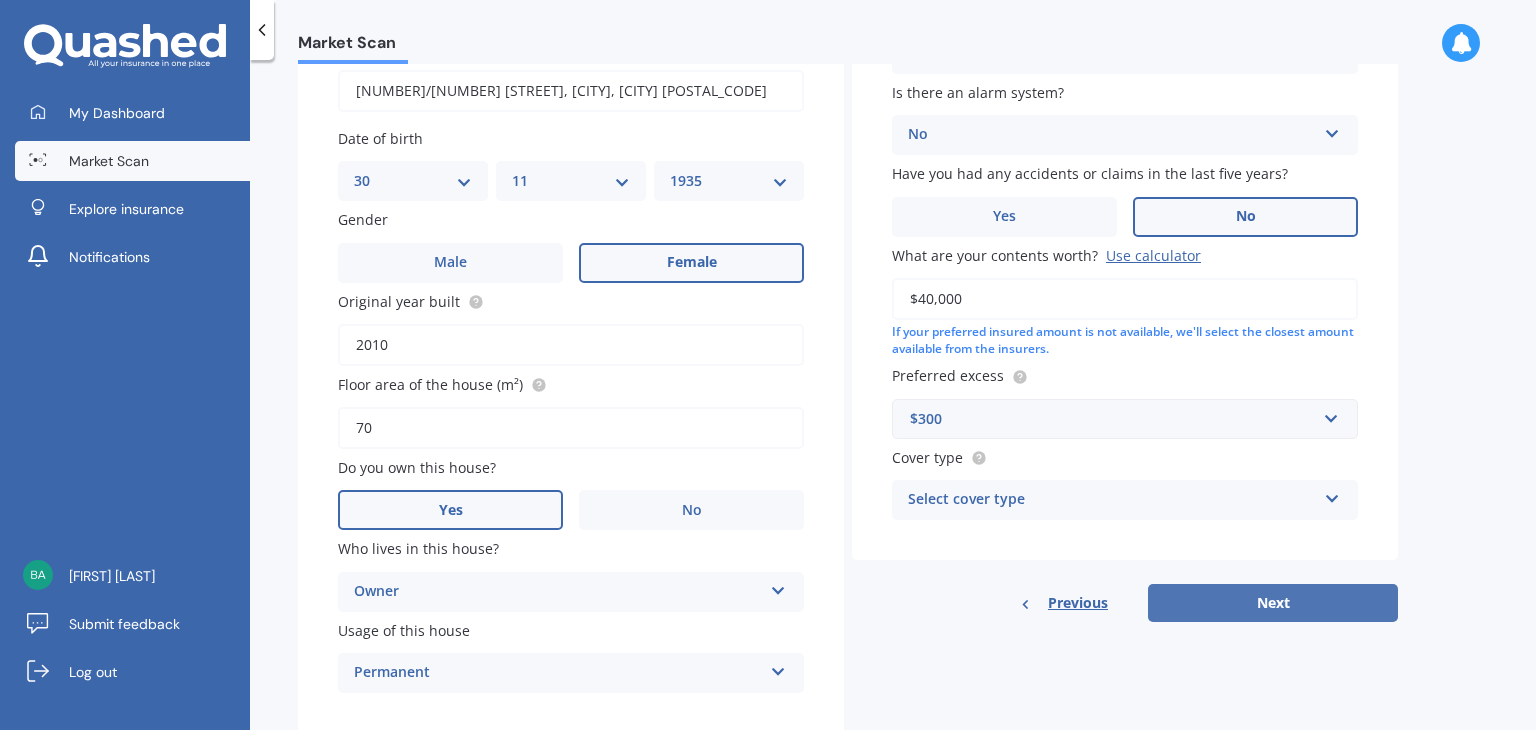 click on "Next" at bounding box center (1273, 603) 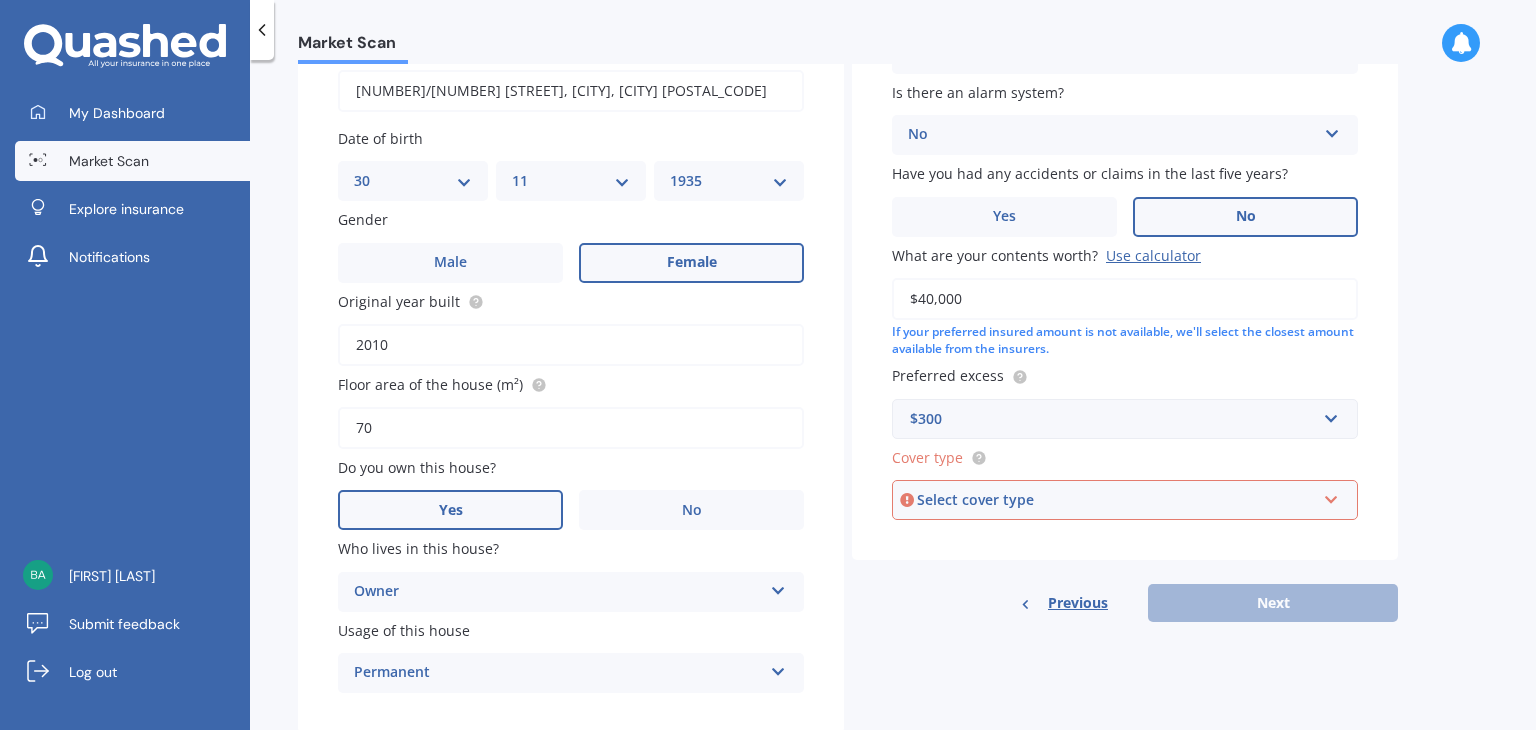 click on "Select cover type" at bounding box center (1116, 500) 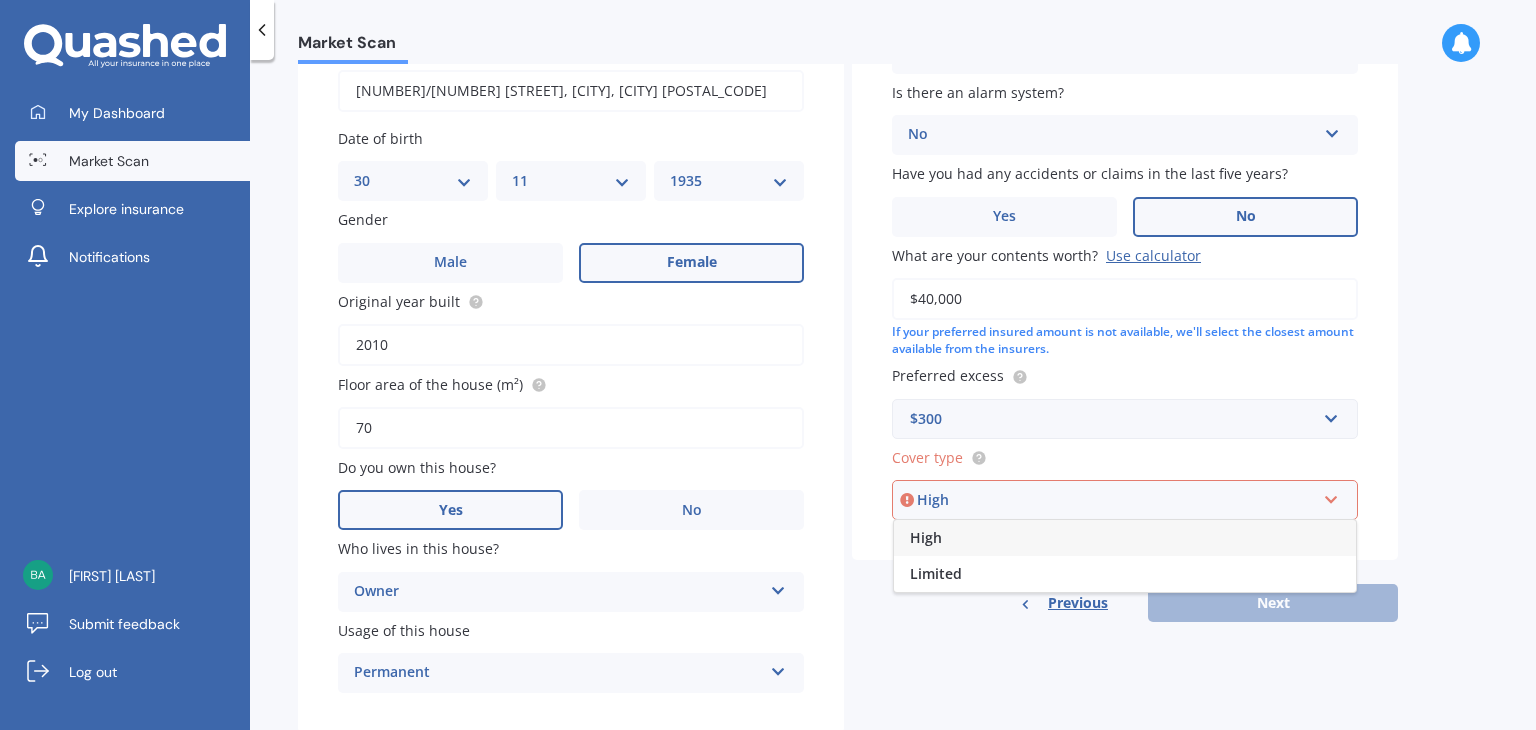 click on "High" at bounding box center (926, 537) 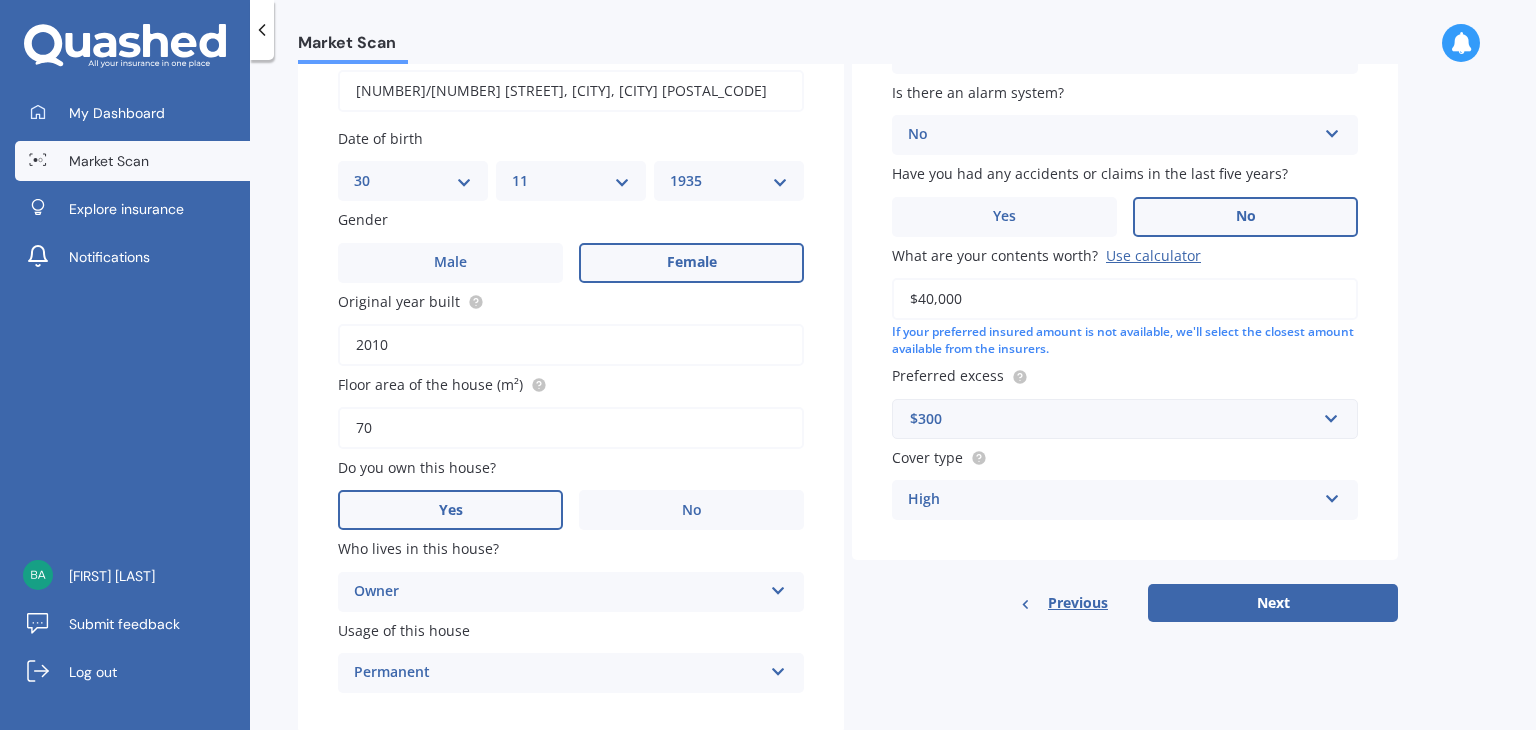 click on "High High Limited" at bounding box center [1125, 500] 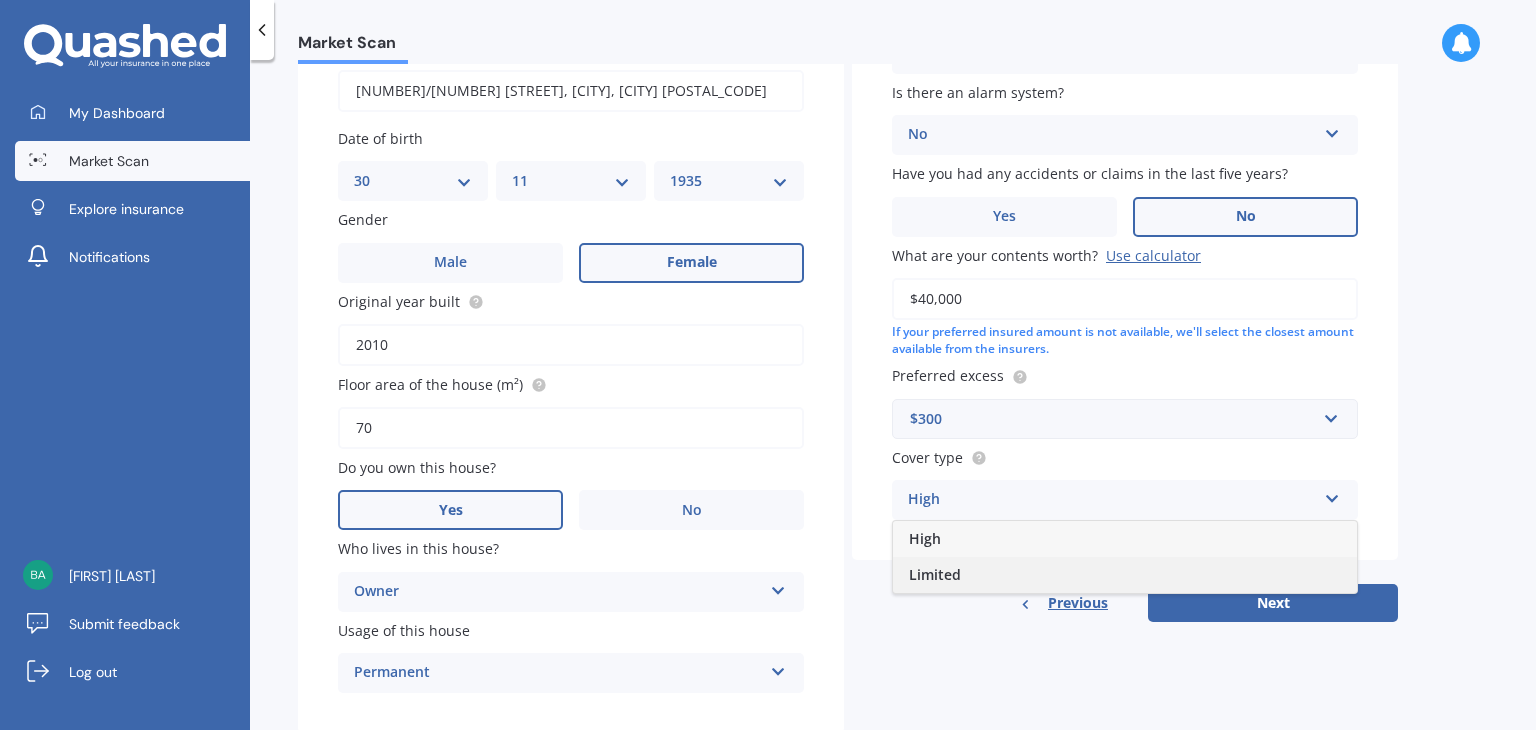 click on "Limited" at bounding box center (935, 574) 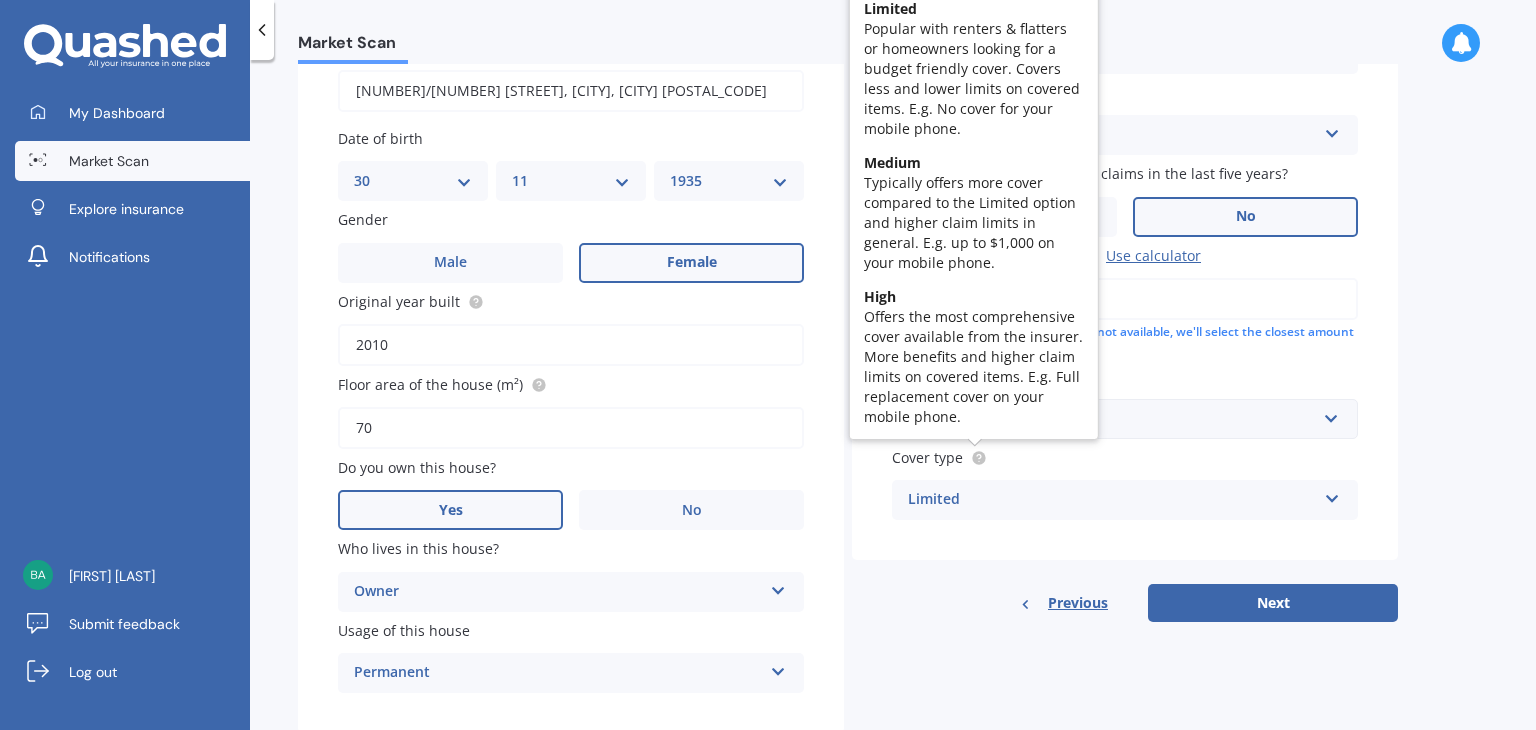 click 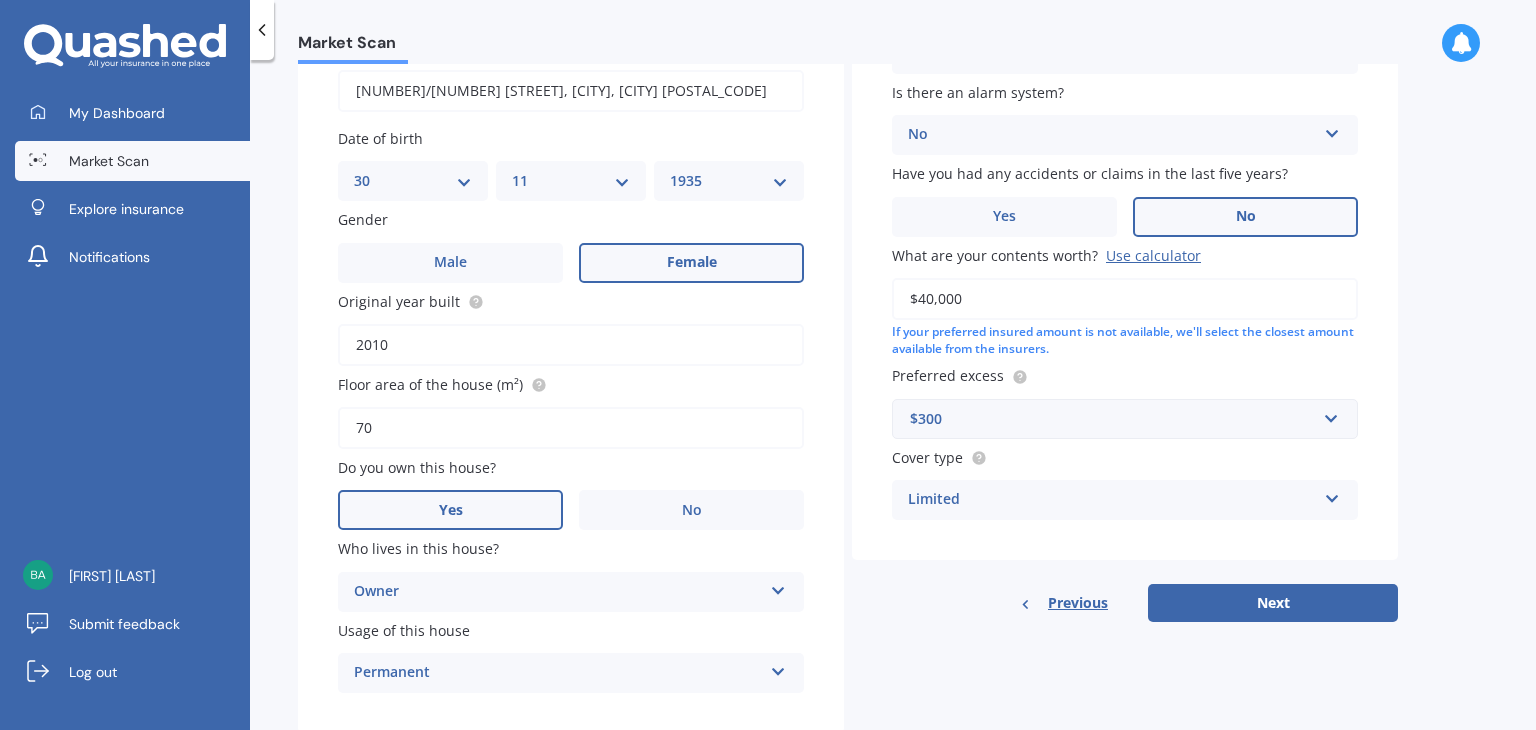 click on "Cover type" at bounding box center [939, 457] 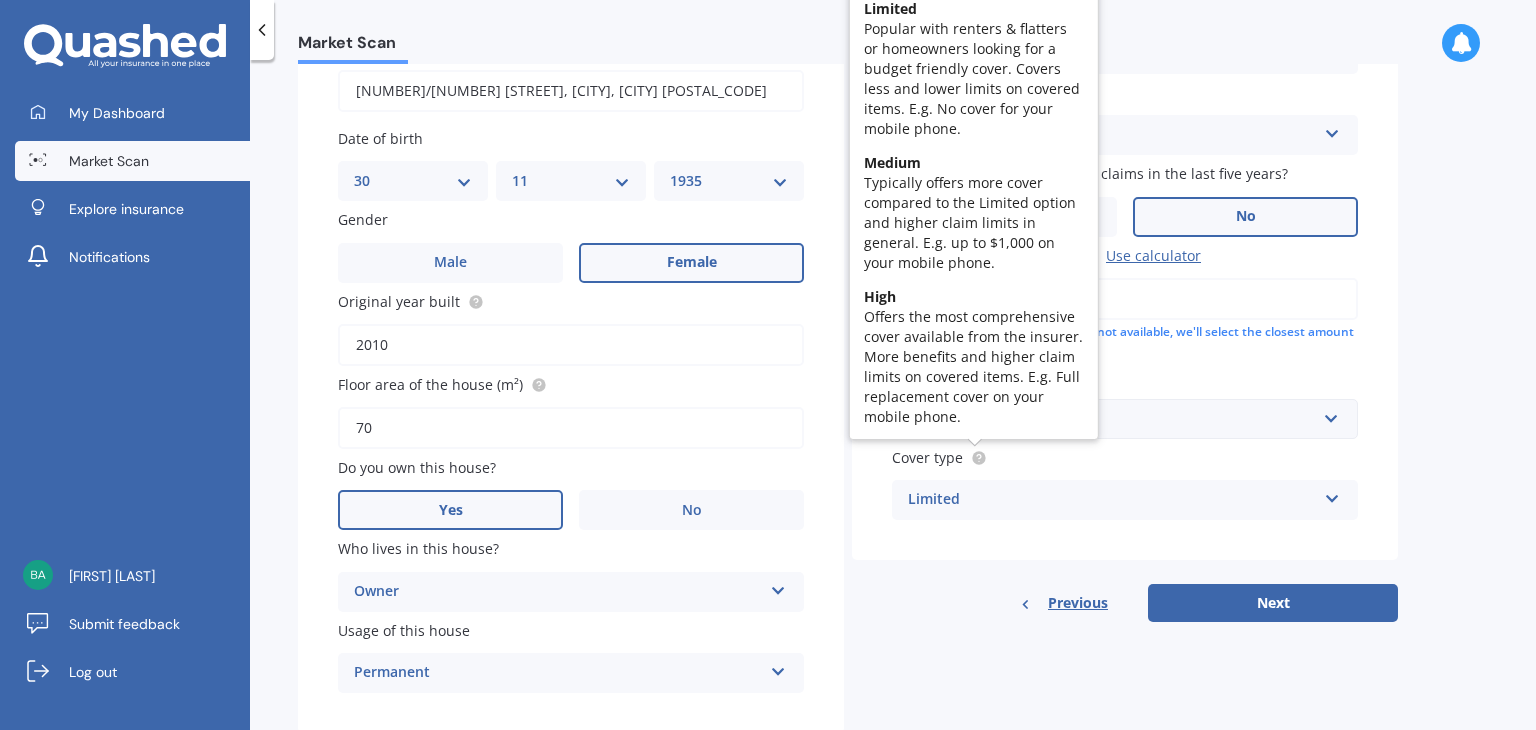 click 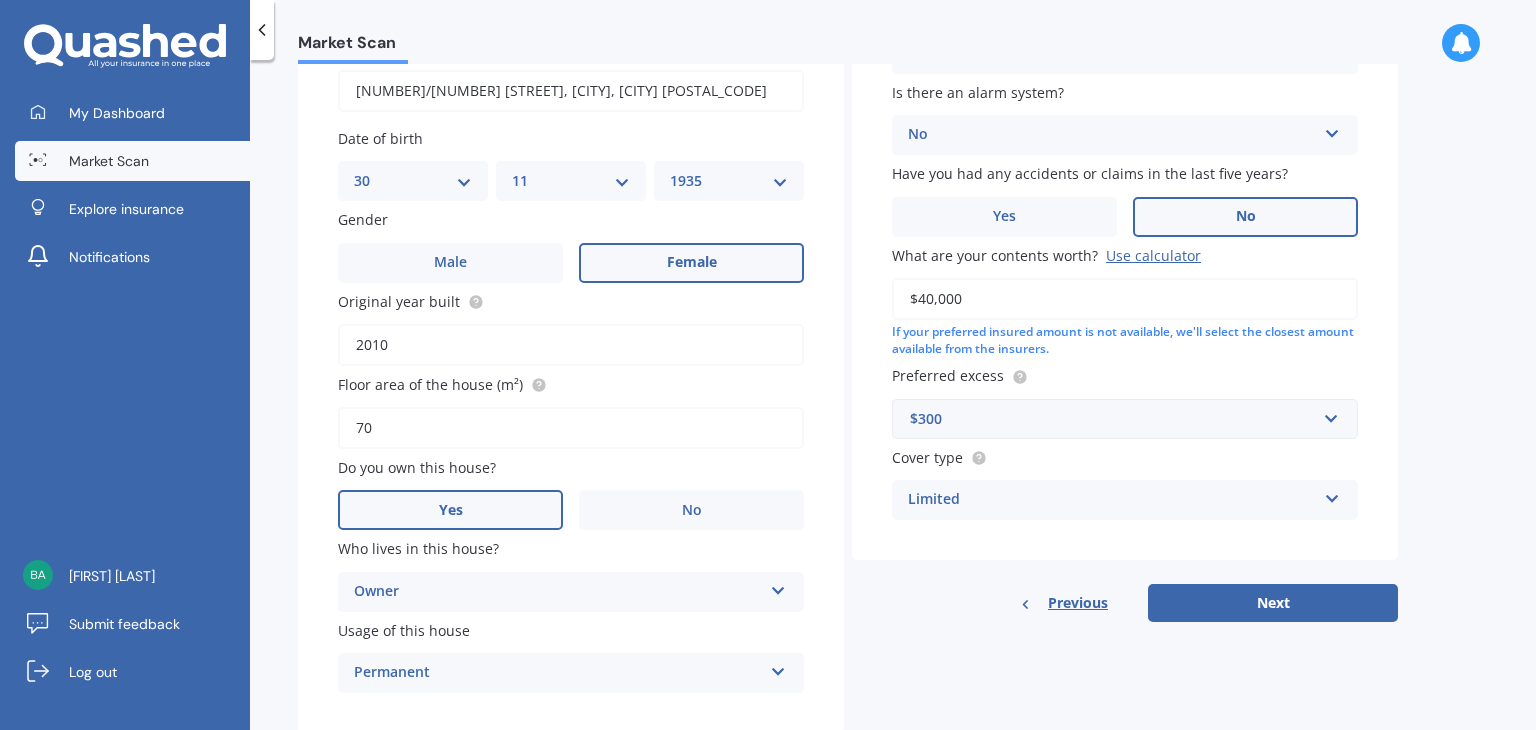 click on "$40,000" at bounding box center (1125, 299) 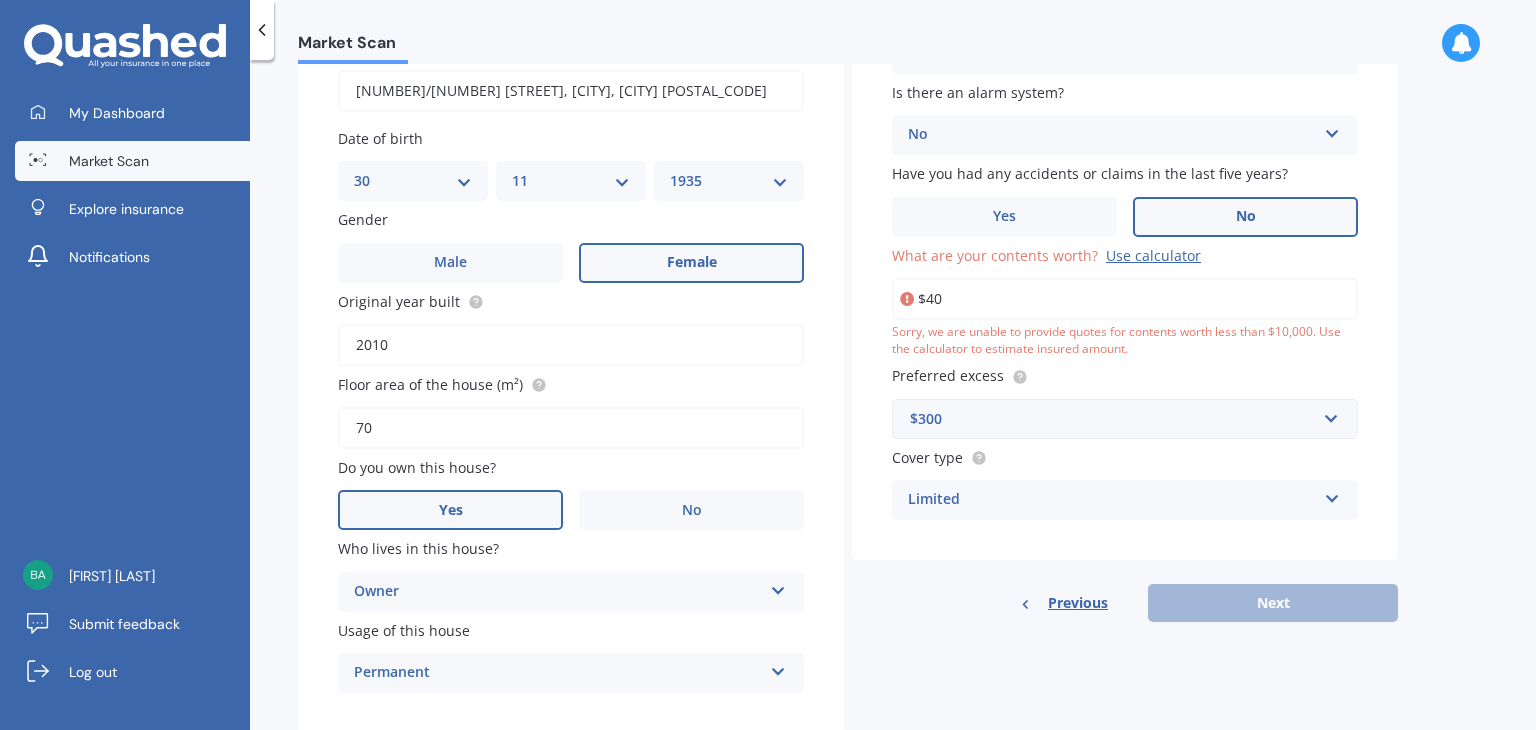 type on "$4" 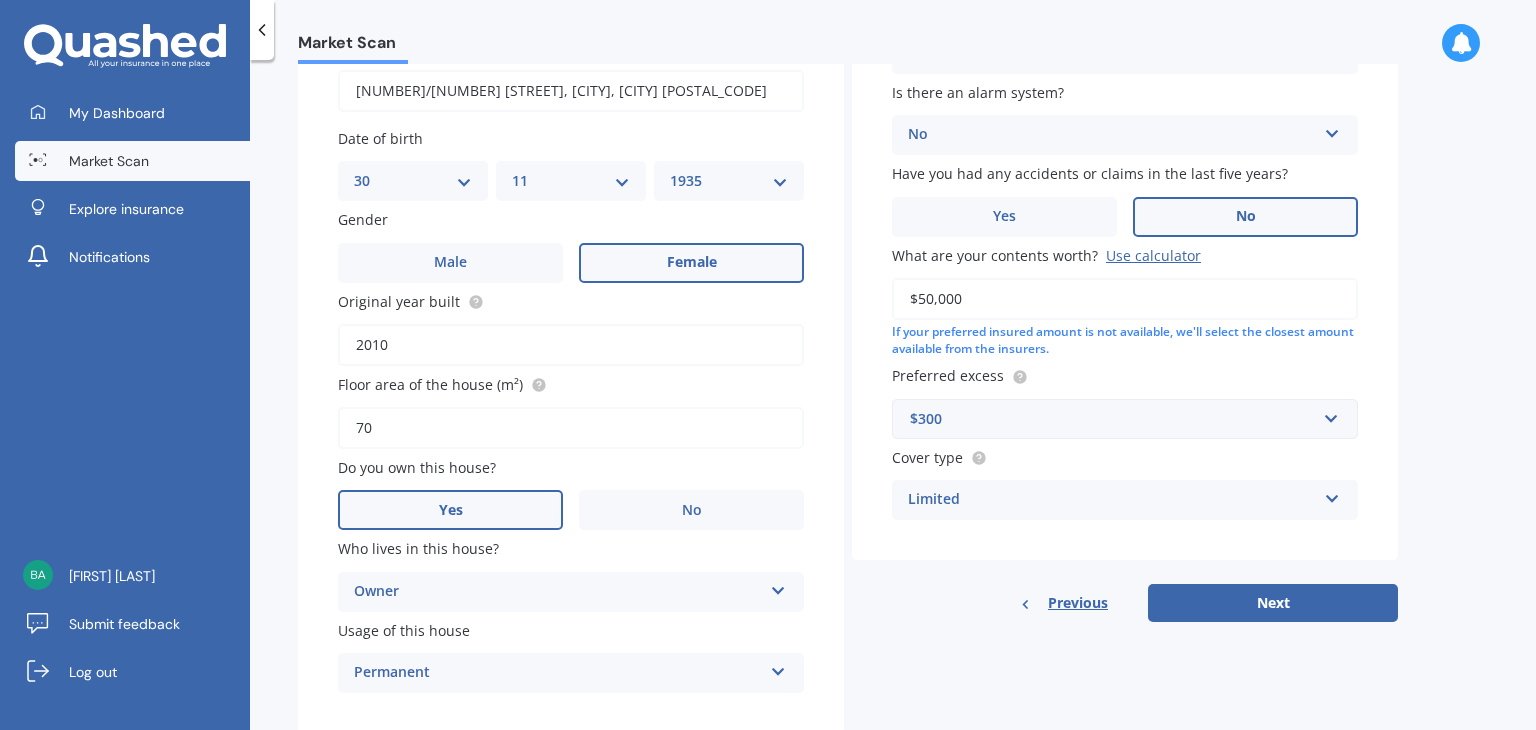 click at bounding box center [1332, 495] 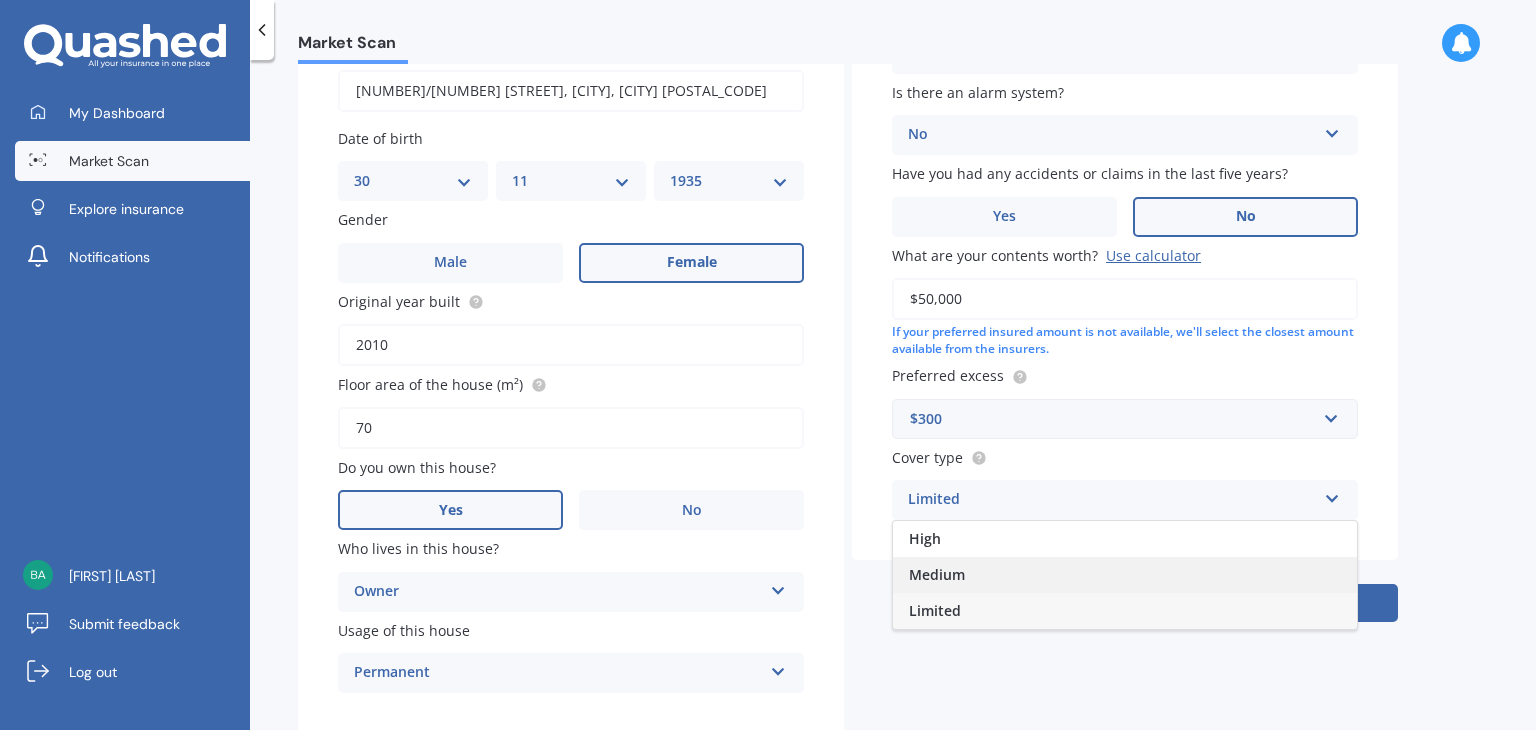 click on "Medium" at bounding box center (937, 574) 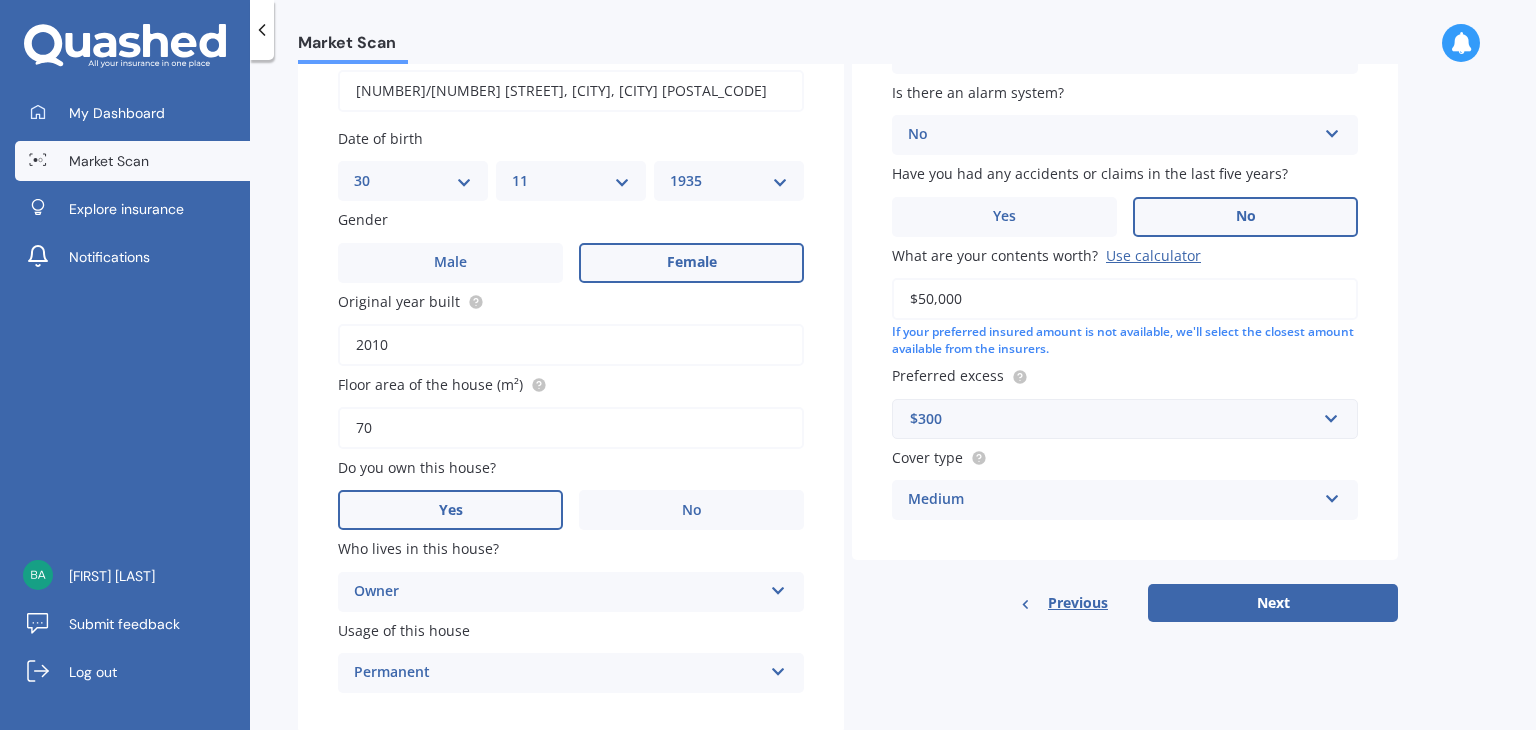 click on "$50,000" at bounding box center (1125, 299) 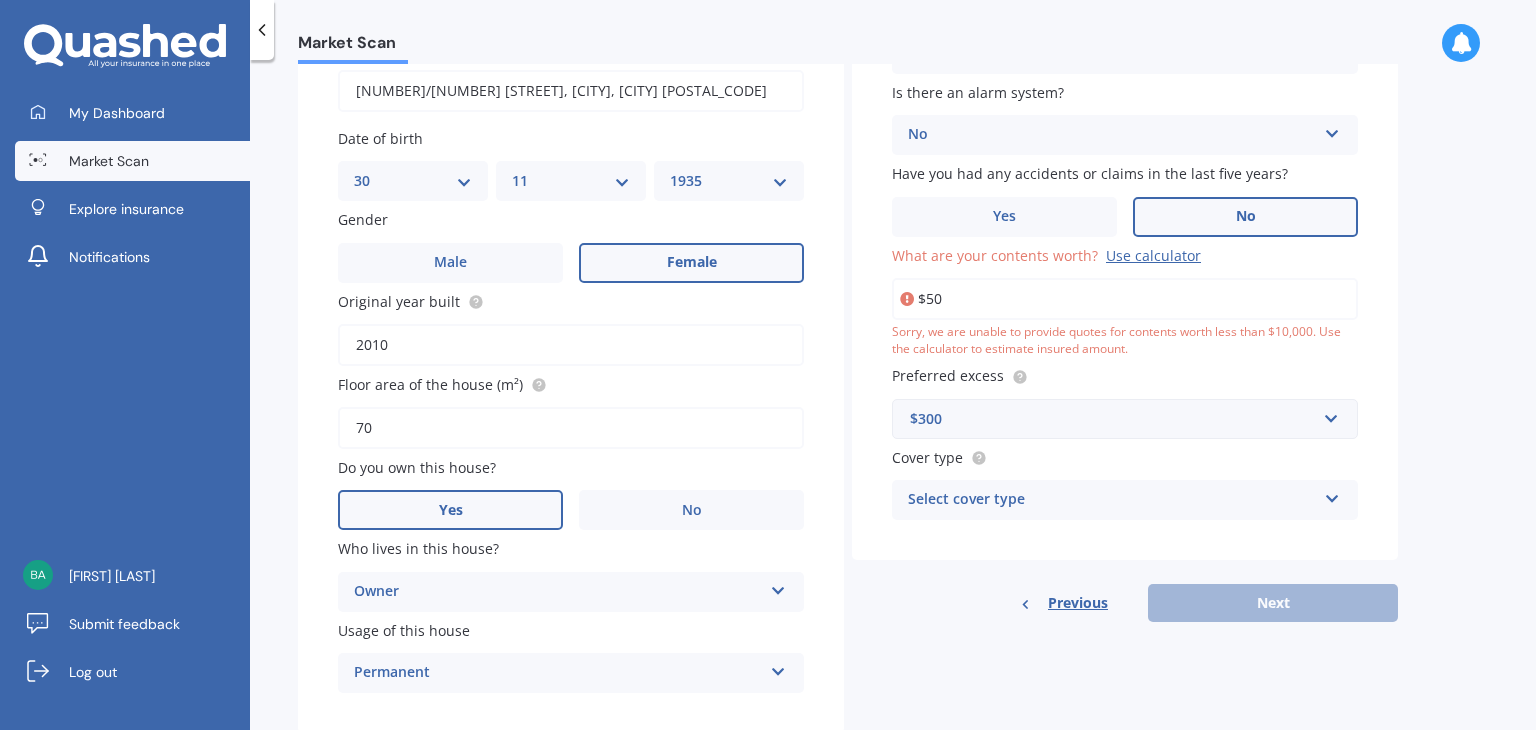 type on "$5" 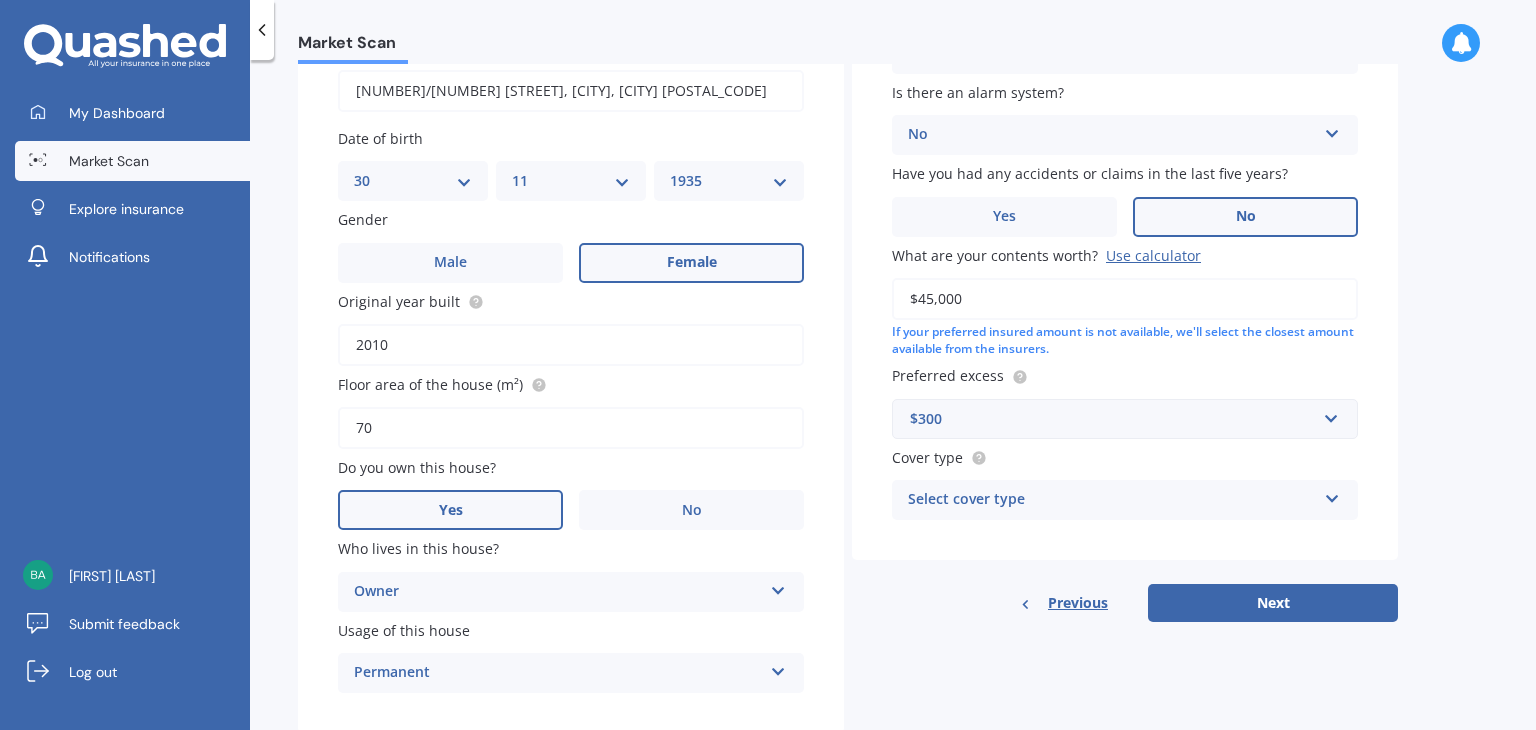 type on "$45,000" 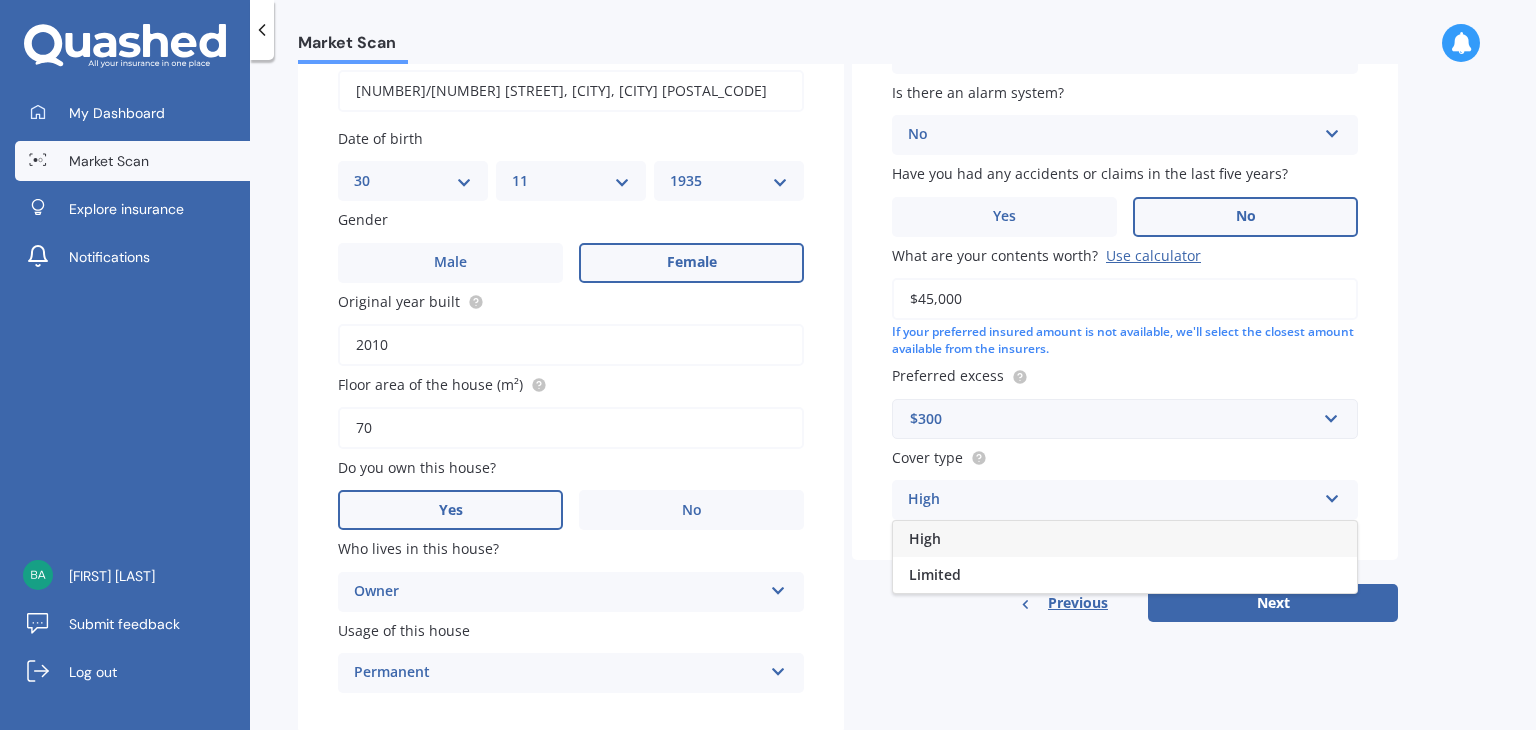 click on "High" at bounding box center [1125, 539] 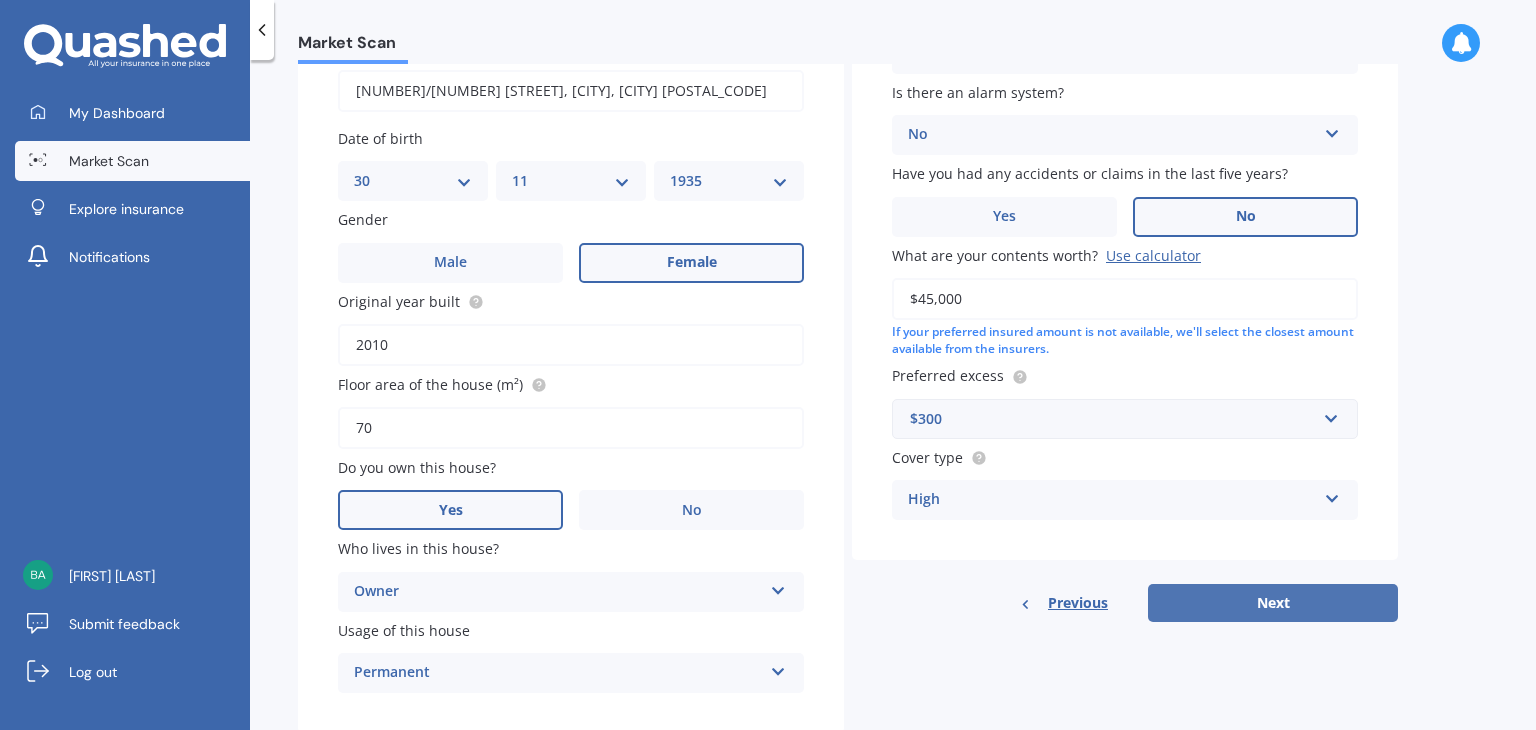 click on "Next" at bounding box center [1273, 603] 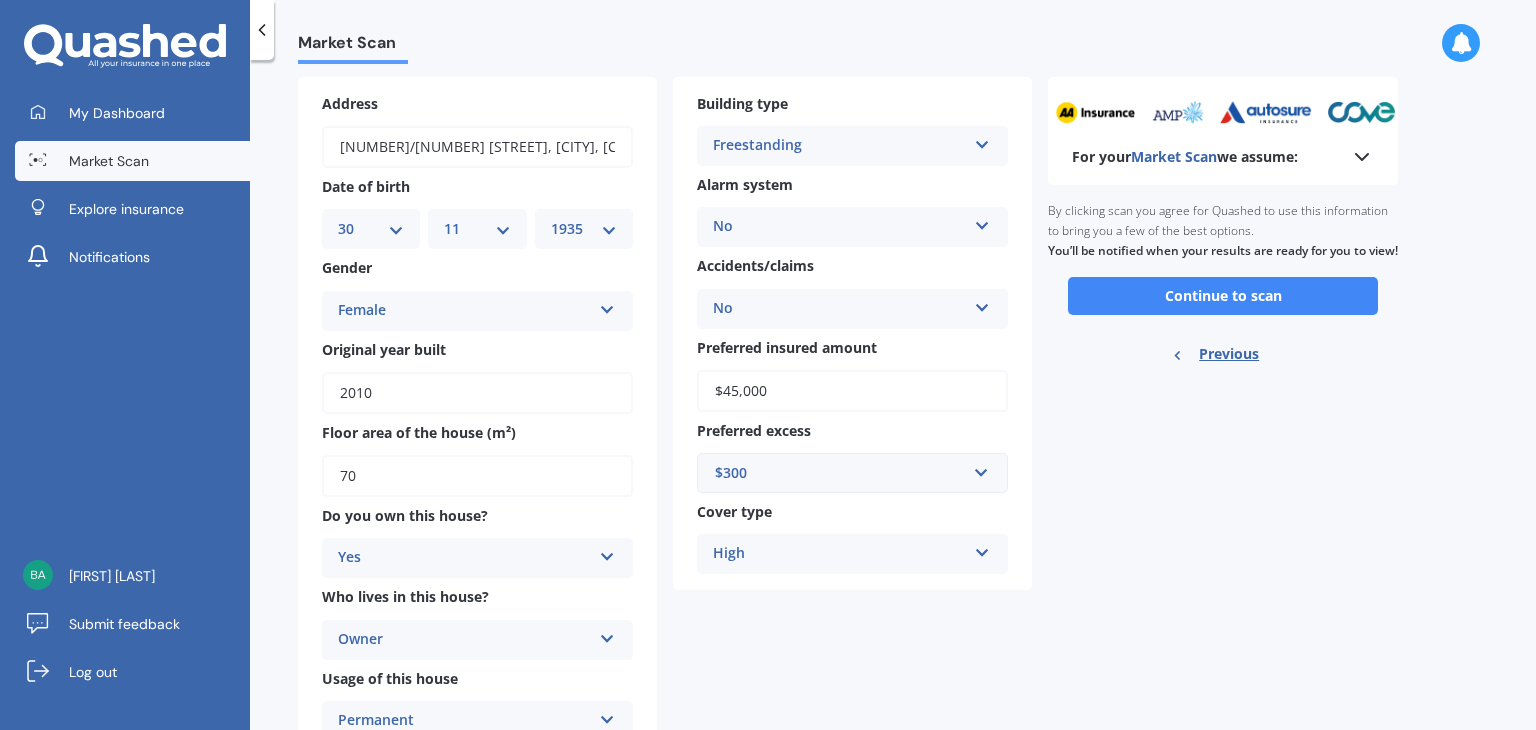 scroll, scrollTop: 0, scrollLeft: 0, axis: both 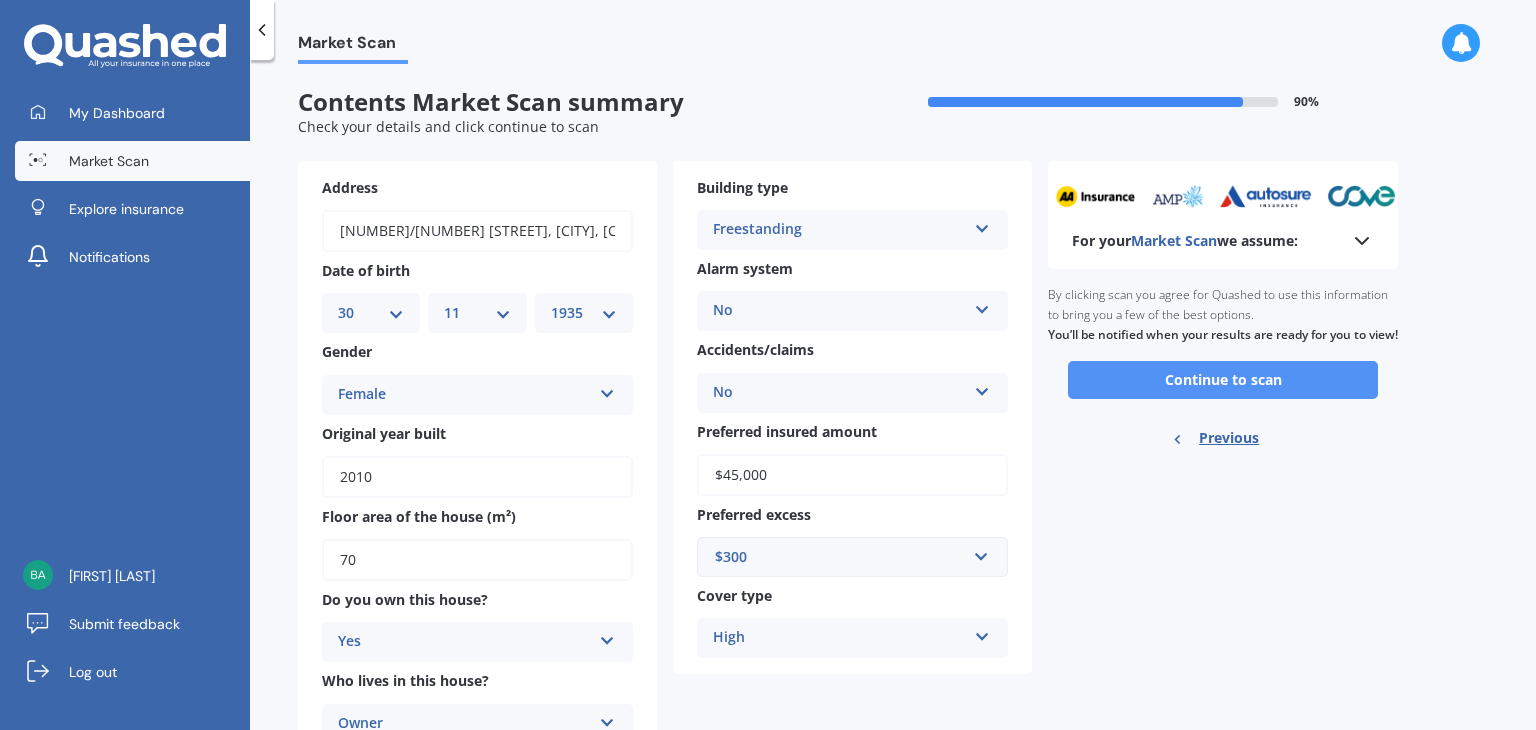 click on "Continue to scan" at bounding box center (1223, 380) 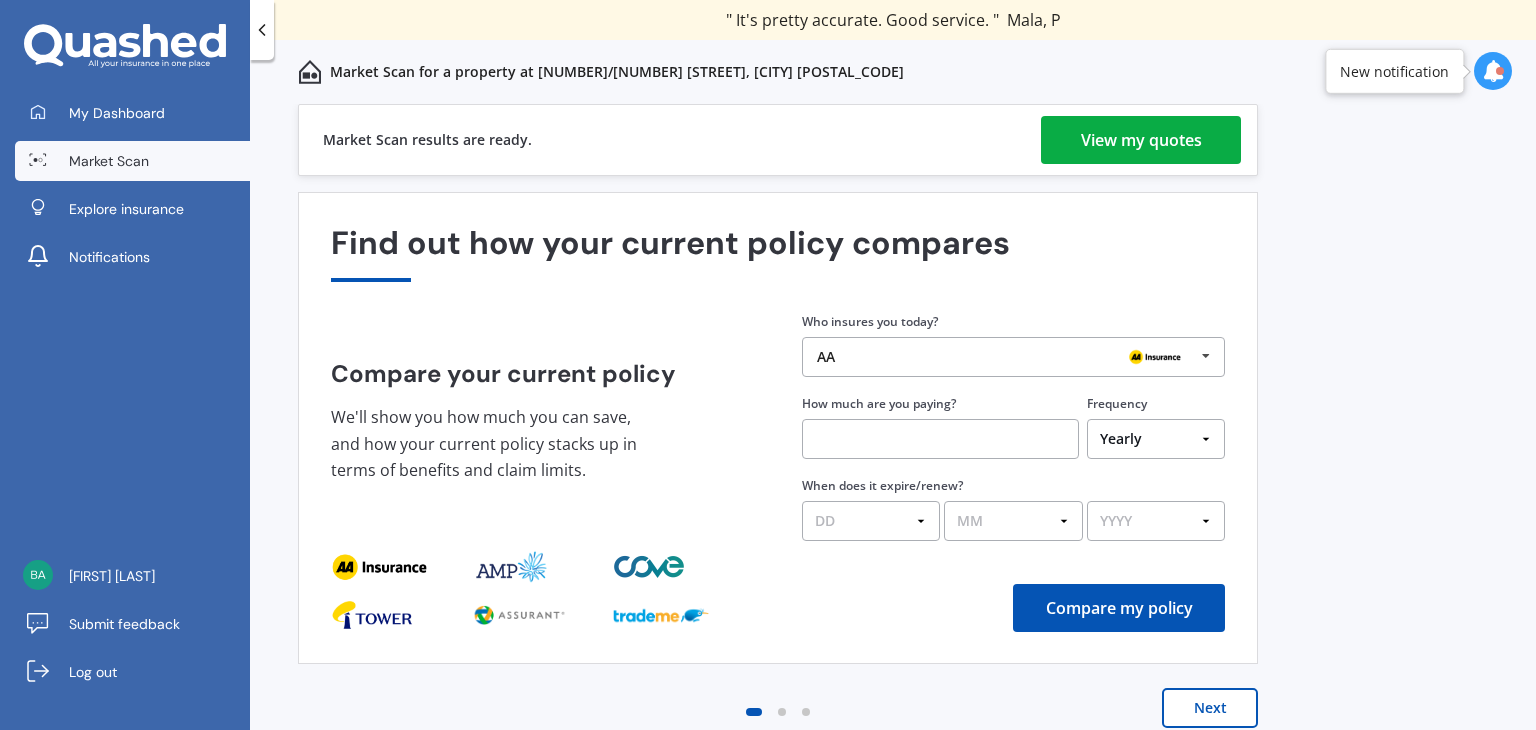 click on "View my quotes" at bounding box center (1141, 140) 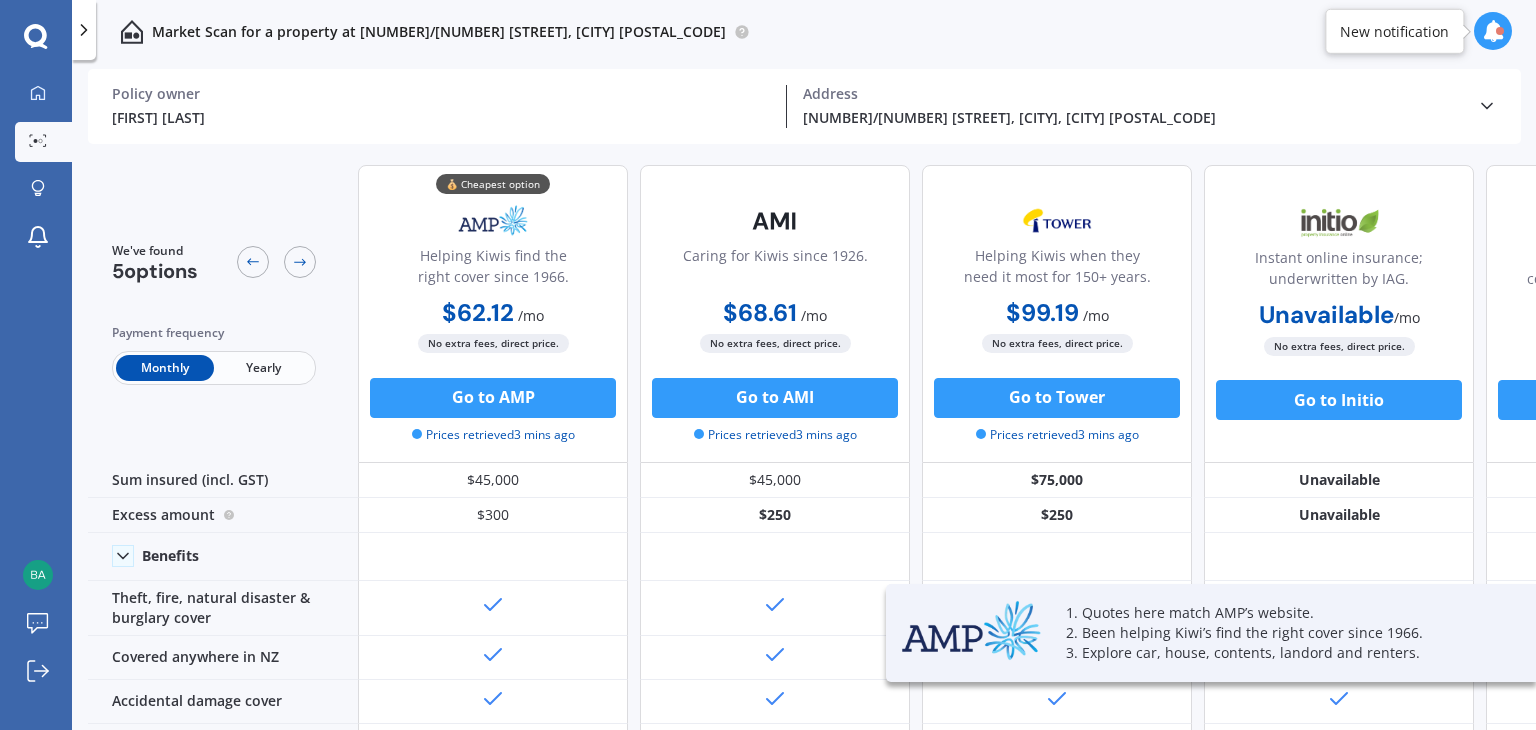 click on "Yearly" at bounding box center (263, 368) 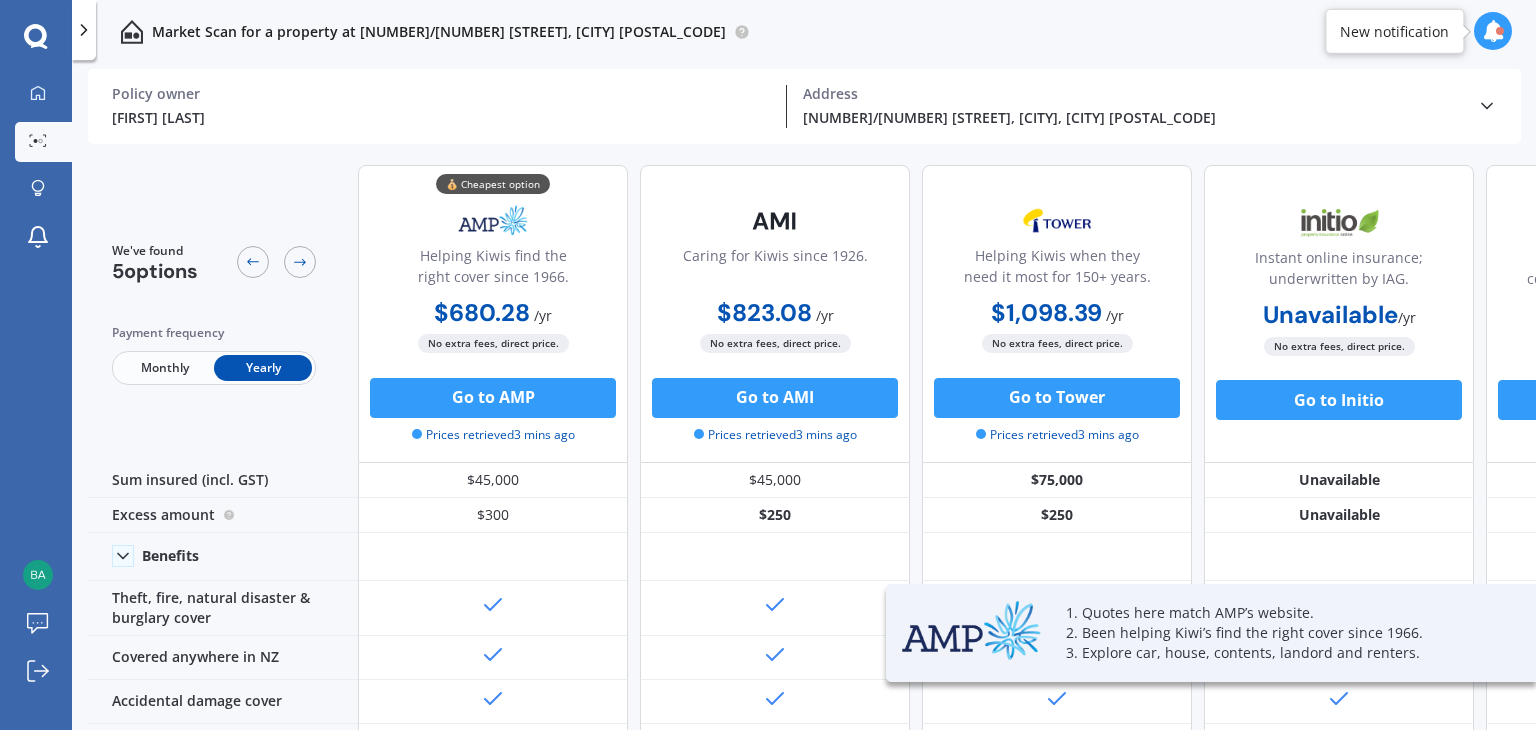 scroll, scrollTop: 100, scrollLeft: 0, axis: vertical 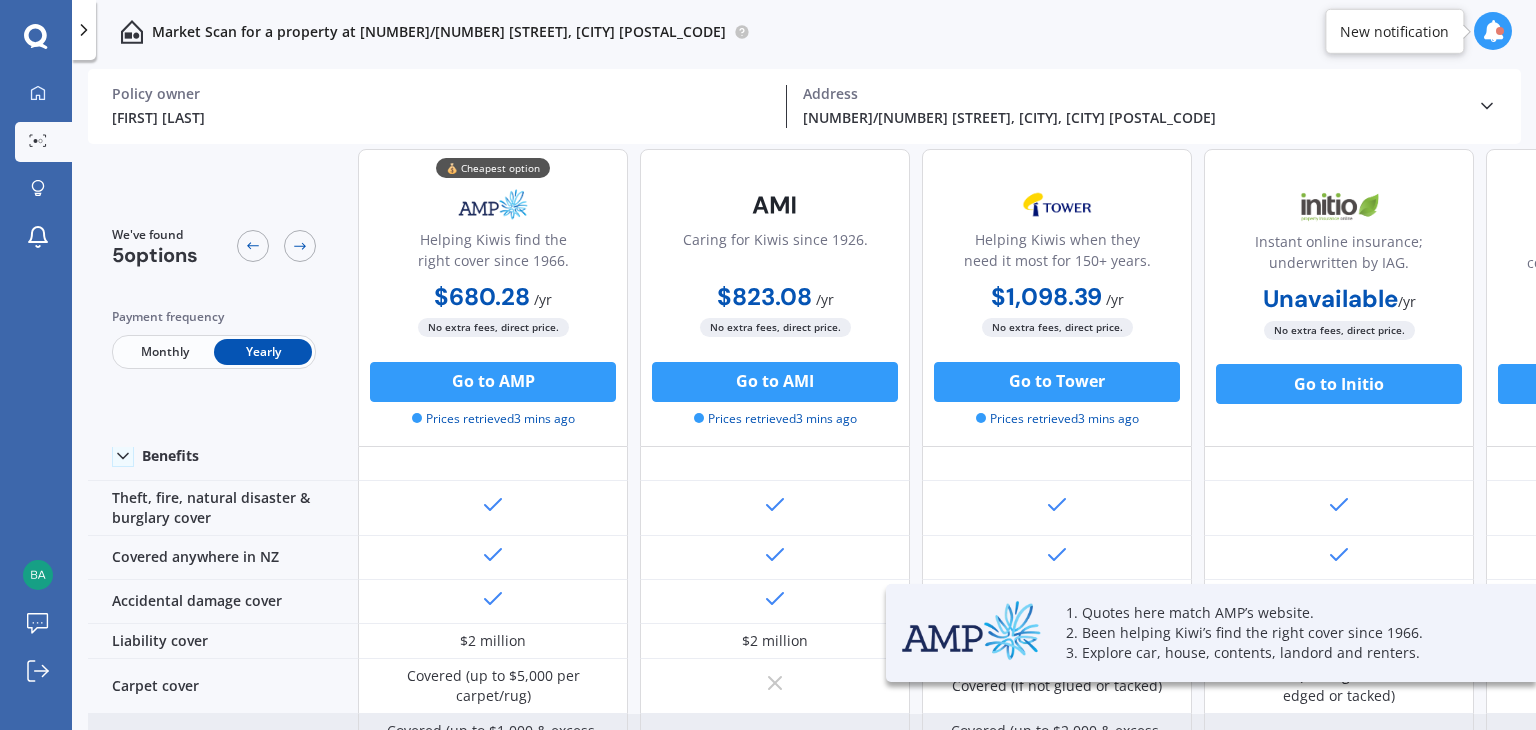 click on "Covered (up to $1,000)" at bounding box center (1339, 741) 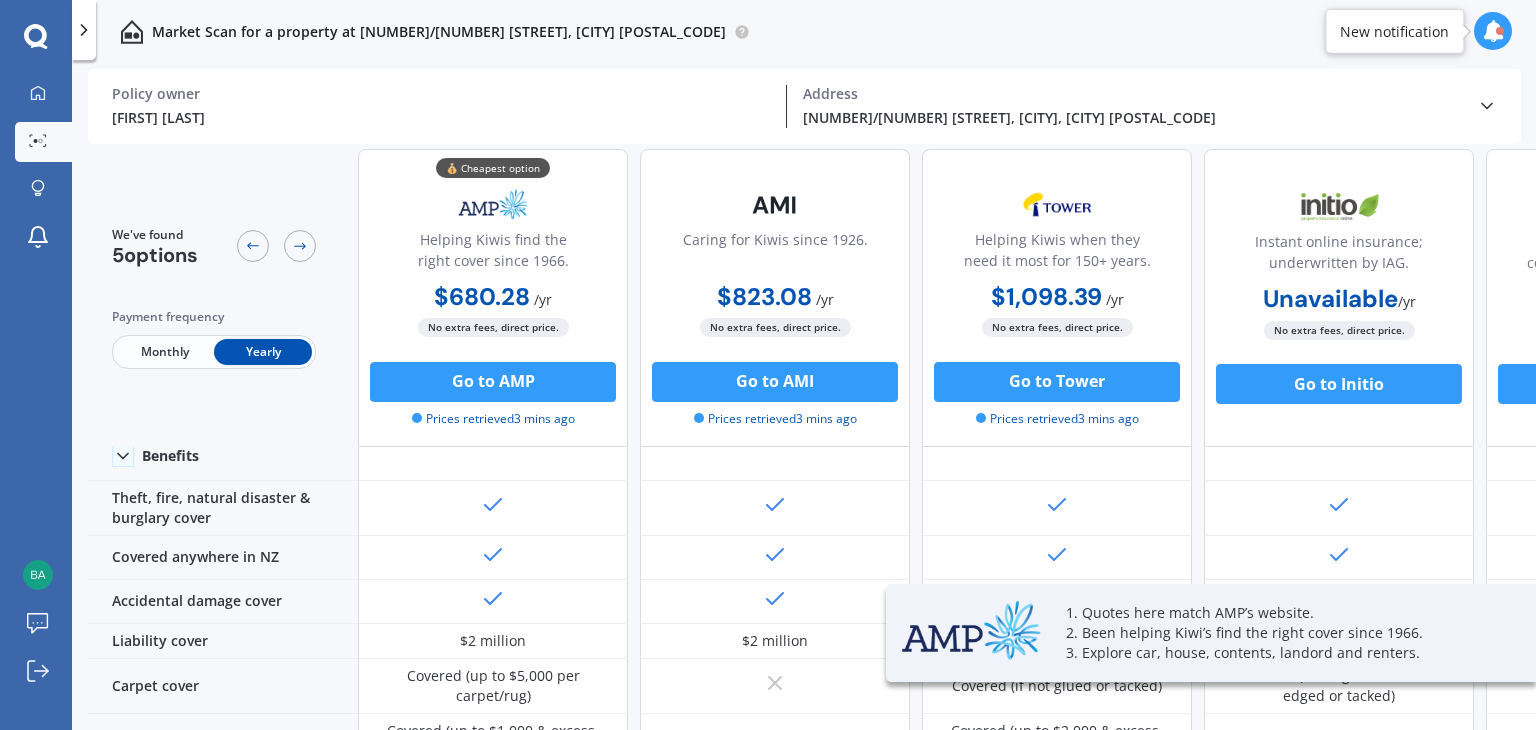scroll, scrollTop: 100, scrollLeft: 229, axis: both 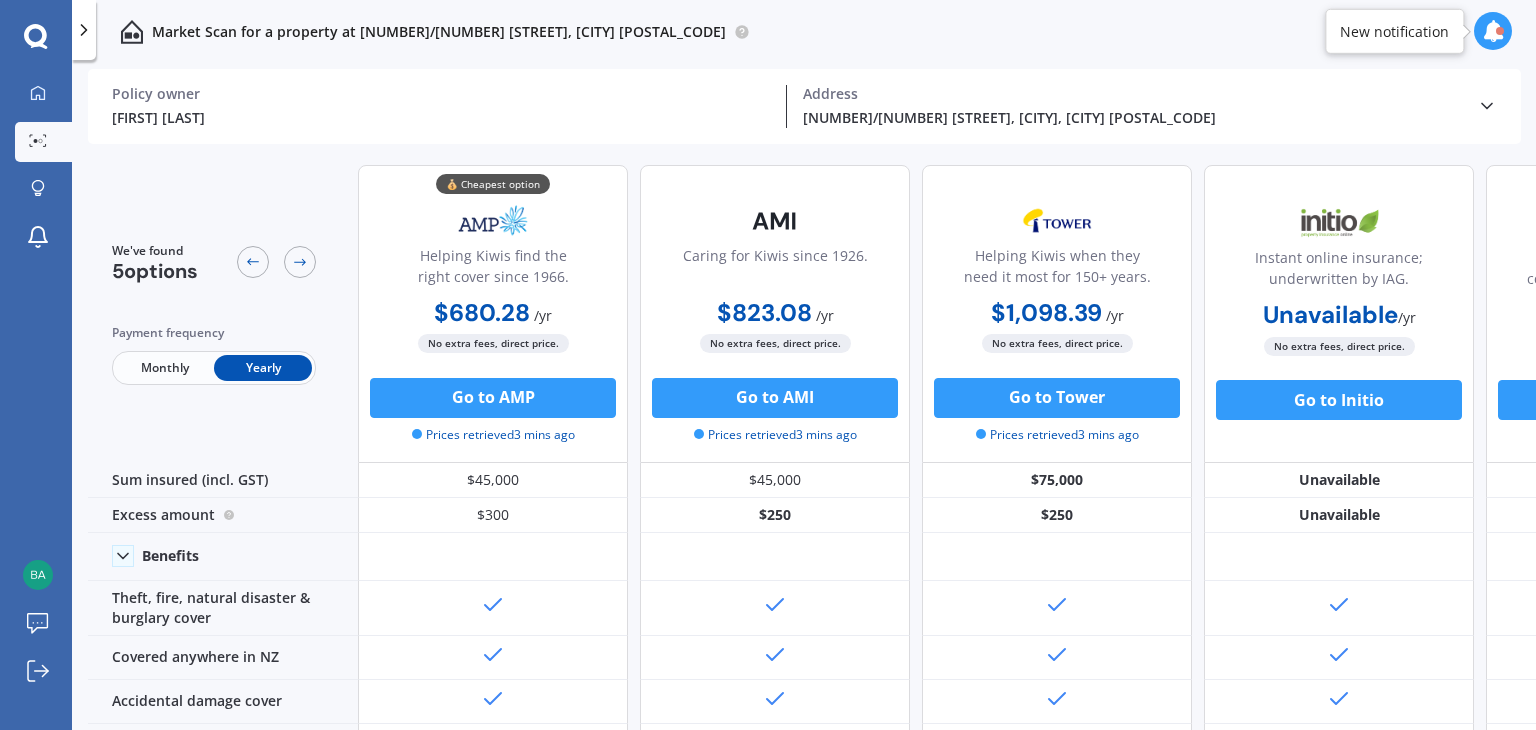 click on "[FIRST] [LAST]" at bounding box center (441, 117) 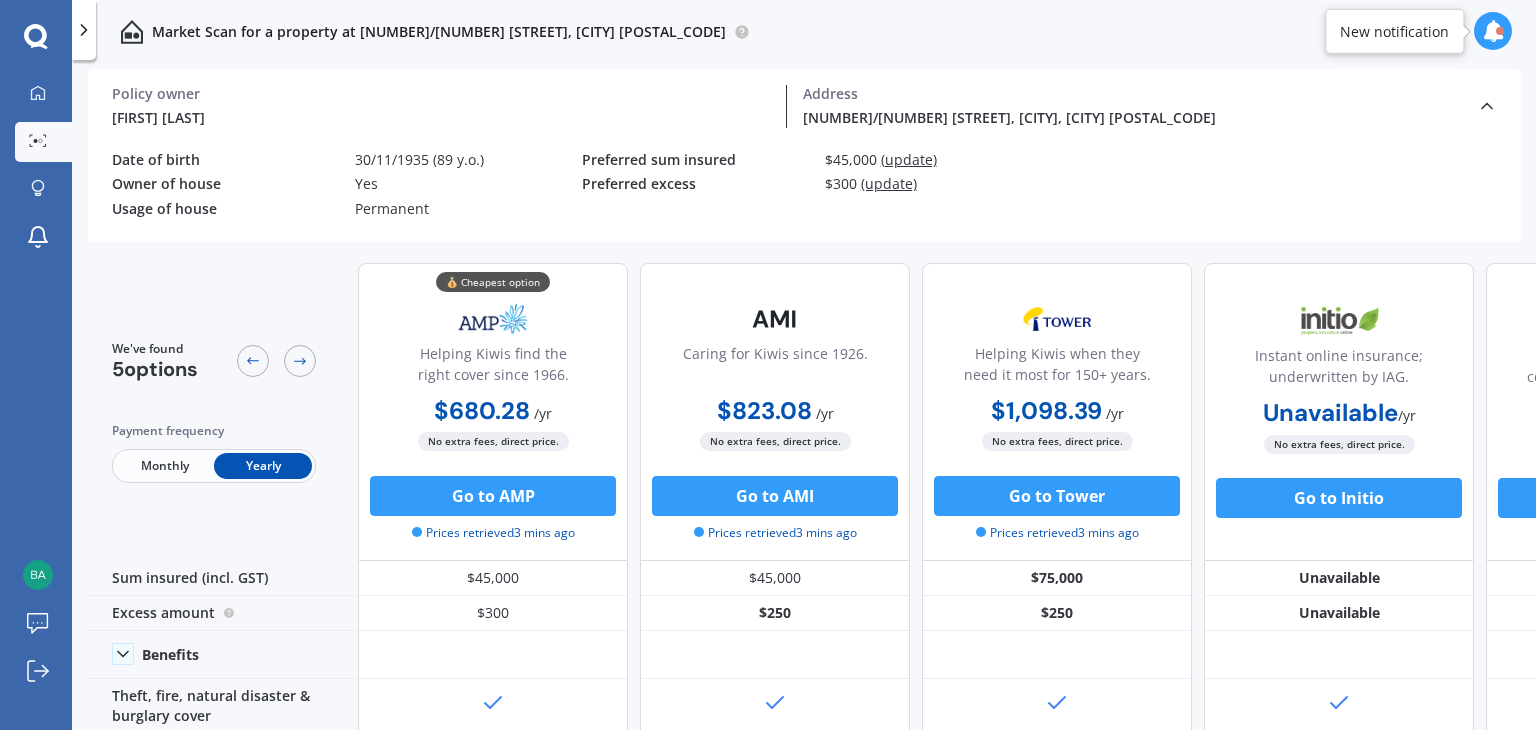 click on "[FIRST] [LAST]" at bounding box center (441, 117) 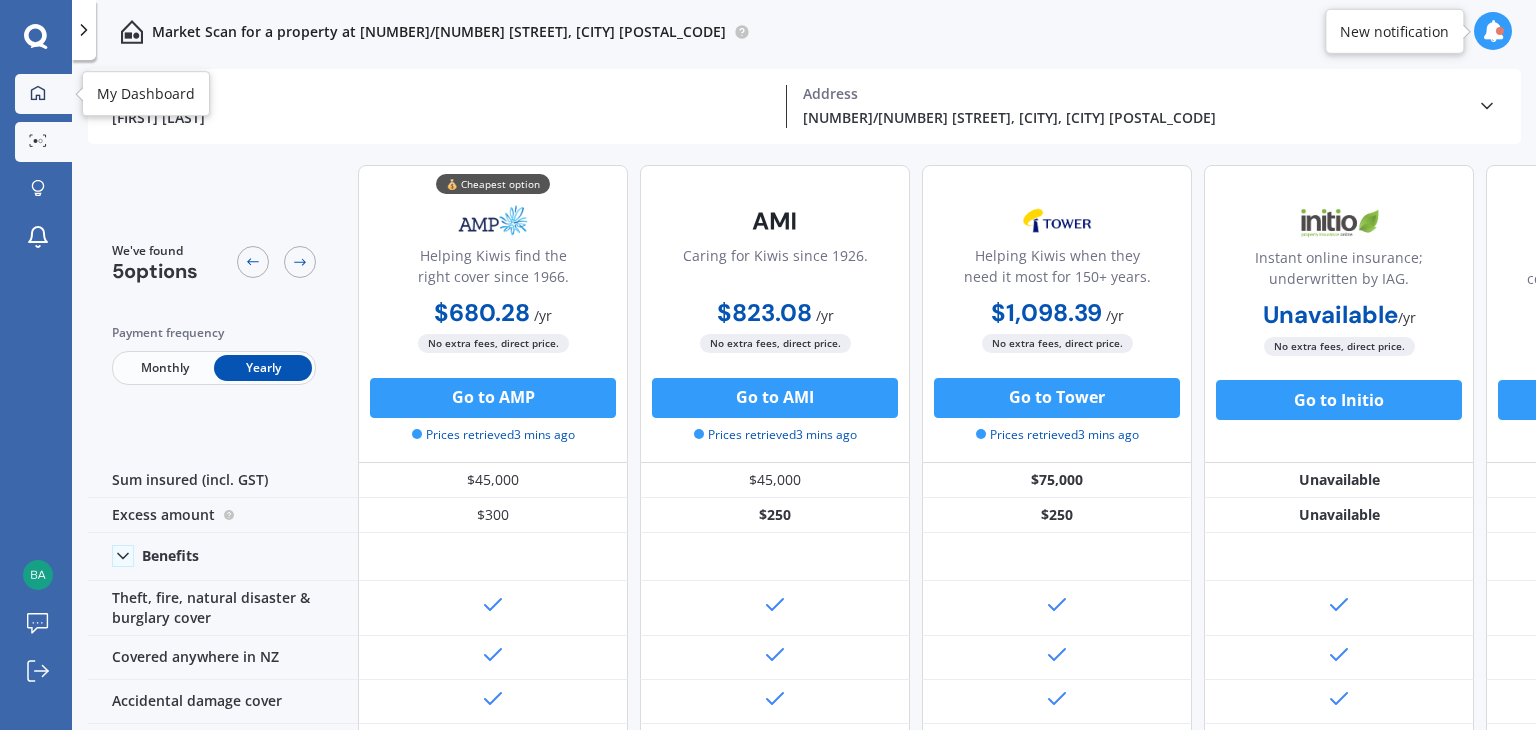 click 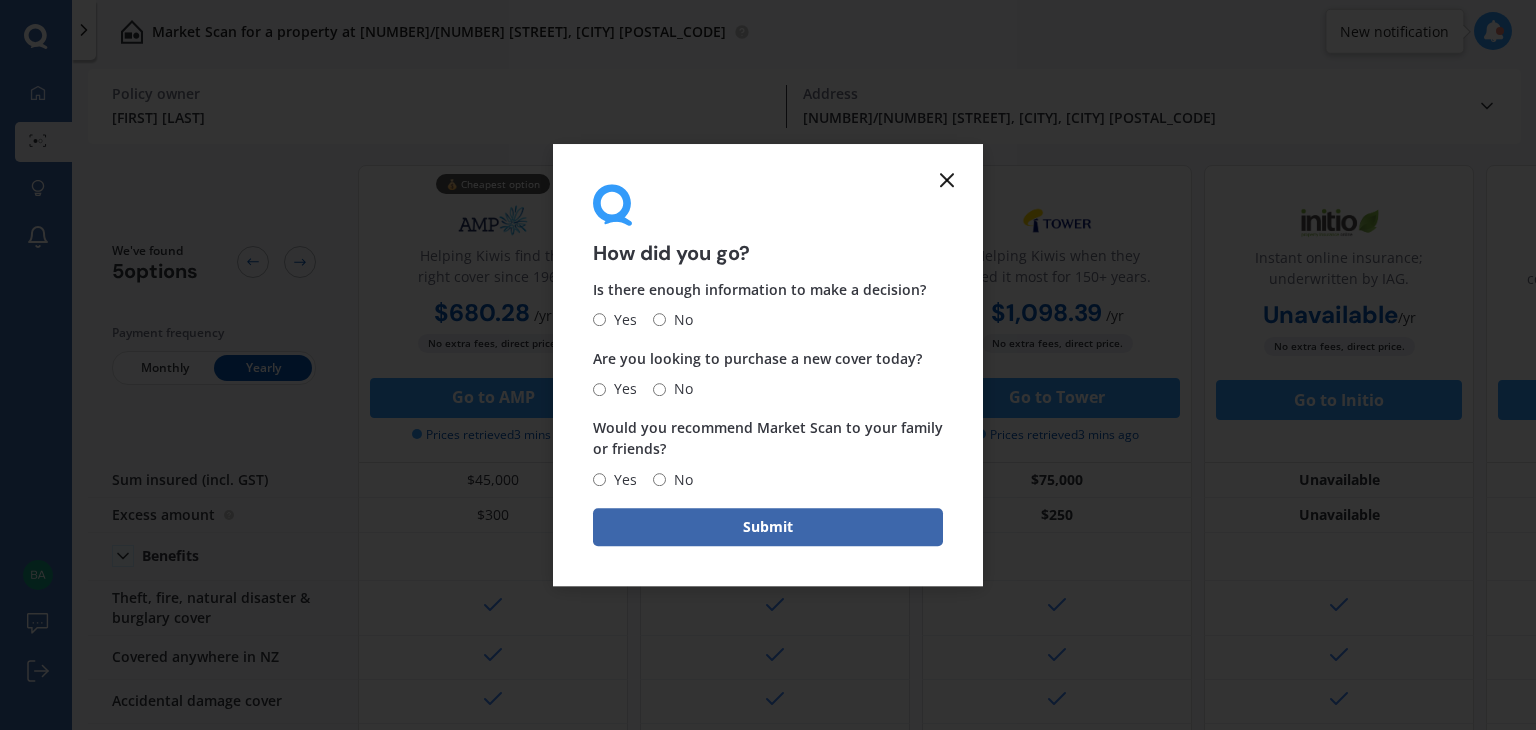 click 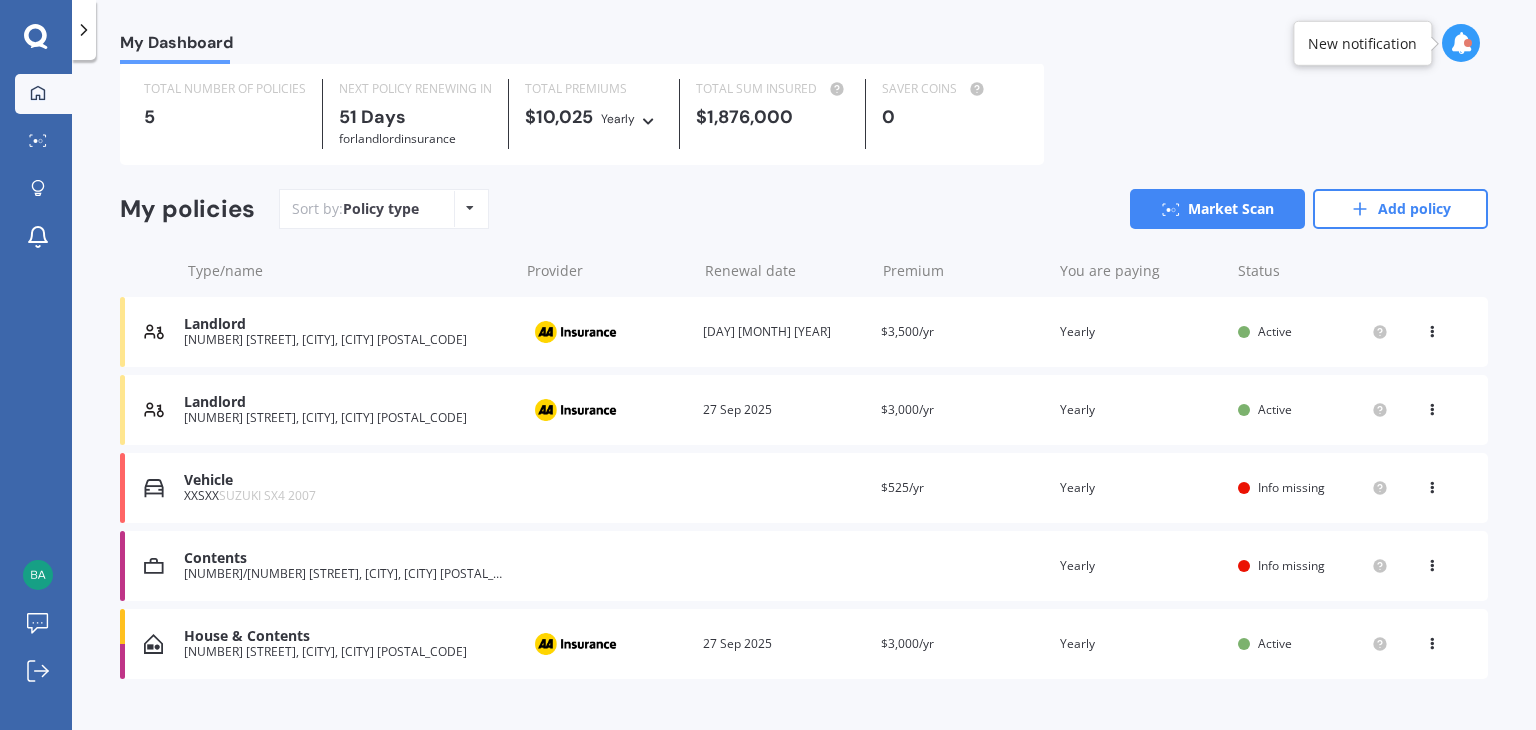 scroll, scrollTop: 96, scrollLeft: 0, axis: vertical 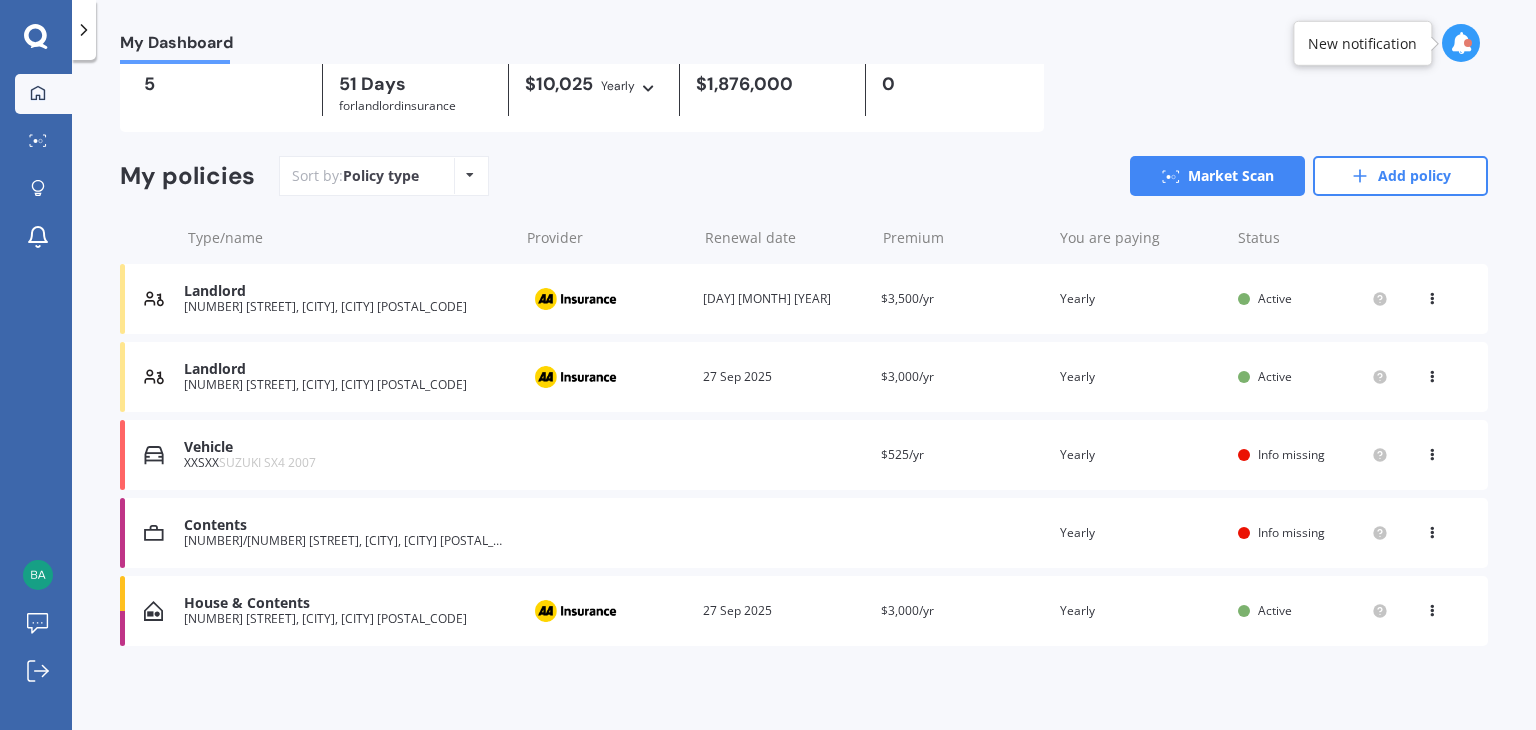 click on "Active" at bounding box center (1275, 376) 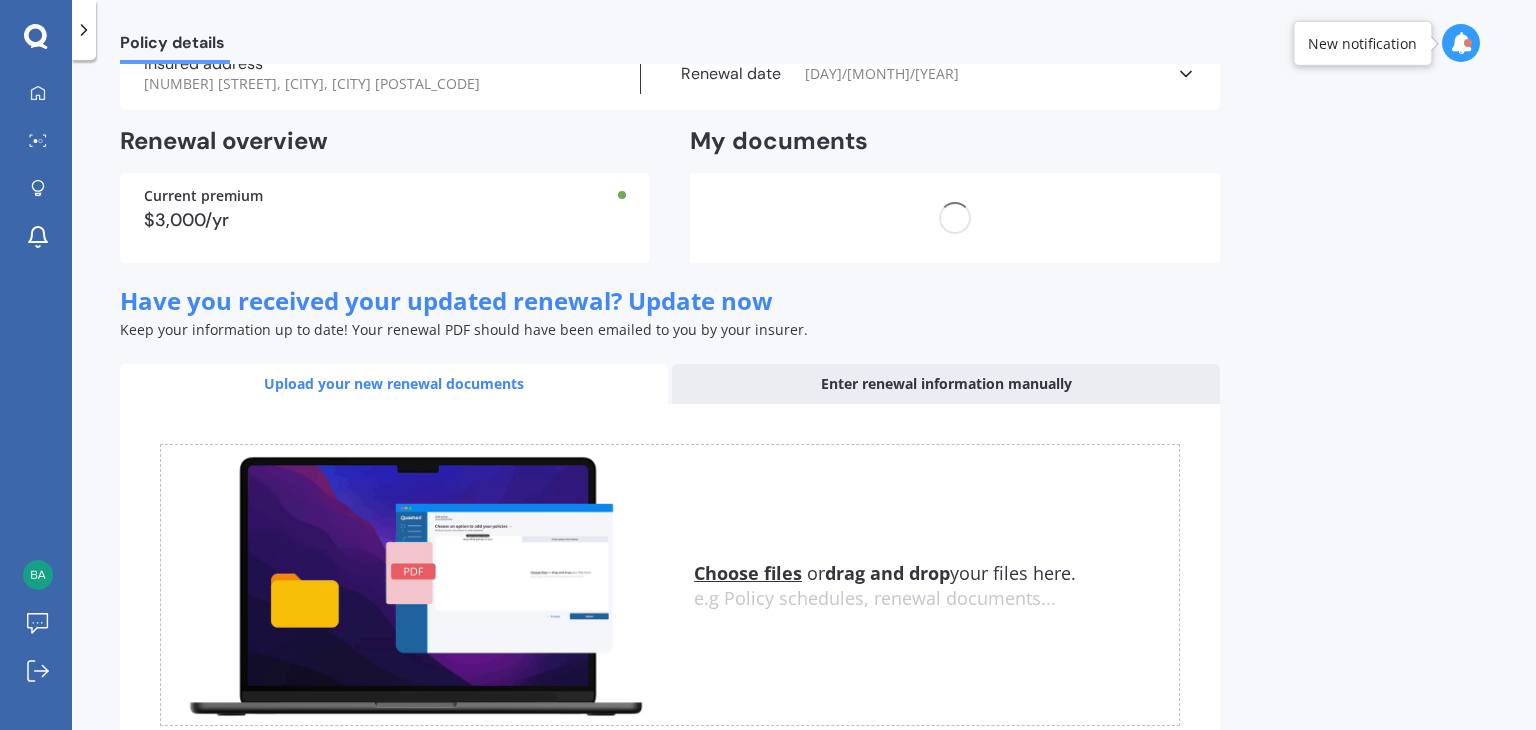 scroll, scrollTop: 0, scrollLeft: 0, axis: both 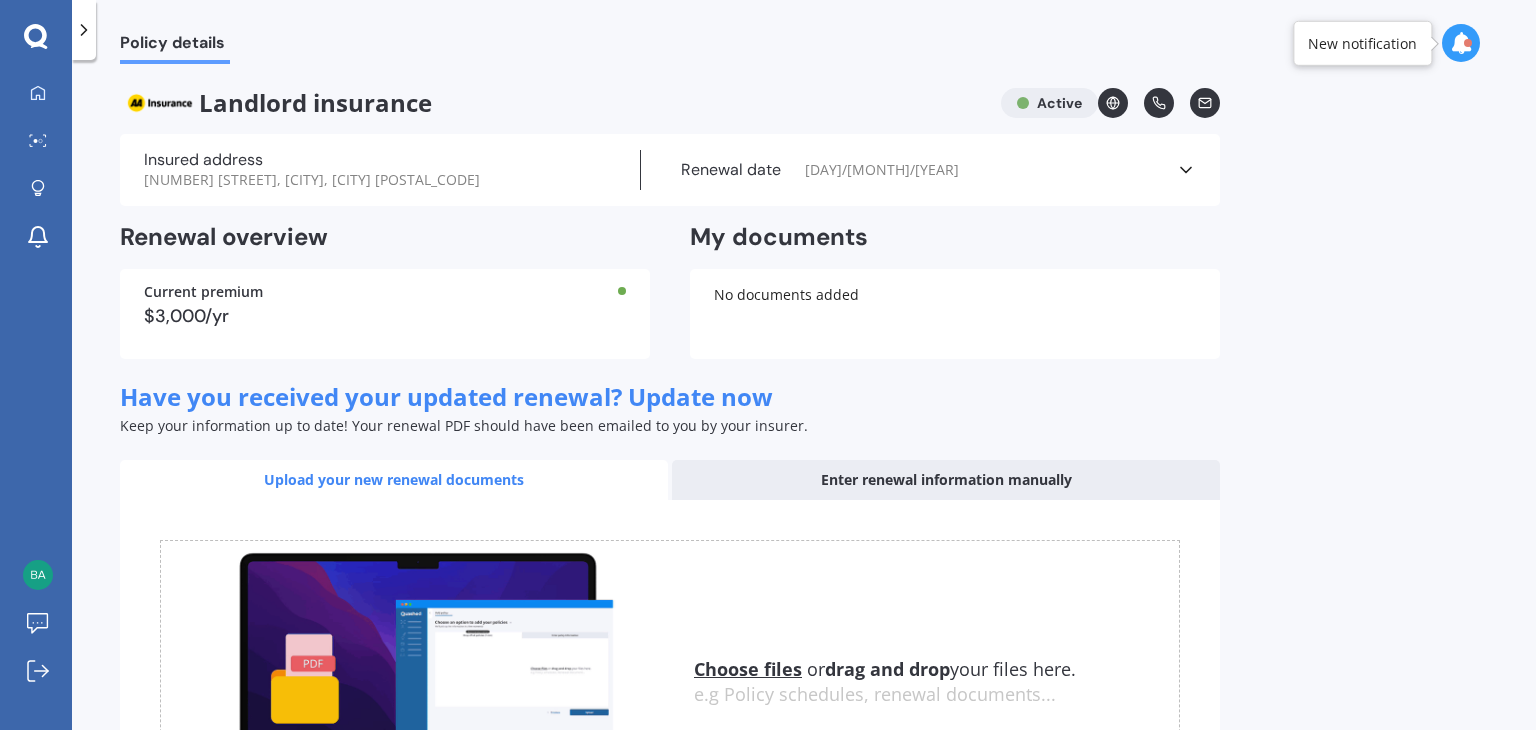 click 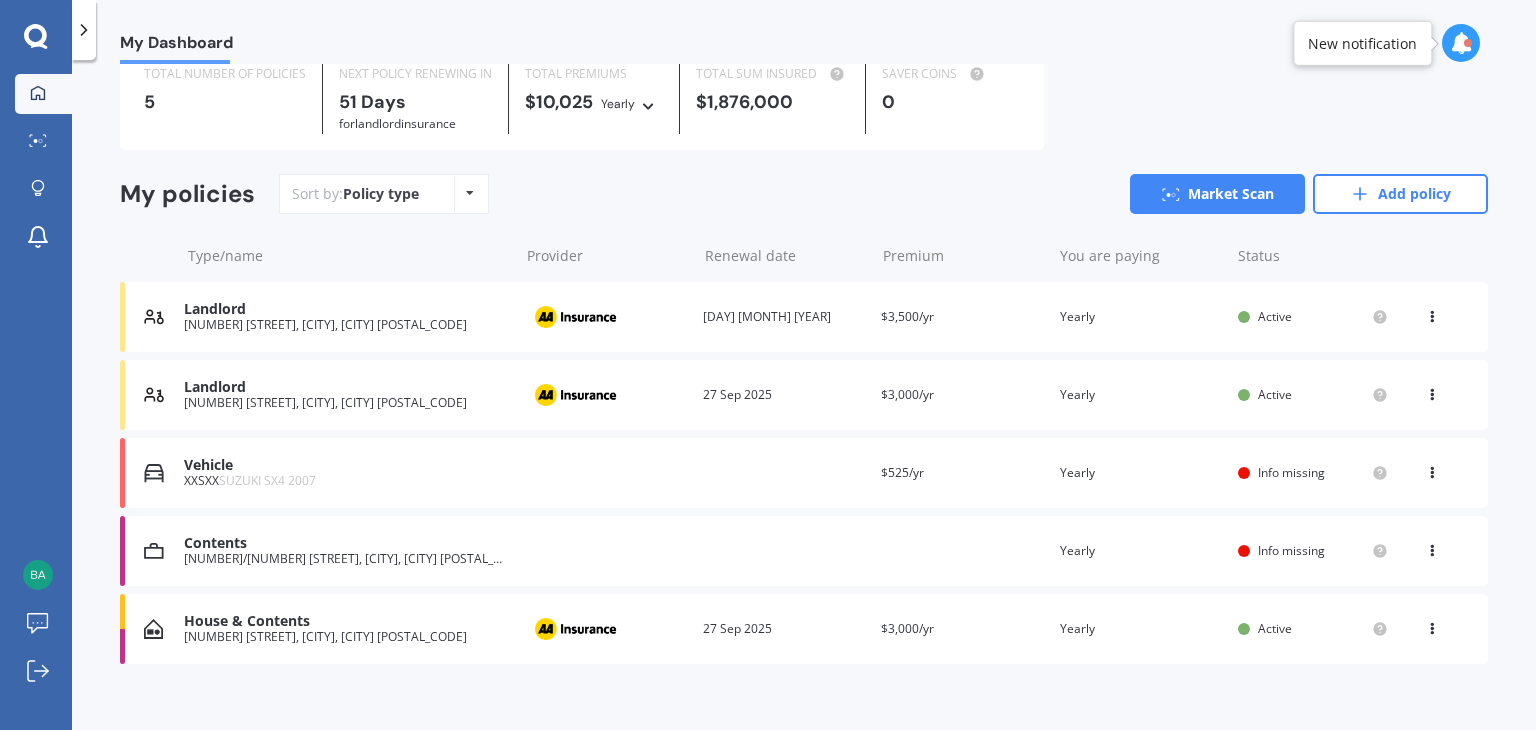 scroll, scrollTop: 96, scrollLeft: 0, axis: vertical 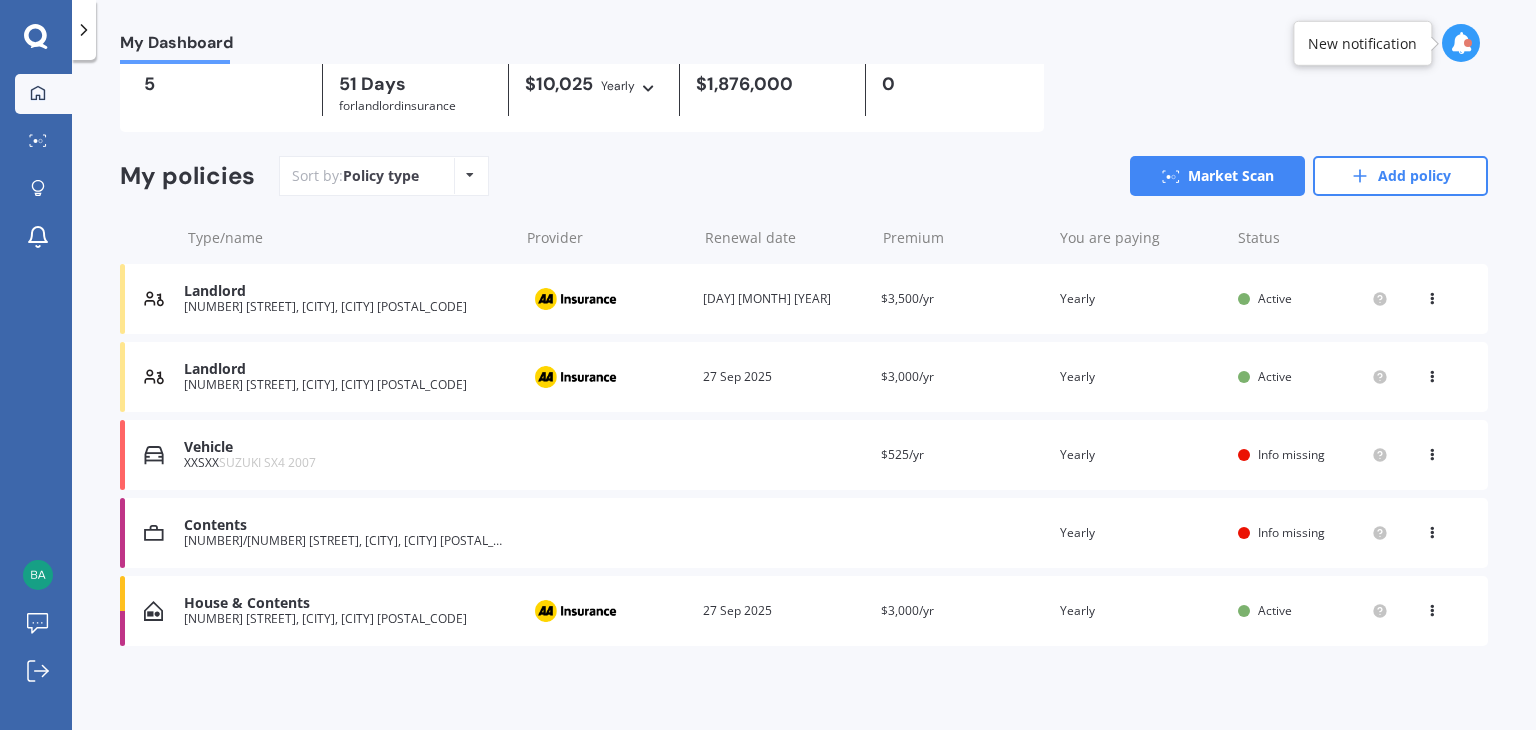 click at bounding box center (1432, 373) 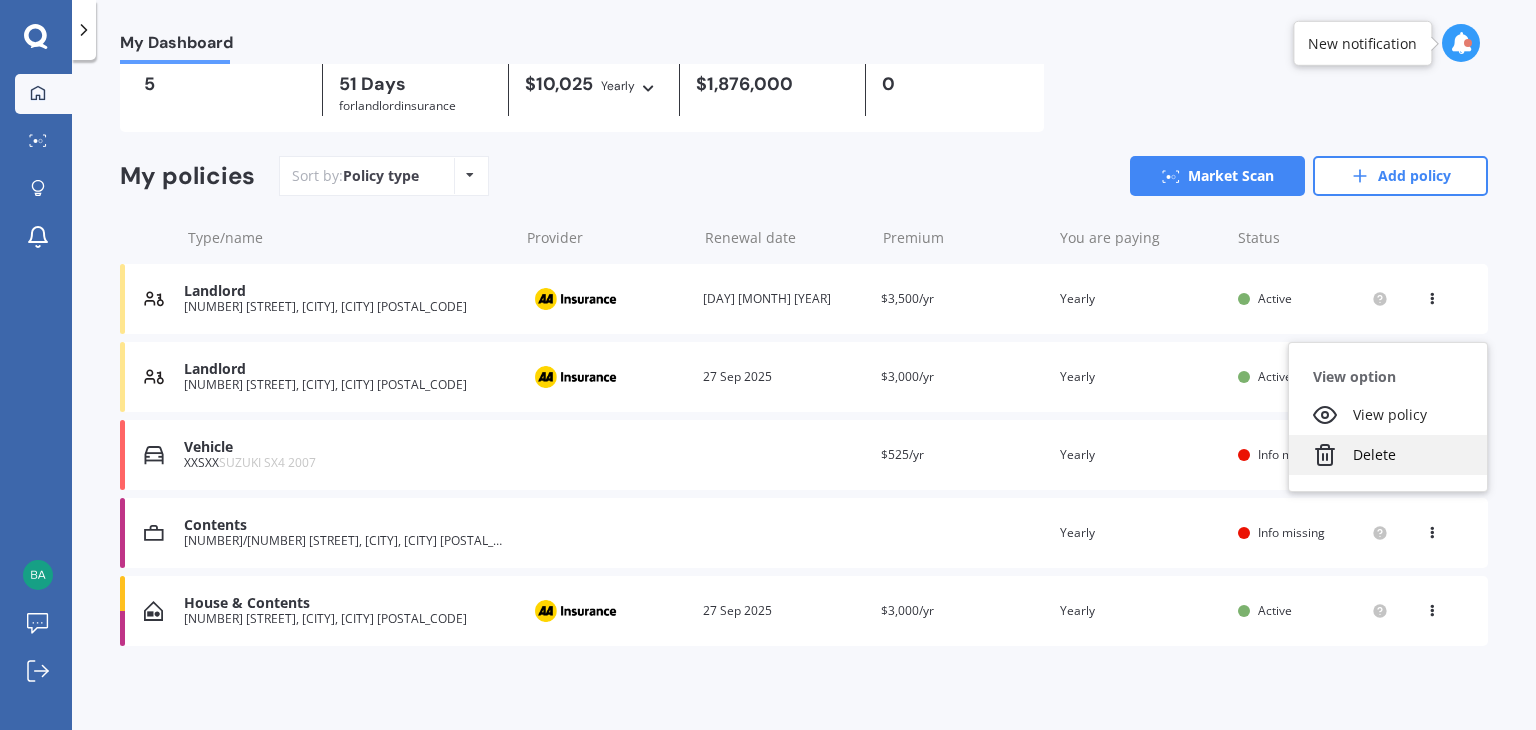 click on "Delete" at bounding box center (1388, 455) 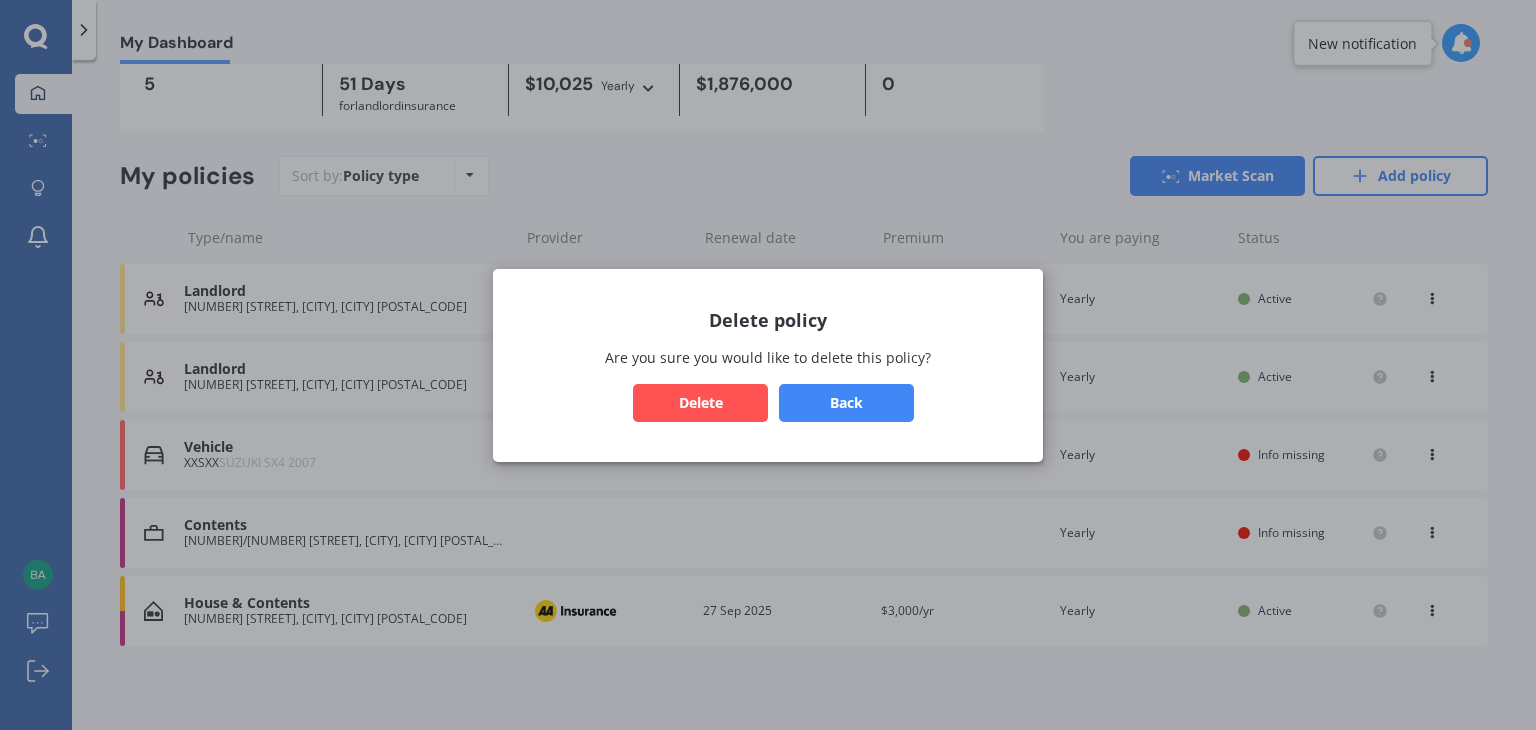 click on "Delete" at bounding box center (700, 402) 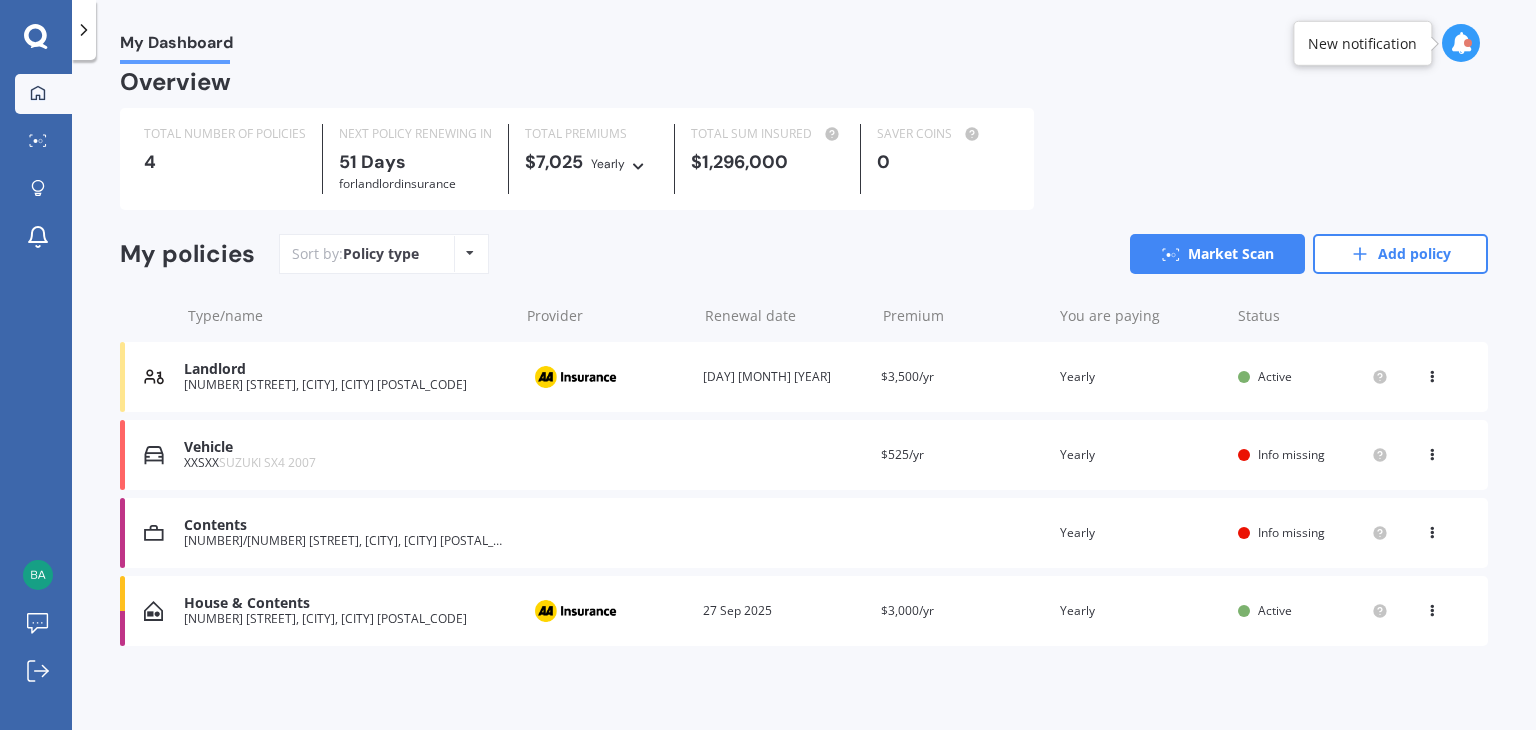 scroll, scrollTop: 17, scrollLeft: 0, axis: vertical 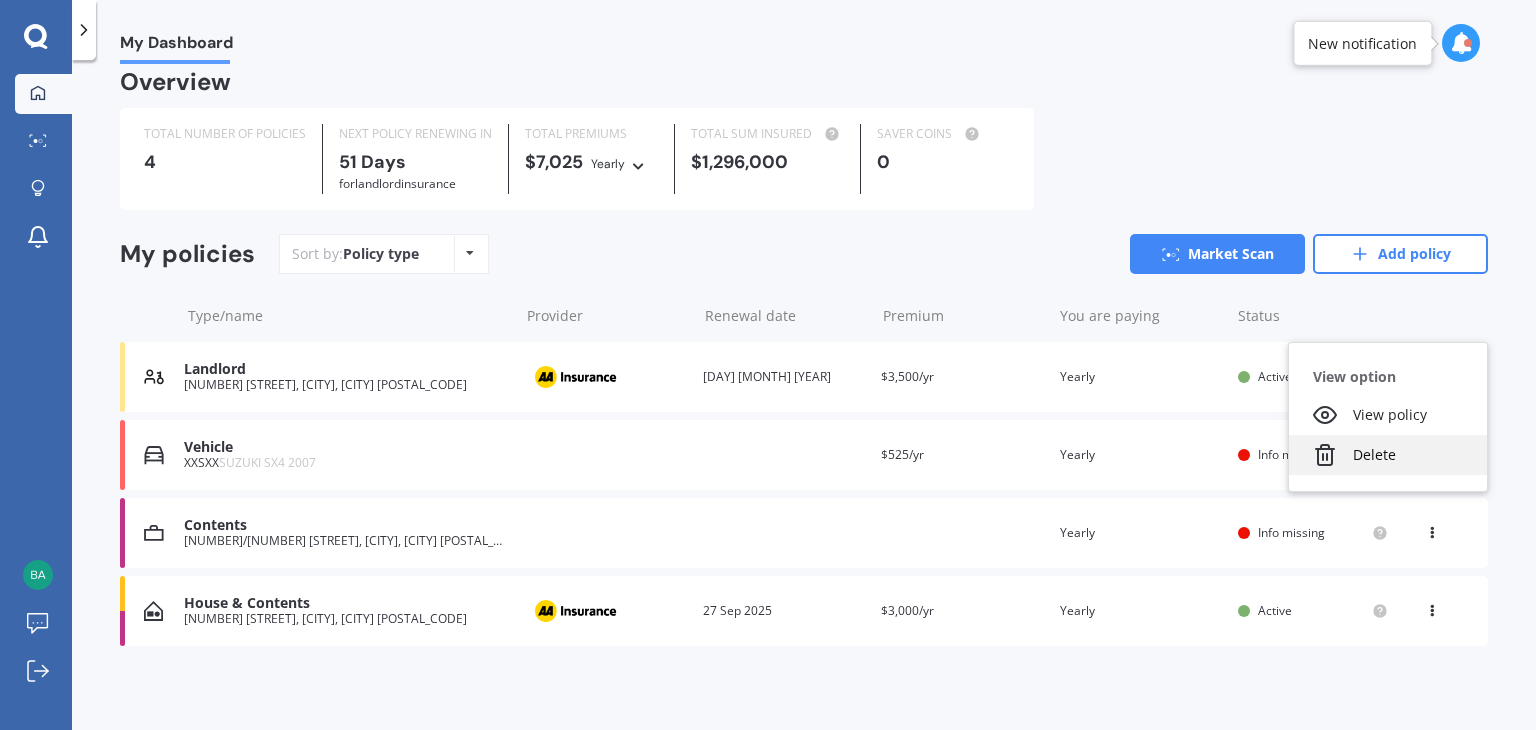 click on "Delete" at bounding box center (1388, 455) 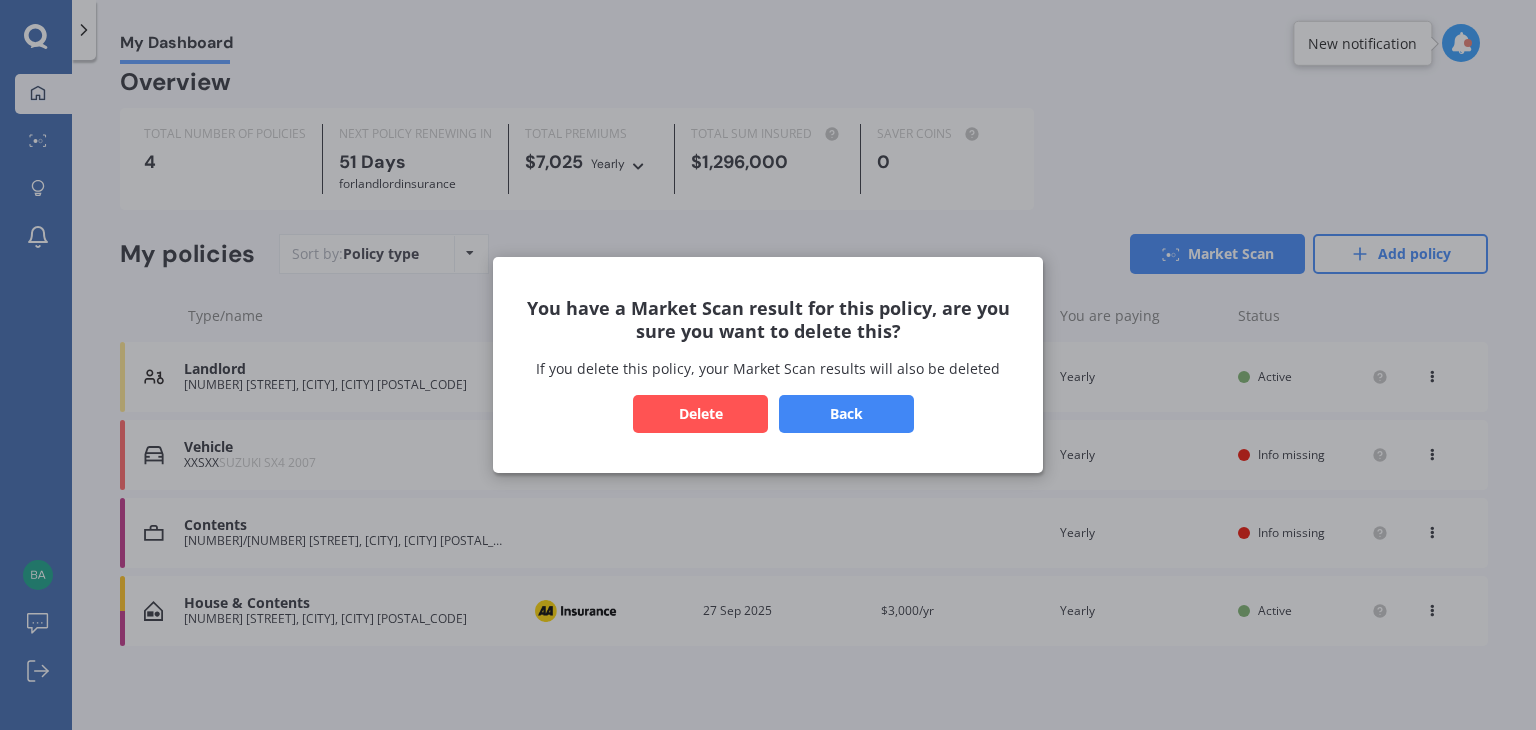 click on "Delete" at bounding box center [700, 414] 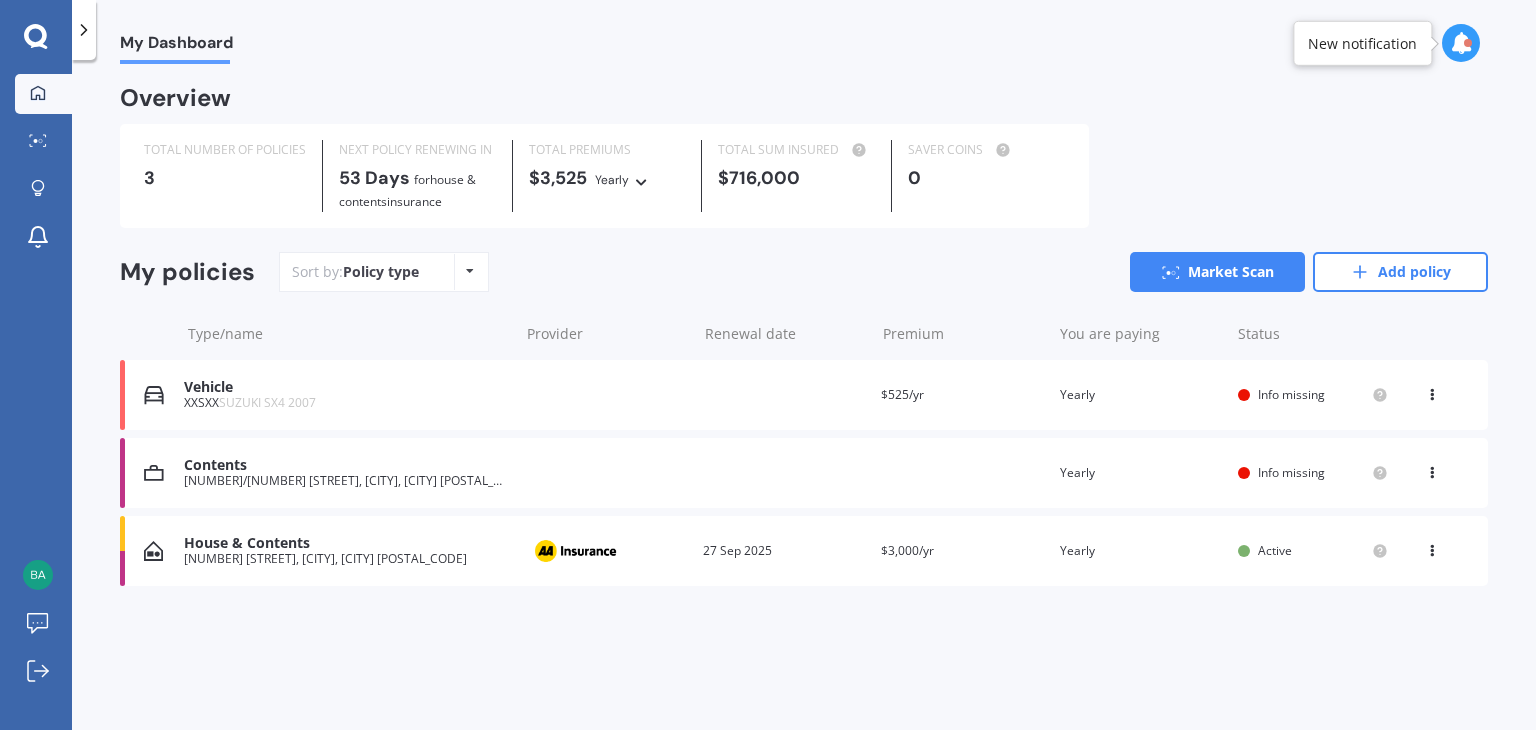 scroll, scrollTop: 0, scrollLeft: 0, axis: both 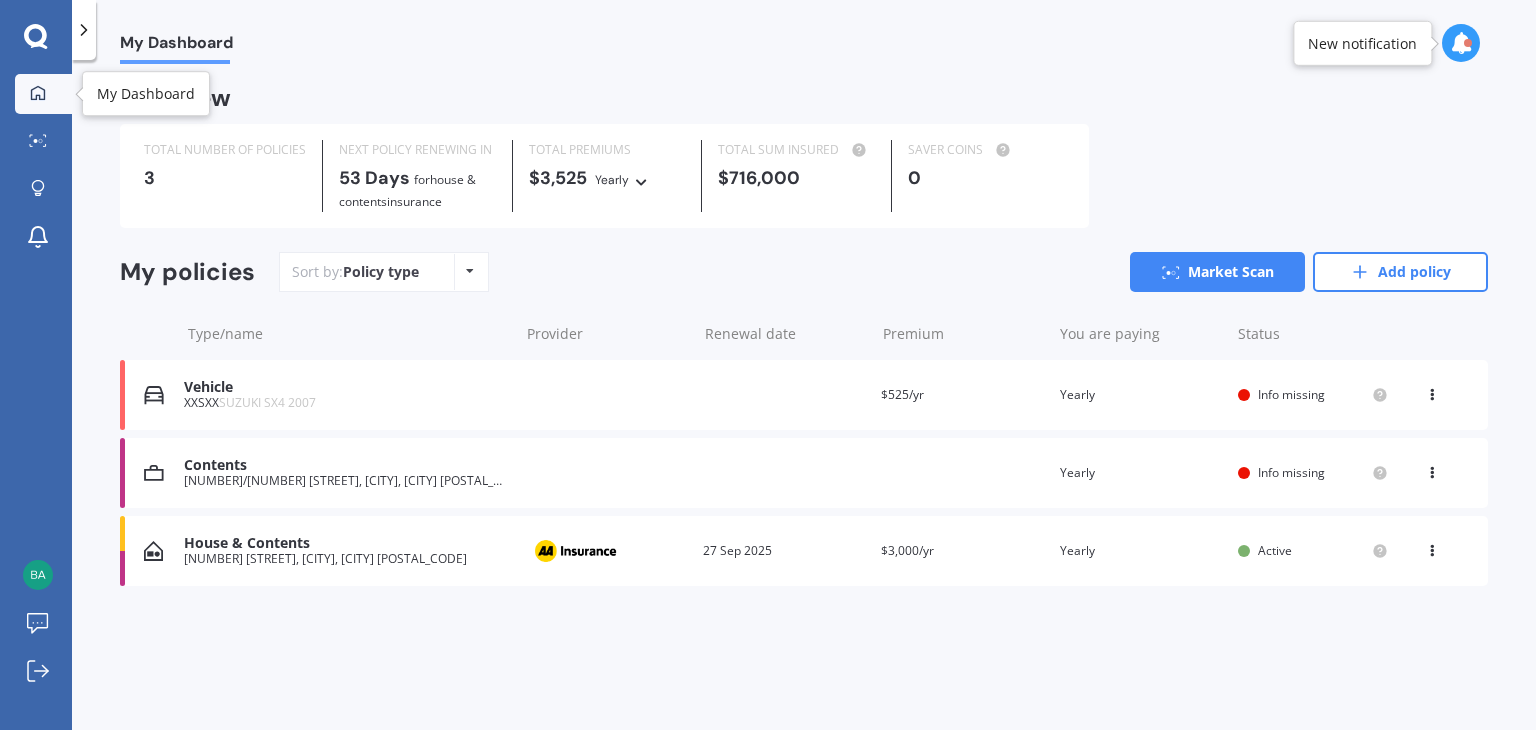 click 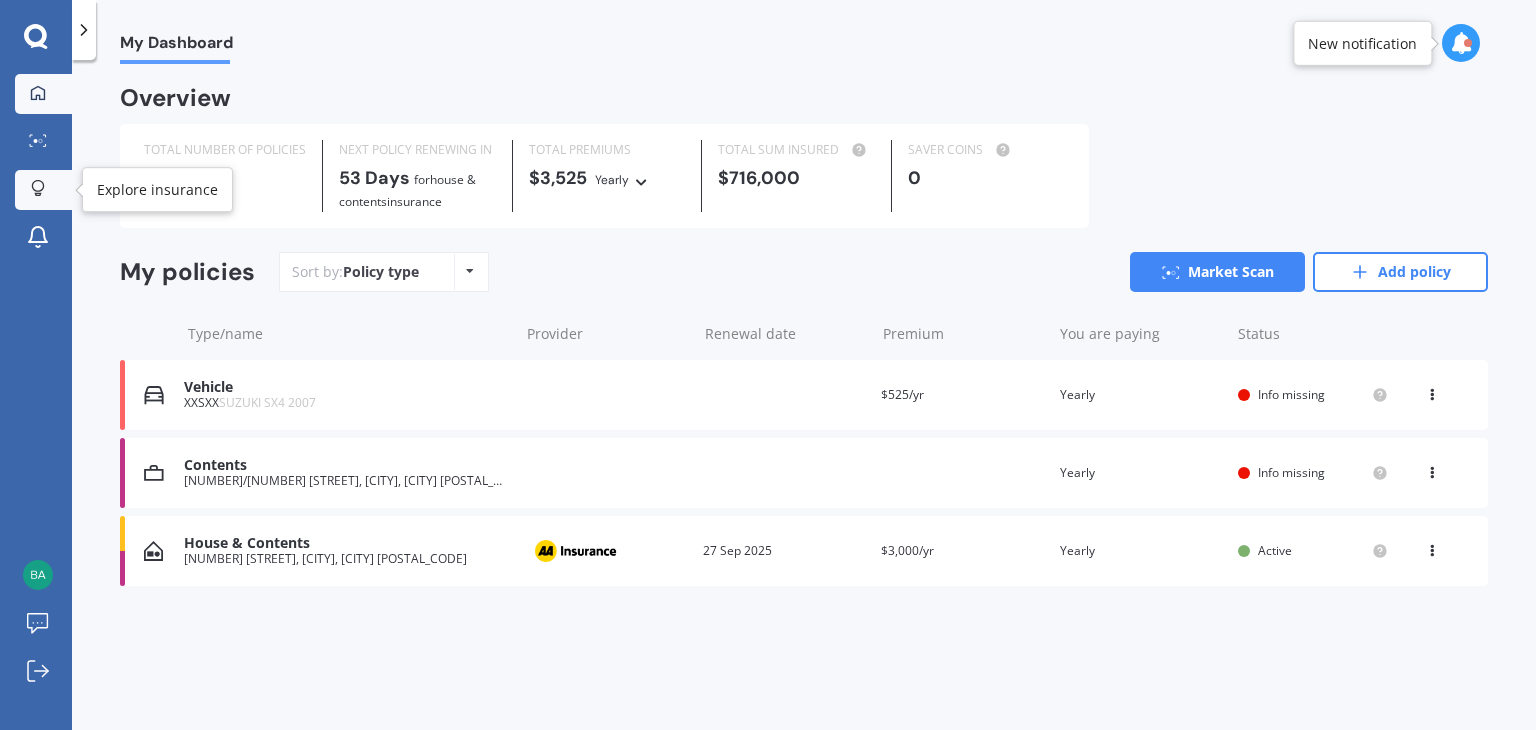click 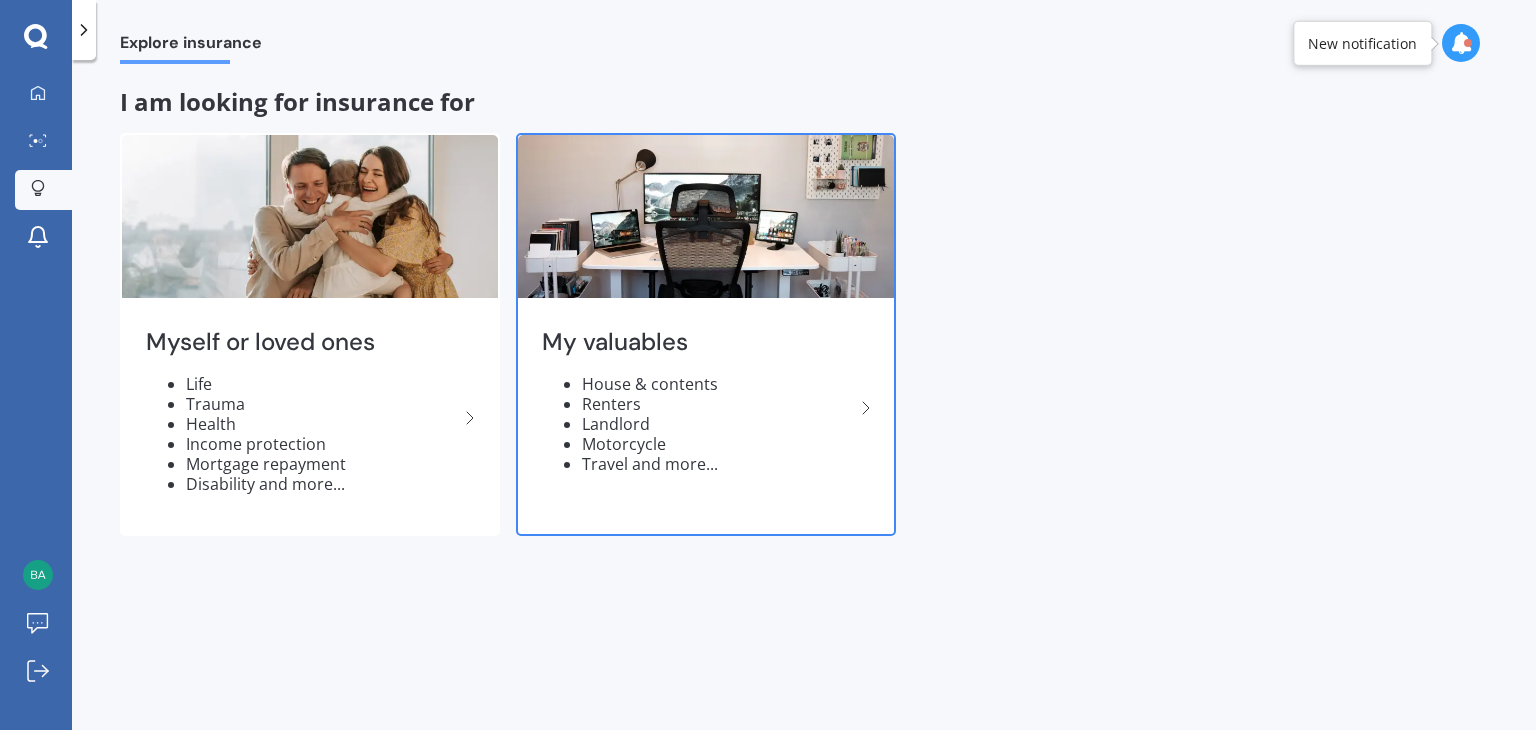 click 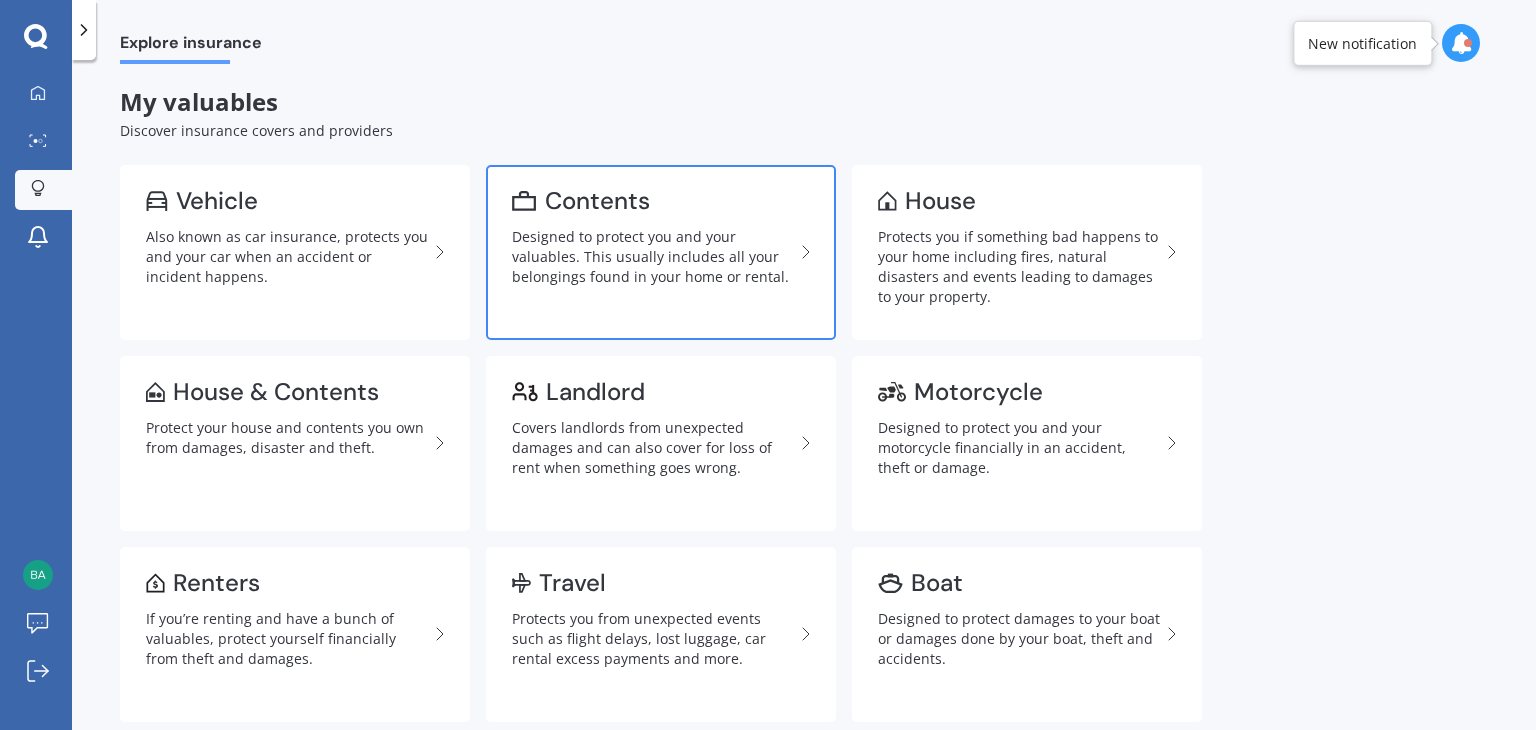 click on "Designed to protect you and your valuables. This usually includes all your belongings found in your home or rental." at bounding box center [653, 257] 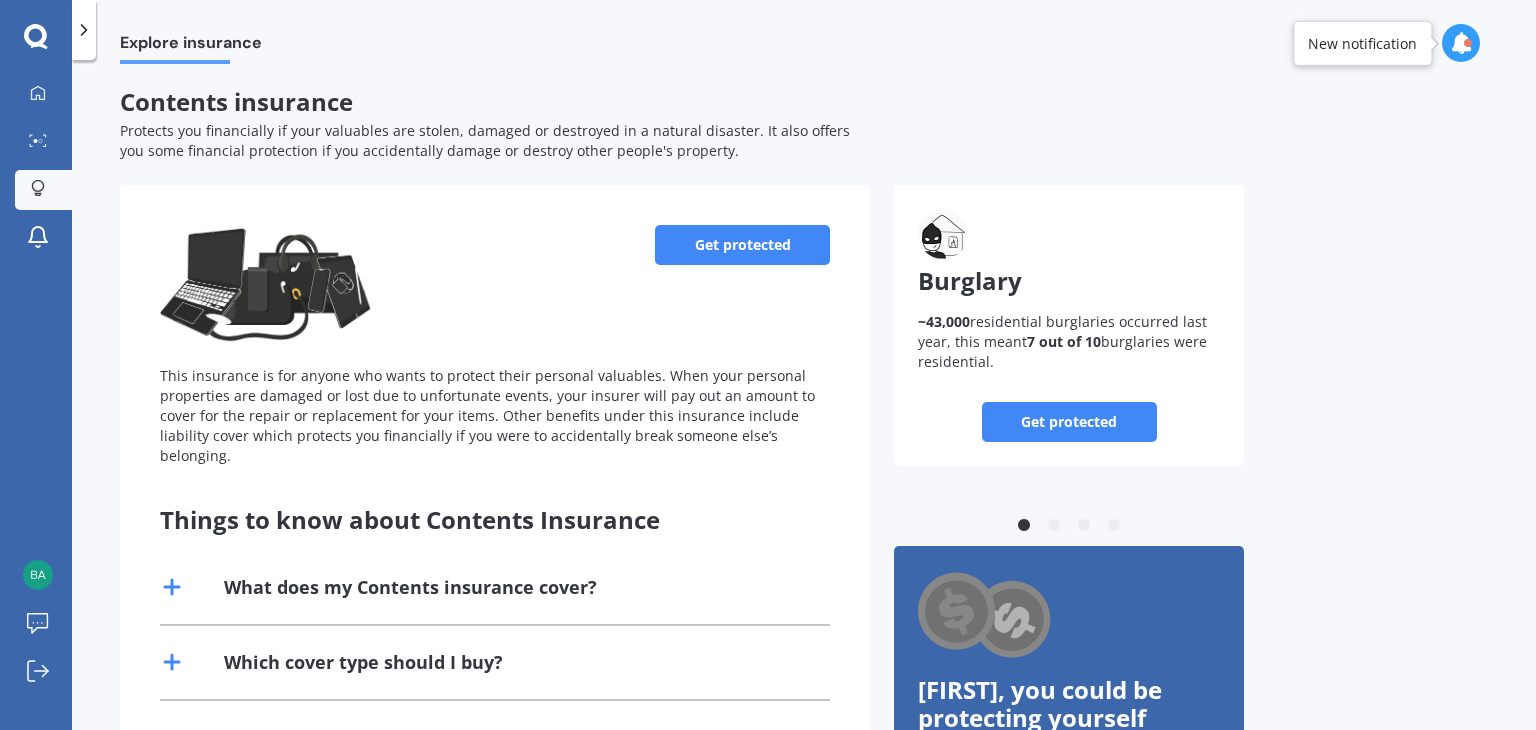 click on "Get protected" at bounding box center [742, 245] 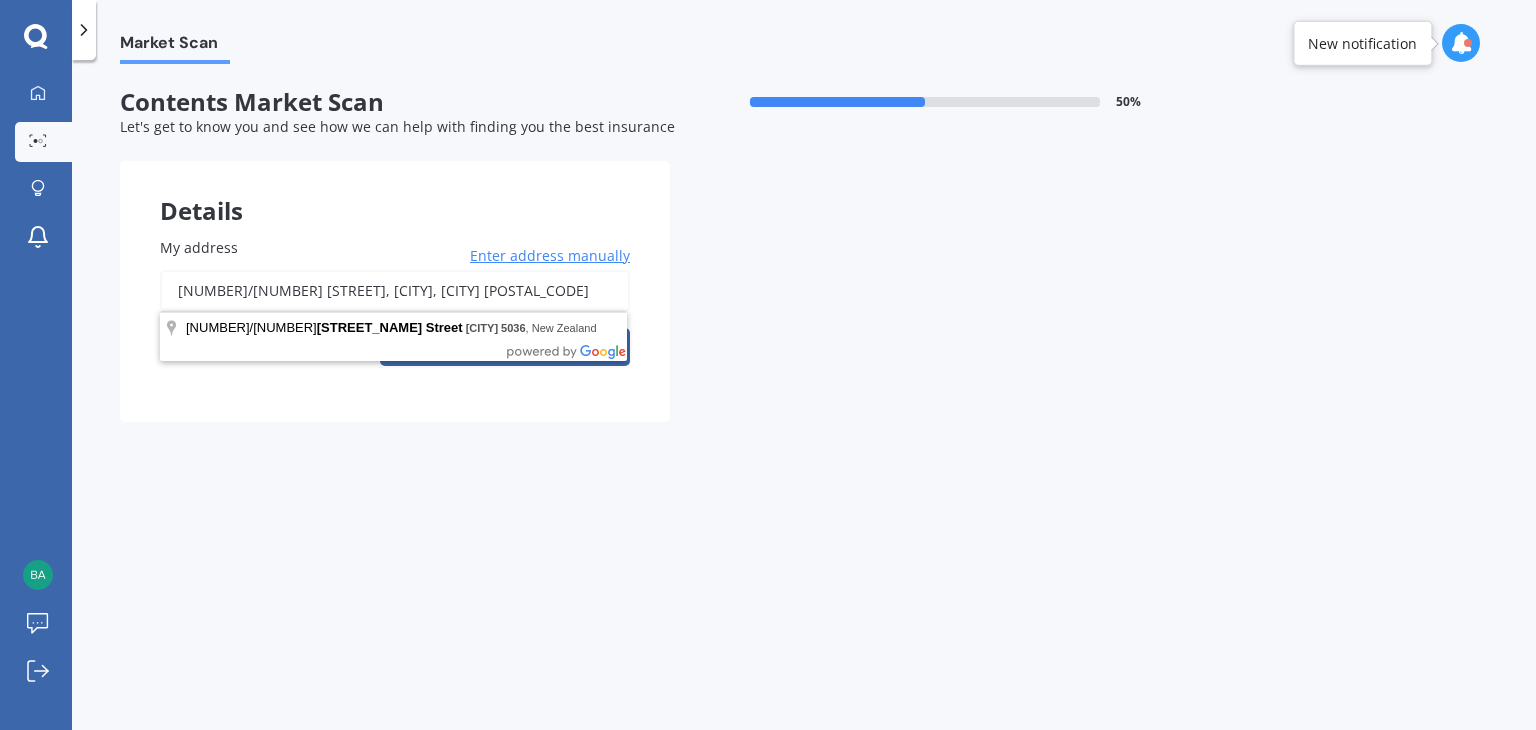 drag, startPoint x: 445, startPoint y: 290, endPoint x: 159, endPoint y: 275, distance: 286.3931 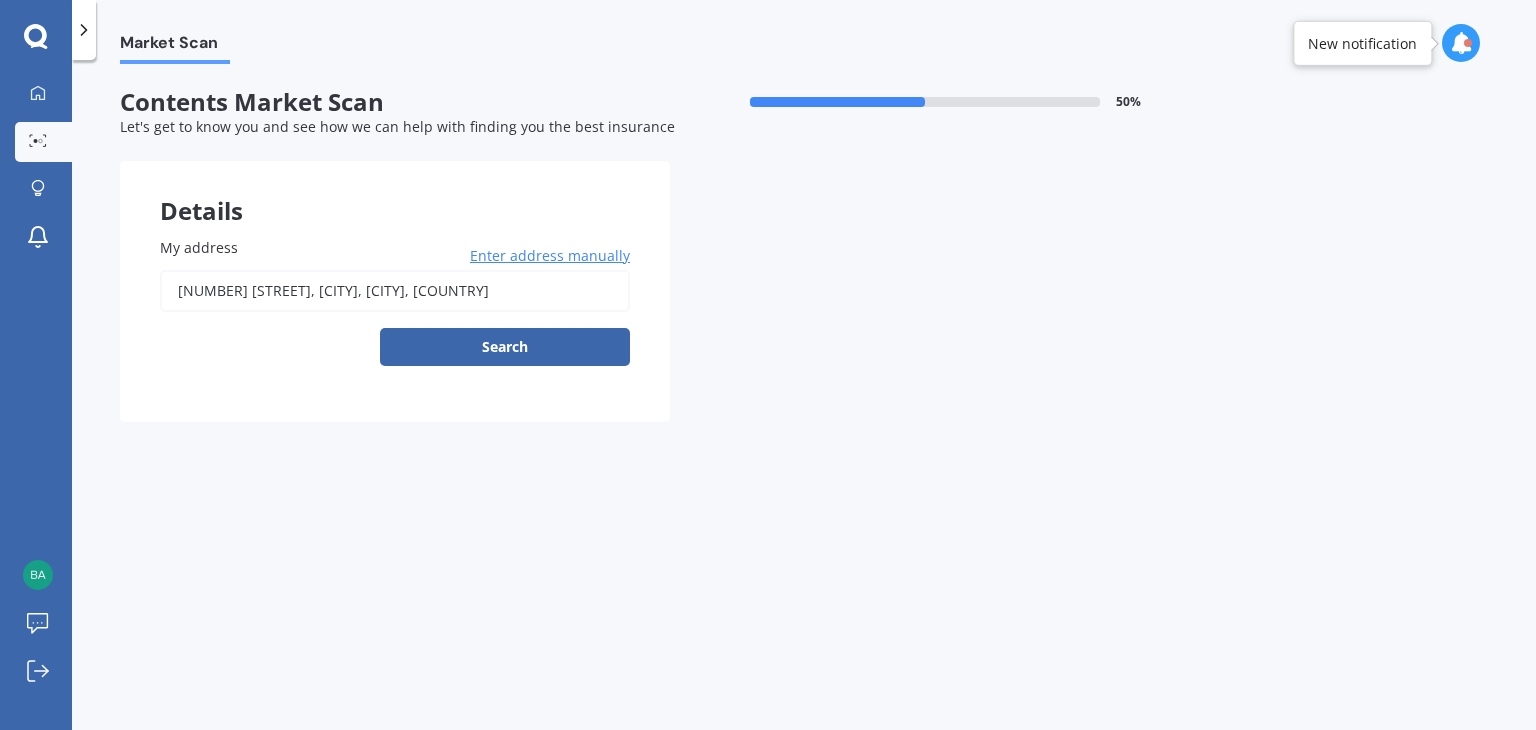 type on "[NUMBER] [STREET], [CITY], [CITY] [POSTAL_CODE]" 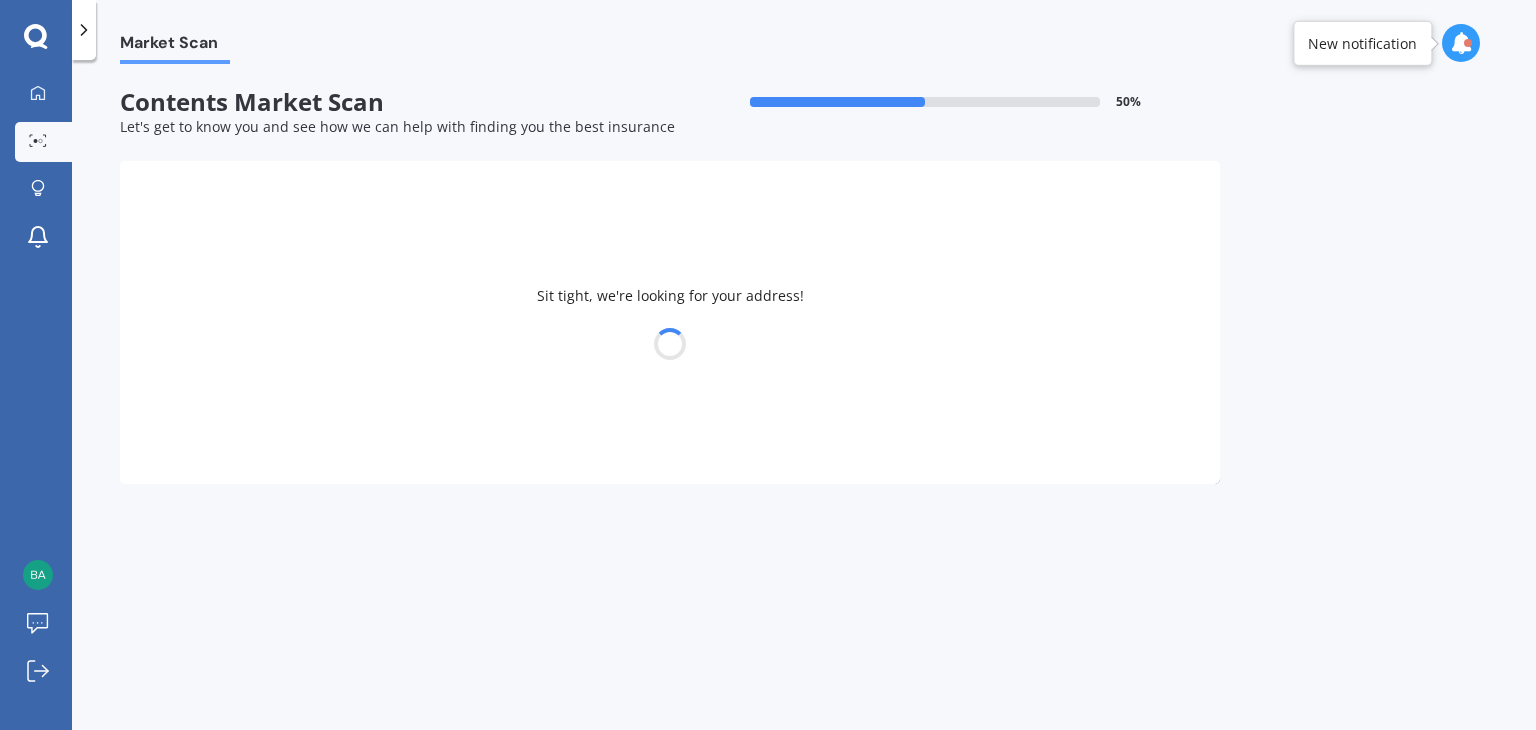 select on "30" 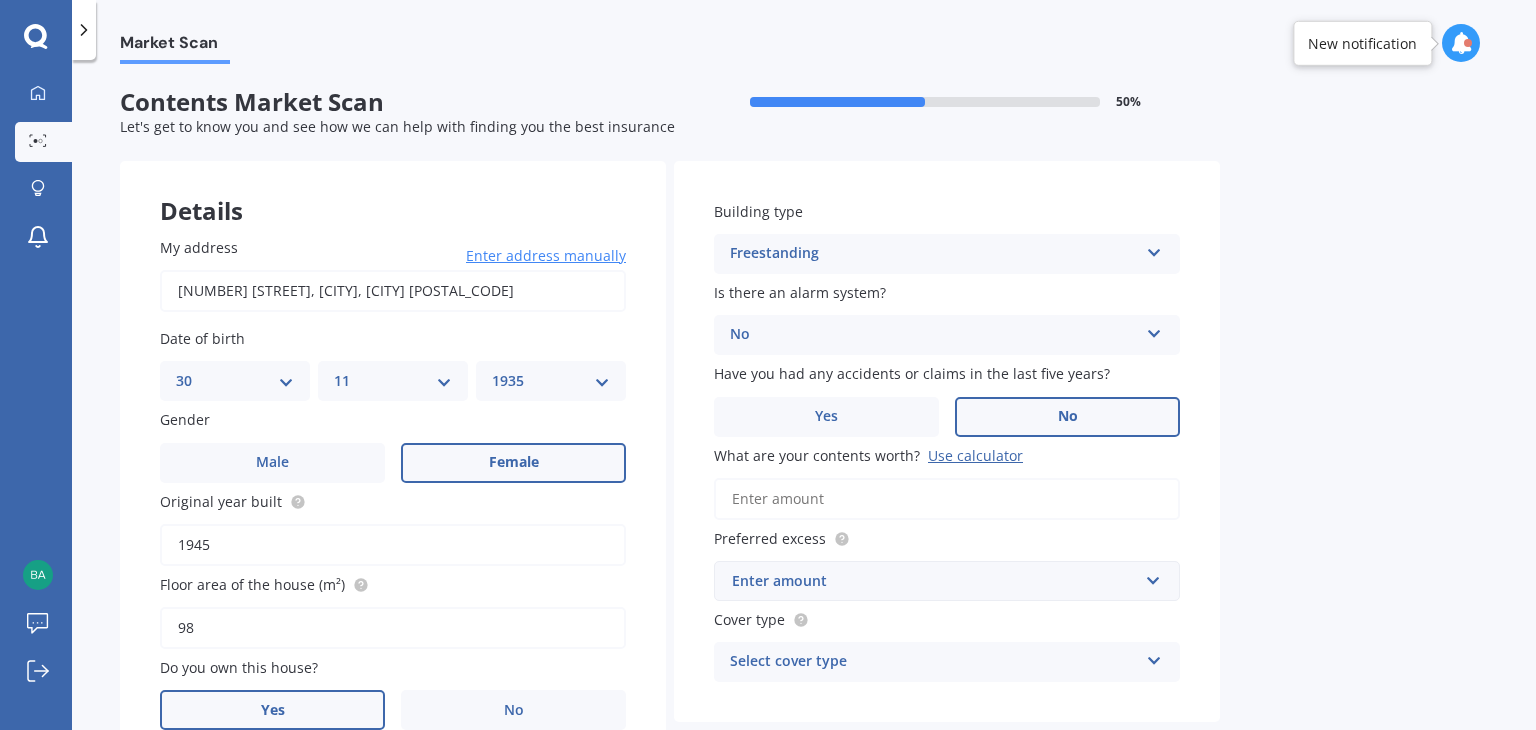 click on "DD 01 02 03 04 05 06 07 08 09 10 11 12 13 14 15 16 17 18 19 20 21 22 23 24 25 26 27 28 29 30 31" at bounding box center (235, 381) 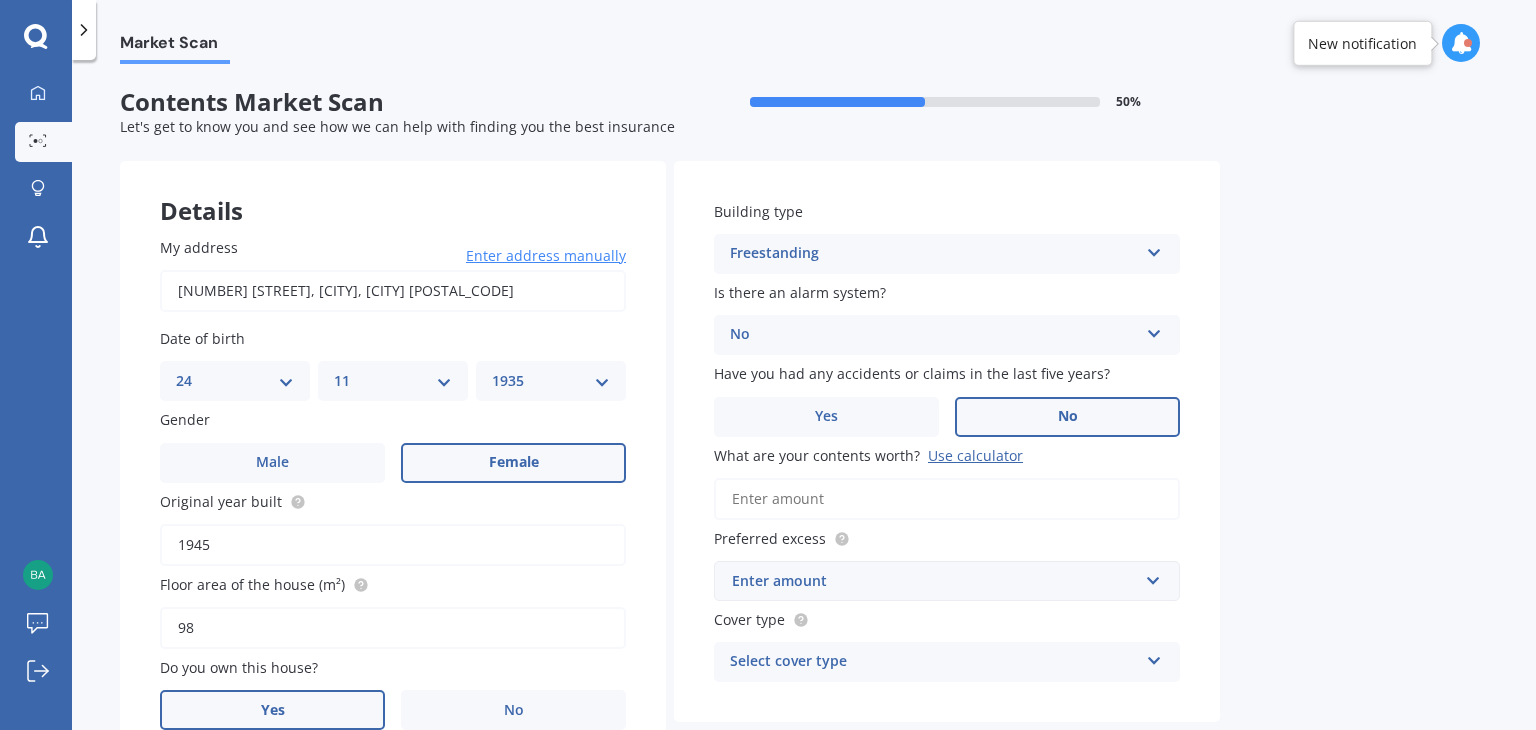 click on "DD 01 02 03 04 05 06 07 08 09 10 11 12 13 14 15 16 17 18 19 20 21 22 23 24 25 26 27 28 29 30 31" at bounding box center (235, 381) 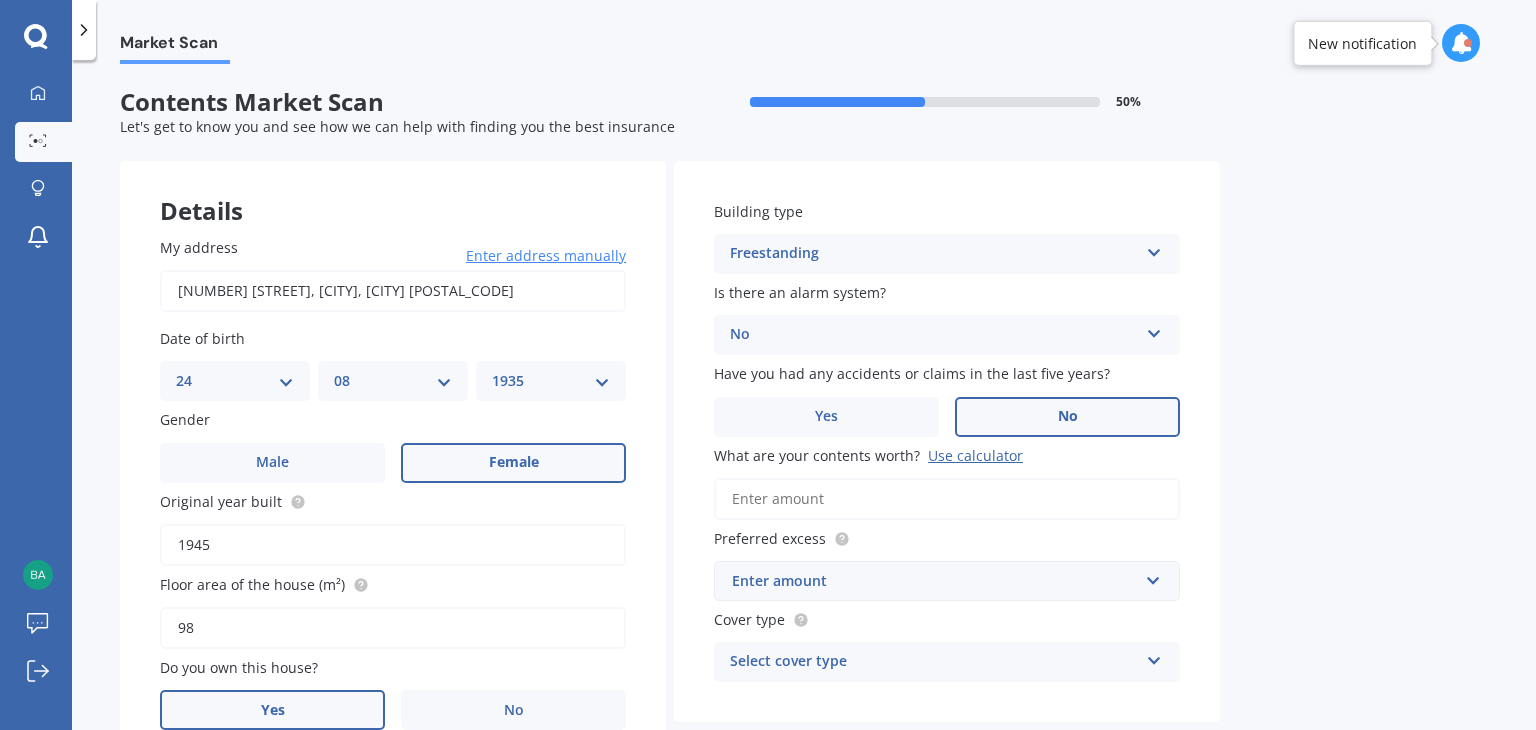 click on "MM 01 02 03 04 05 06 07 08 09 10 11 12" at bounding box center [393, 381] 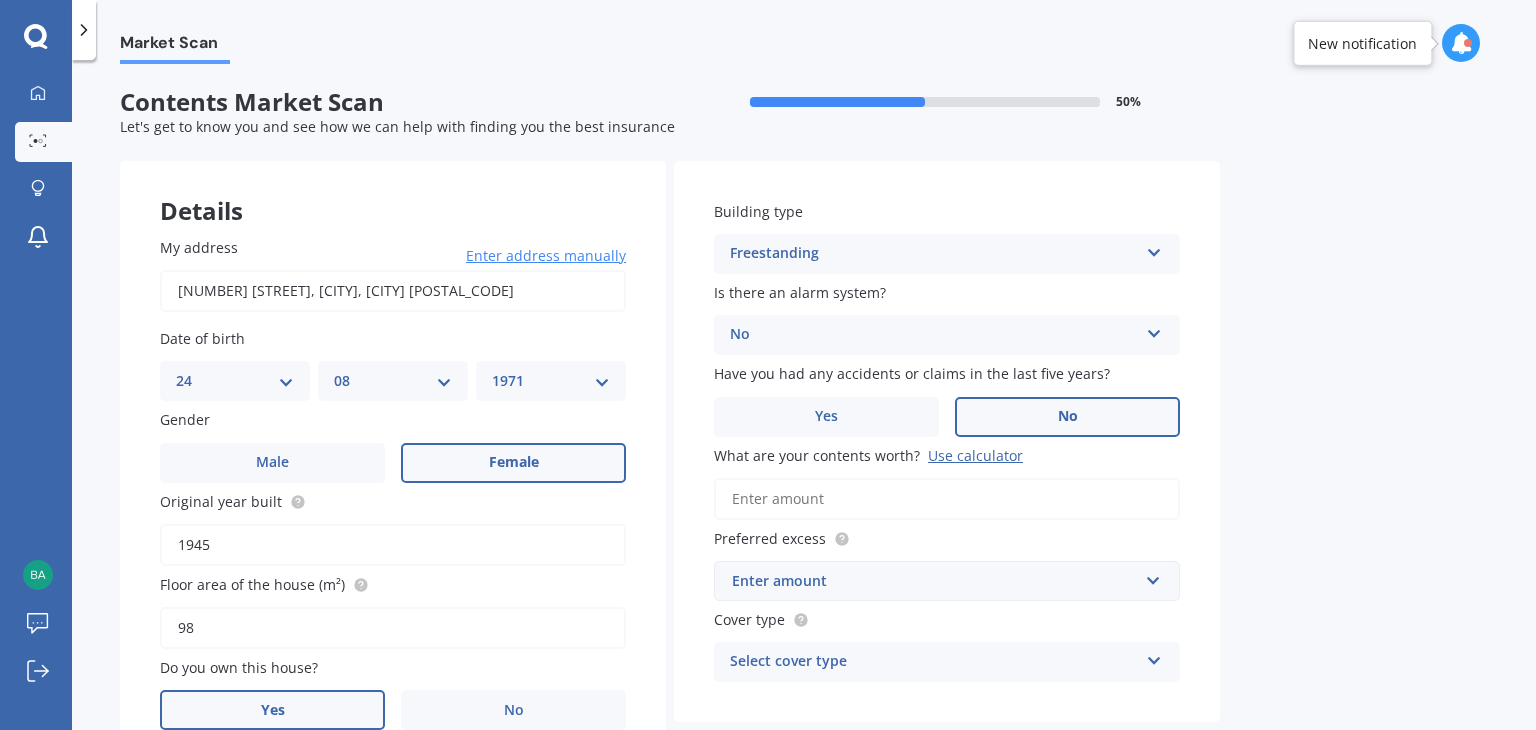 click on "YYYY 2009 2008 2007 2006 2005 2004 2003 2002 2001 2000 1999 1998 1997 1996 1995 1994 1993 1992 1991 1990 1989 1988 1987 1986 1985 1984 1983 1982 1981 1980 1979 1978 1977 1976 1975 1974 1973 1972 1971 1970 1969 1968 1967 1966 1965 1964 1963 1962 1961 1960 1959 1958 1957 1956 1955 1954 1953 1952 1951 1950 1949 1948 1947 1946 1945 1944 1943 1942 1941 1940 1939 1938 1937 1936 1935 1934 1933 1932 1931 1930 1929 1928 1927 1926 1925 1924 1923 1922 1921 1920 1919 1918 1917 1916 1915 1914 1913 1912 1911 1910" at bounding box center (551, 381) 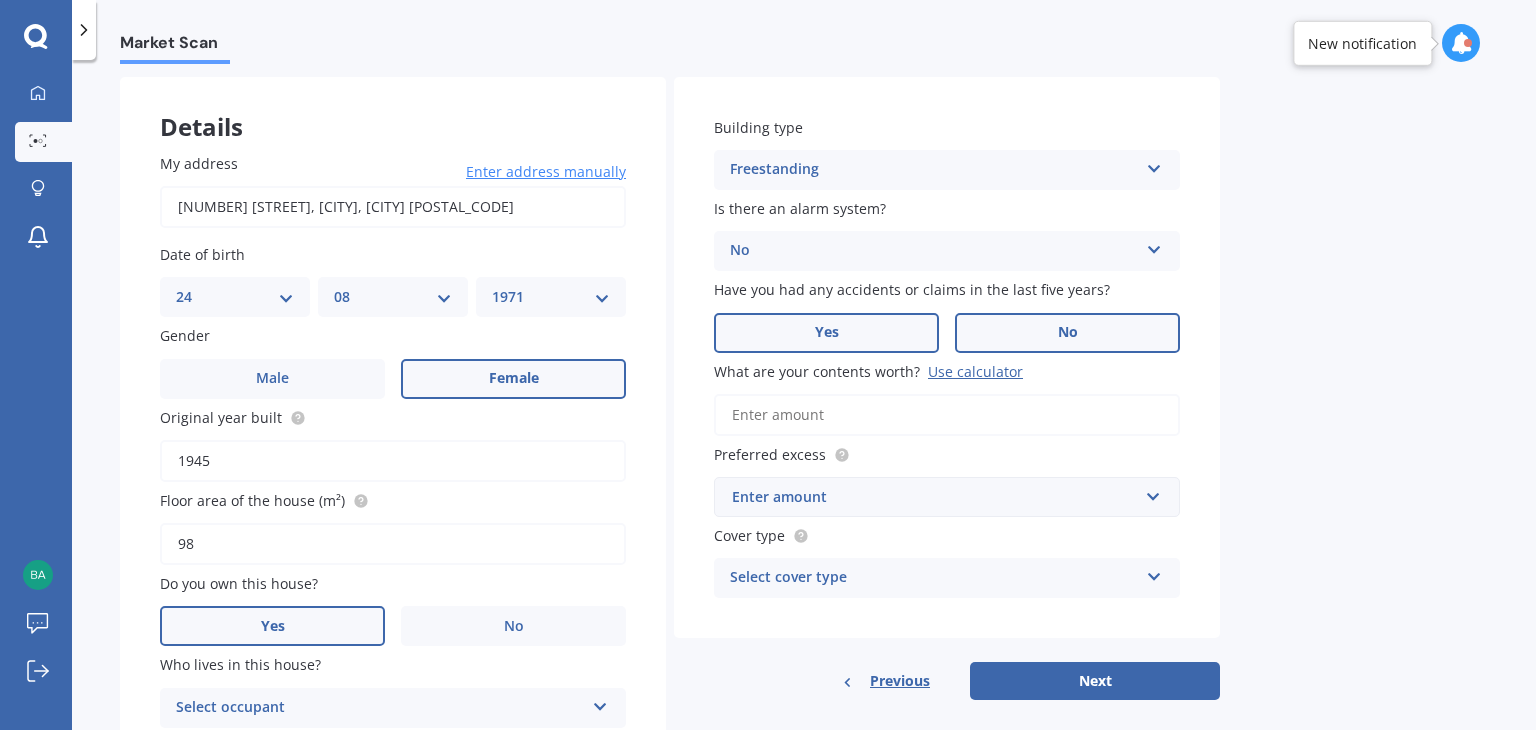 scroll, scrollTop: 54, scrollLeft: 0, axis: vertical 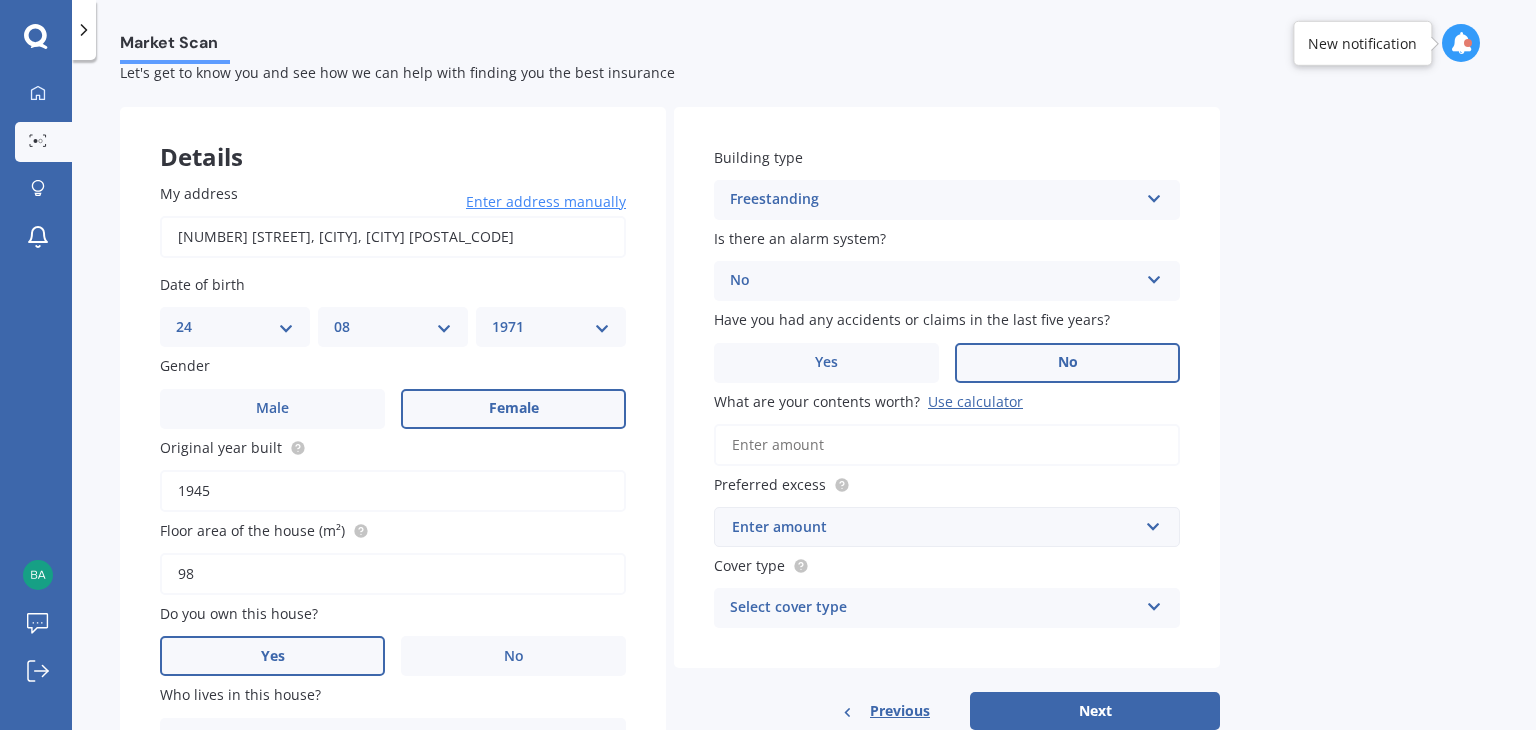 click on "What are your contents worth? Use calculator" at bounding box center (947, 445) 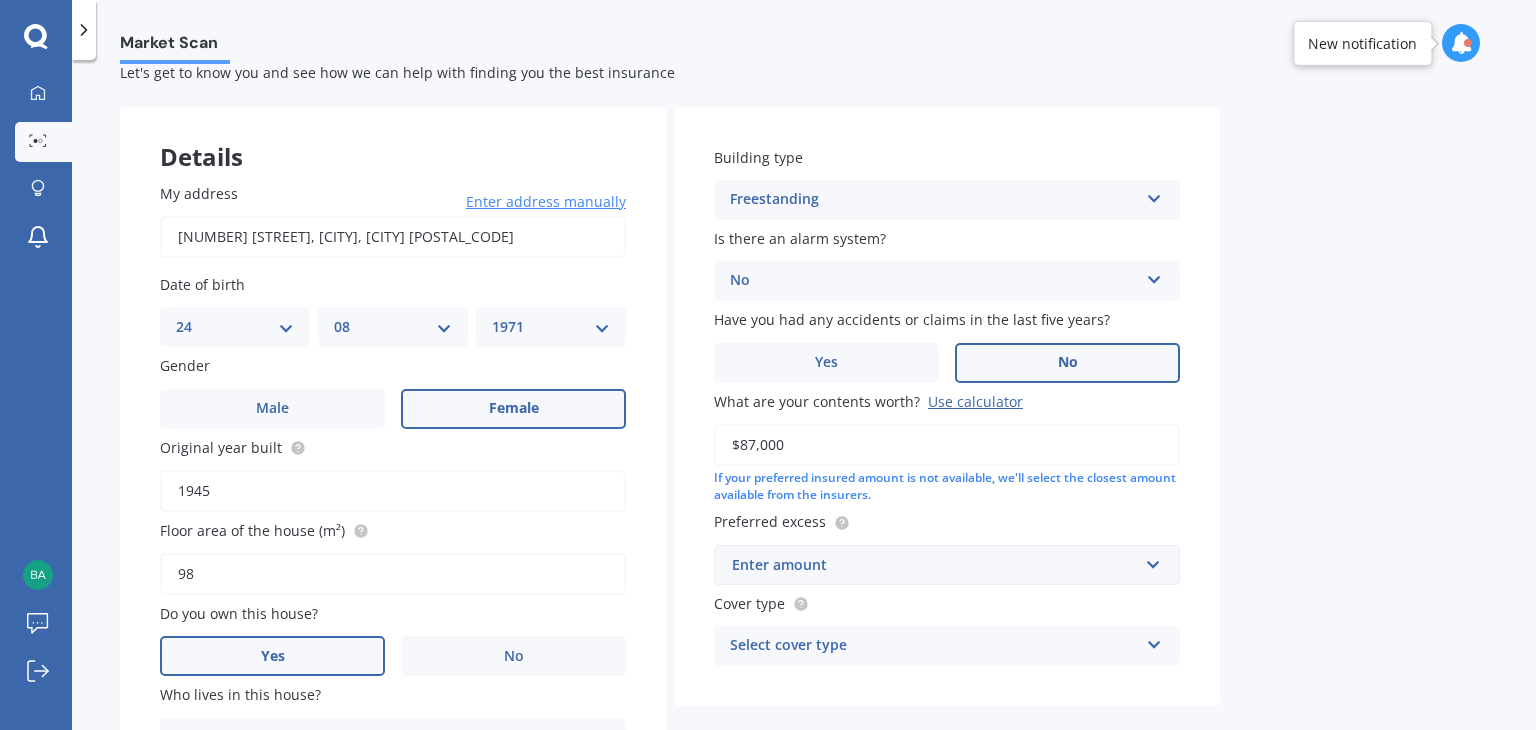 type on "$87,000" 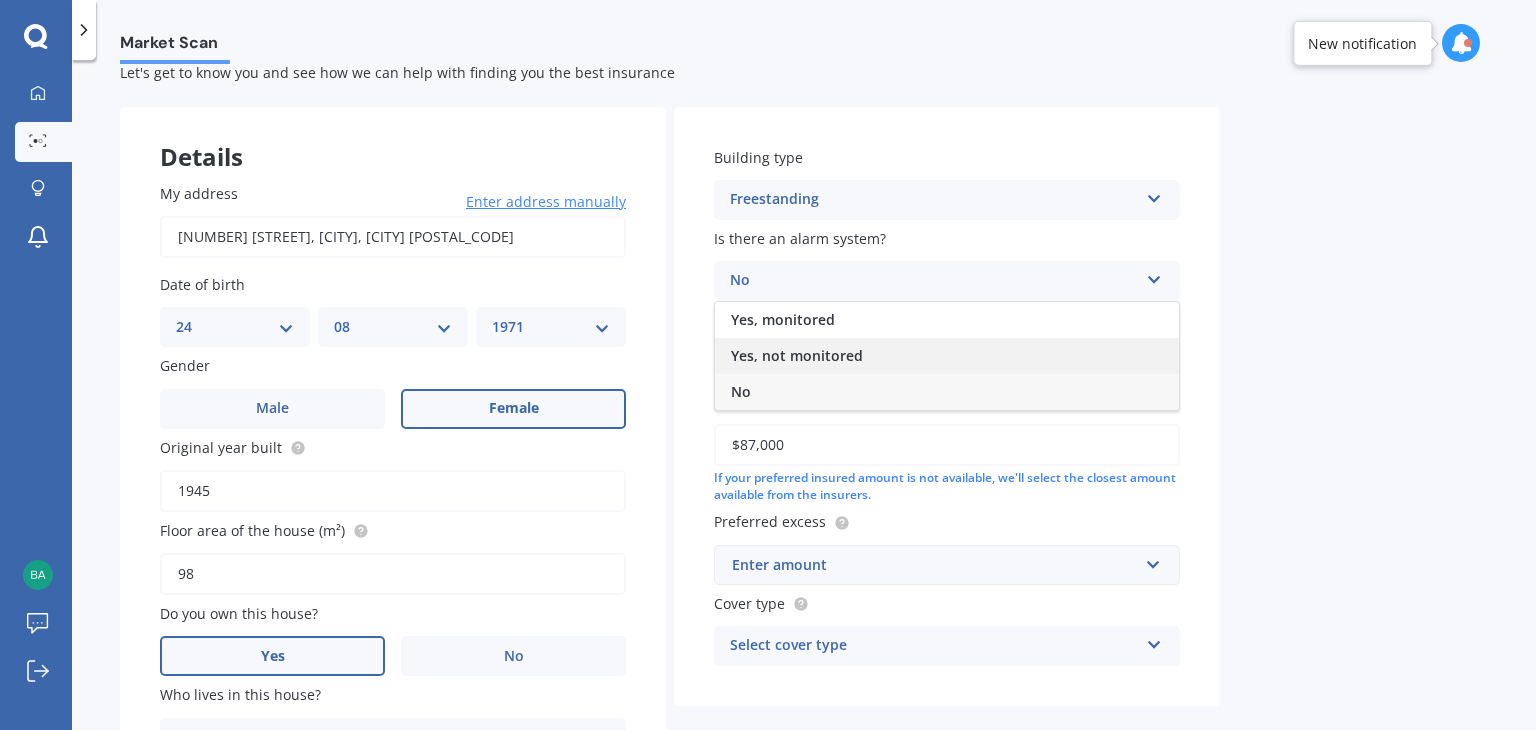 click on "Yes, not monitored" at bounding box center [797, 355] 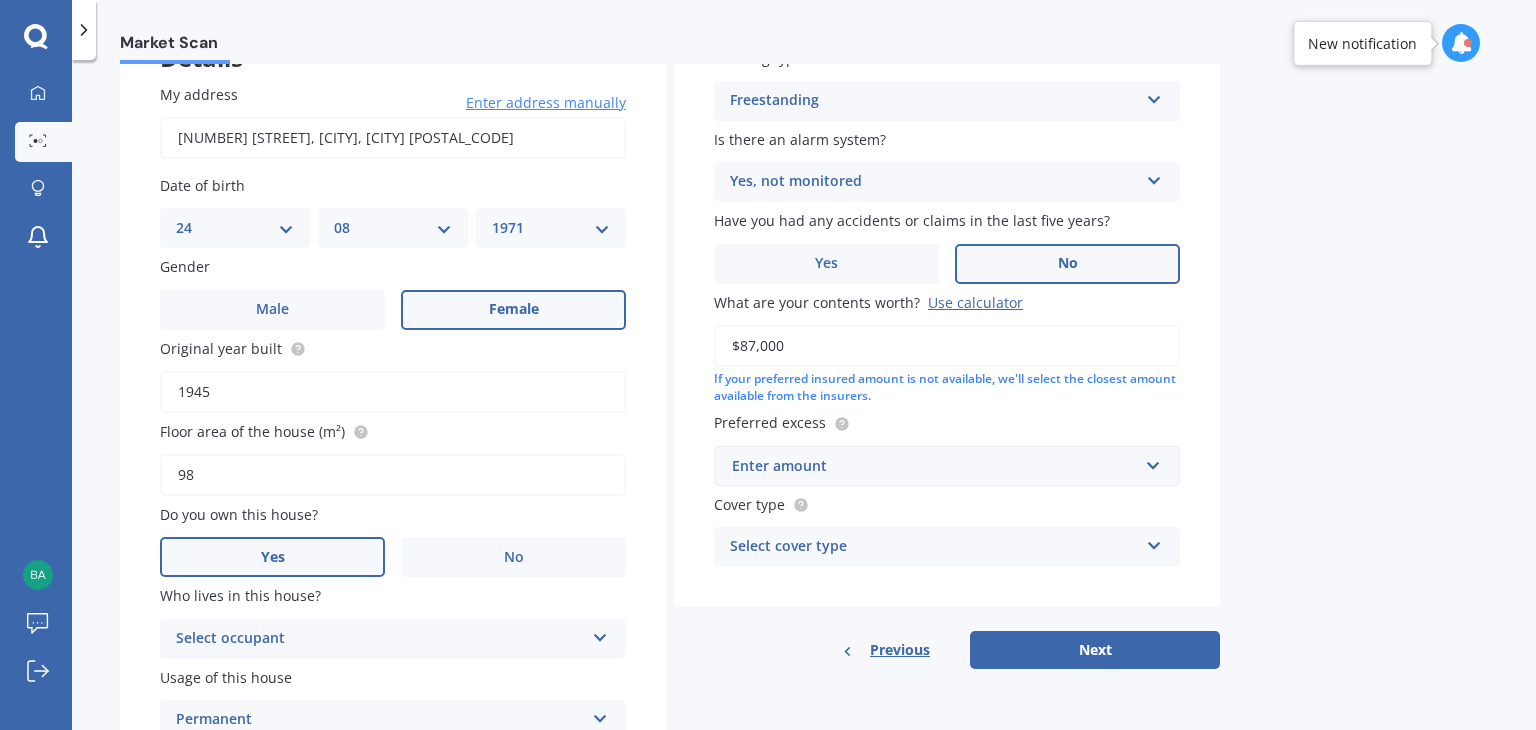 scroll, scrollTop: 154, scrollLeft: 0, axis: vertical 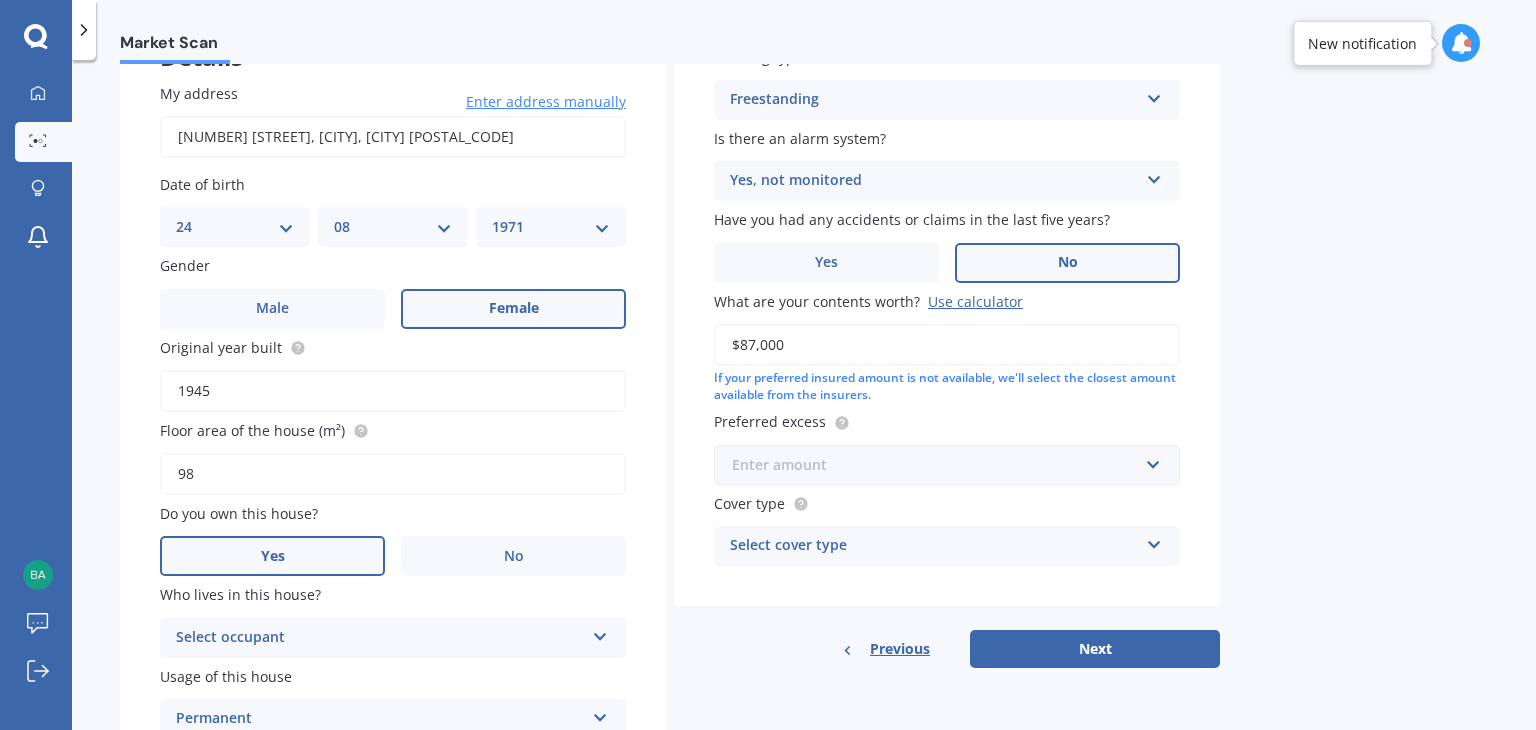 click at bounding box center [940, 465] 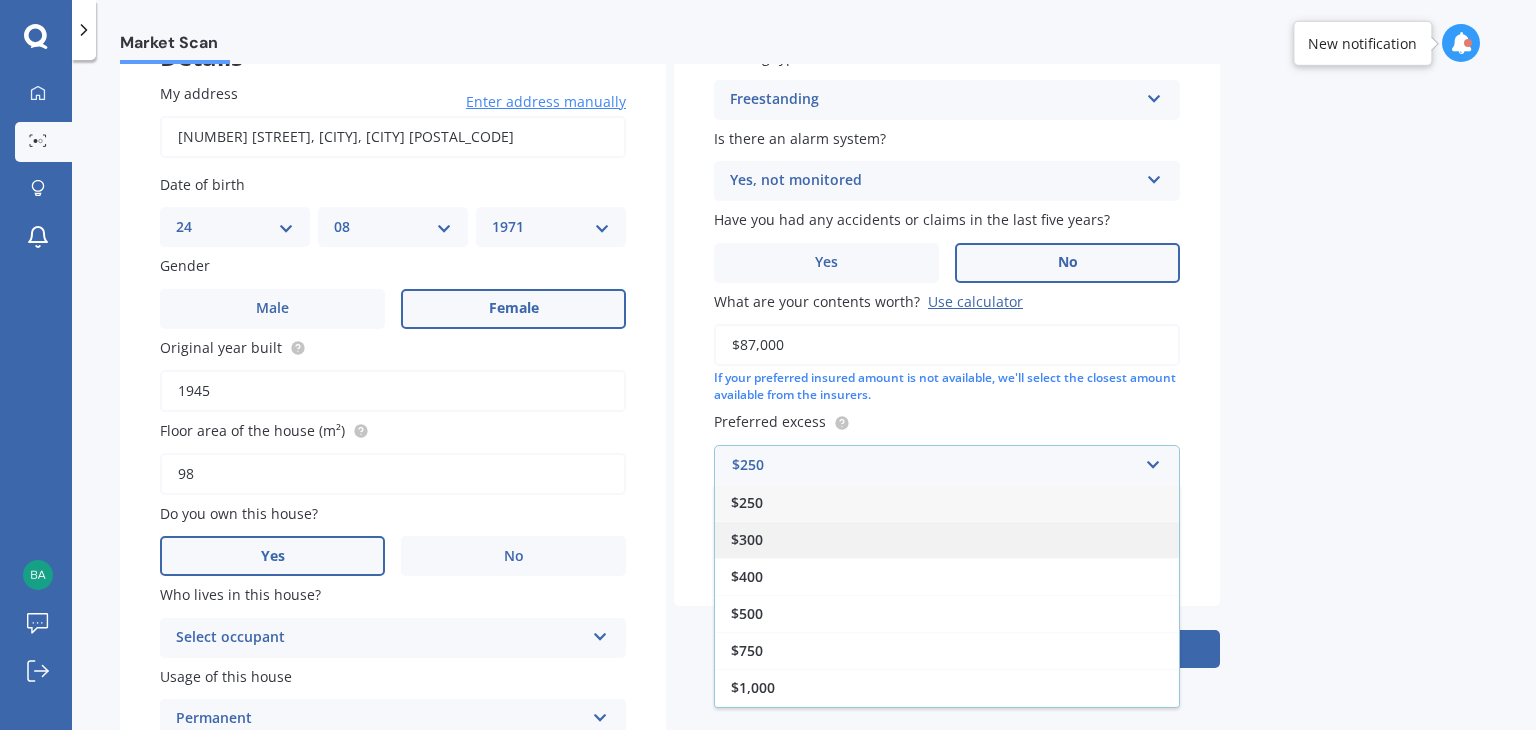 click on "$300" at bounding box center (947, 539) 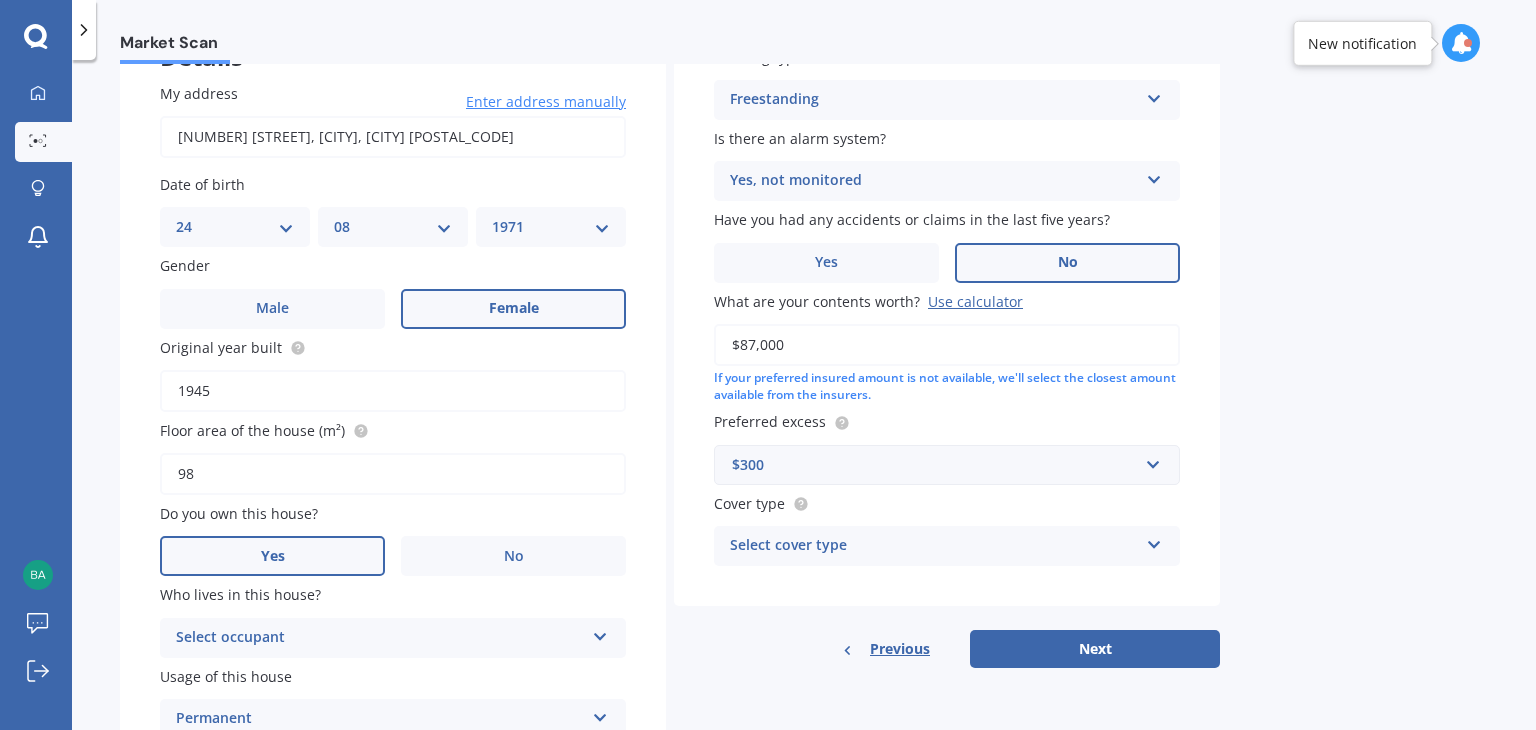 click on "Select cover type High Medium Limited" at bounding box center [947, 546] 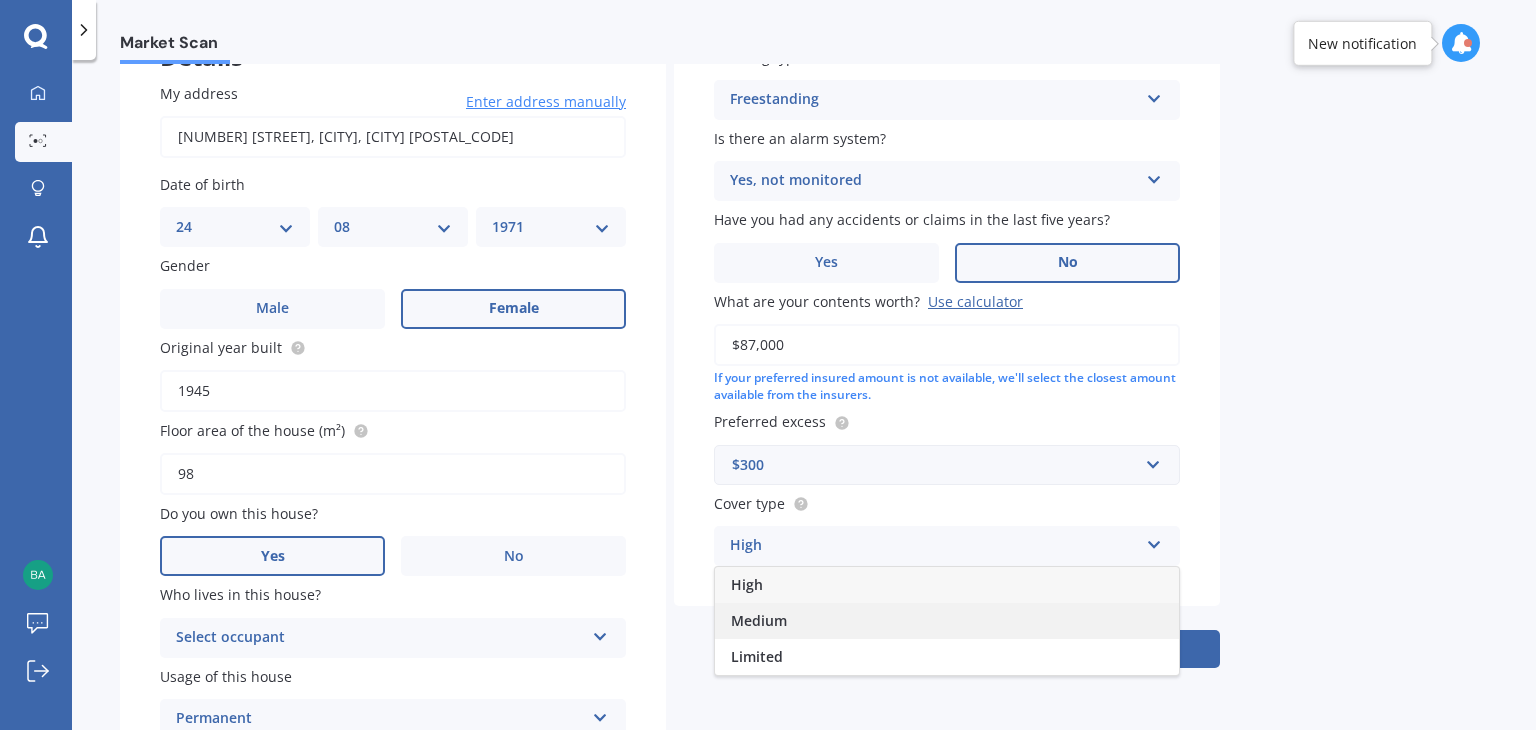 click on "Medium" at bounding box center [759, 620] 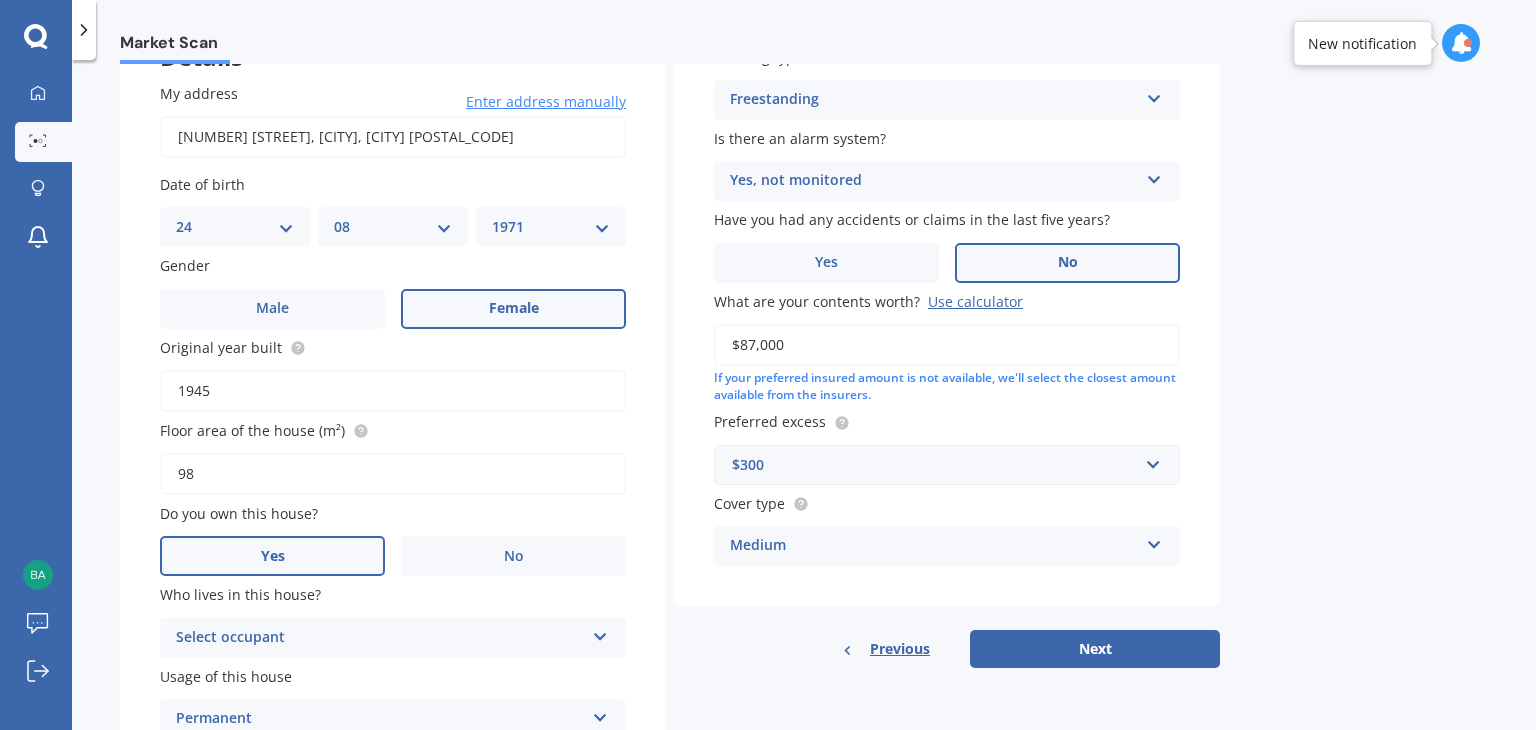 scroll, scrollTop: 254, scrollLeft: 0, axis: vertical 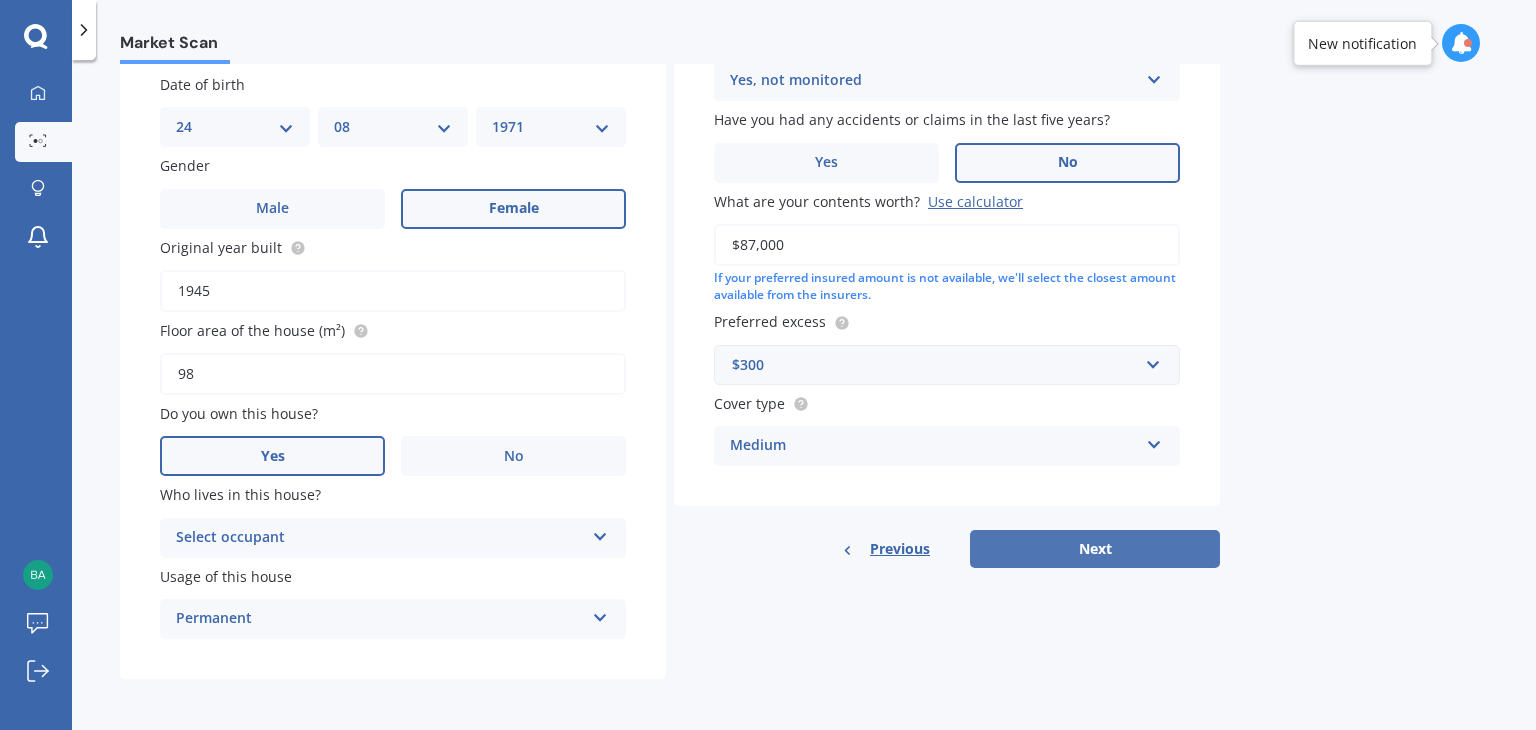 click on "Next" at bounding box center (1095, 549) 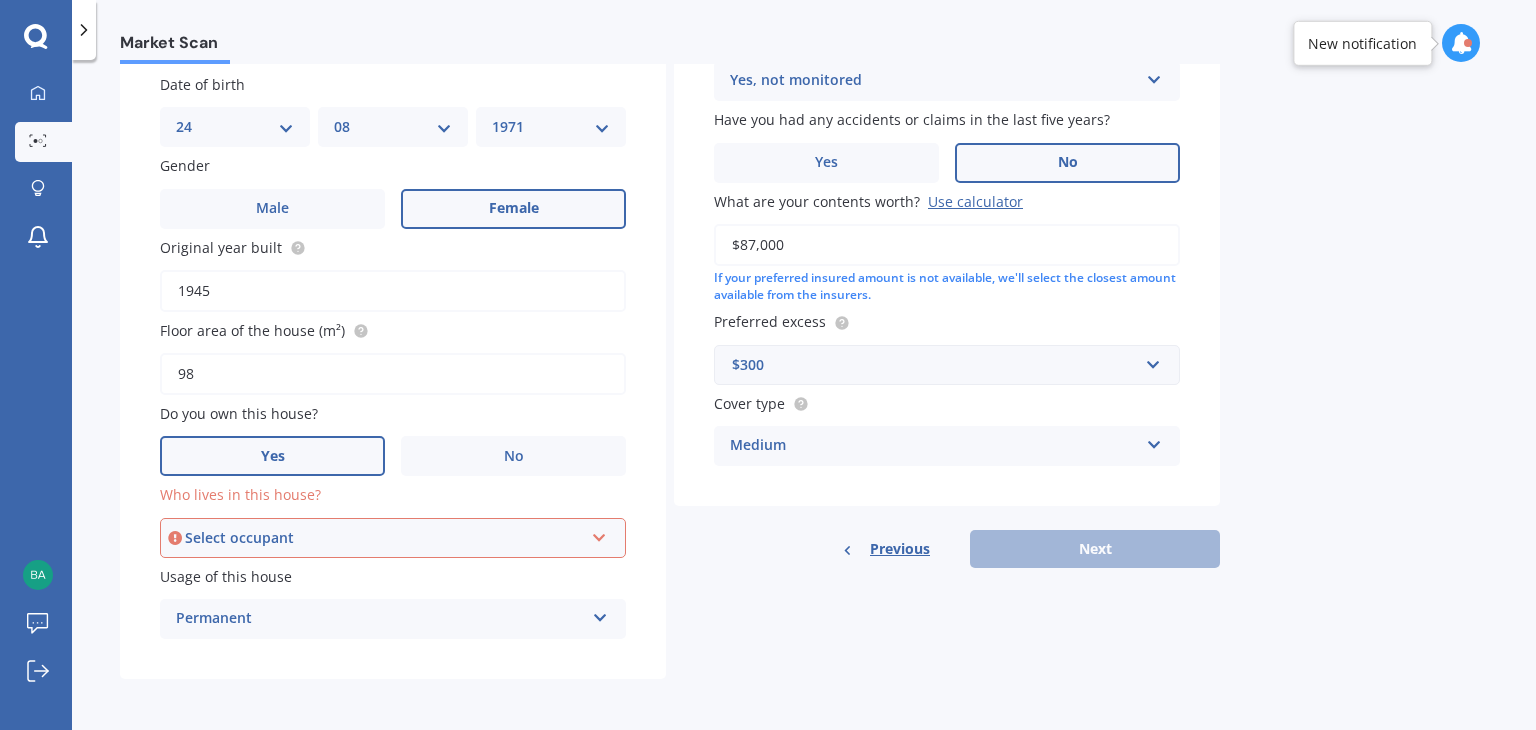 click at bounding box center (599, 534) 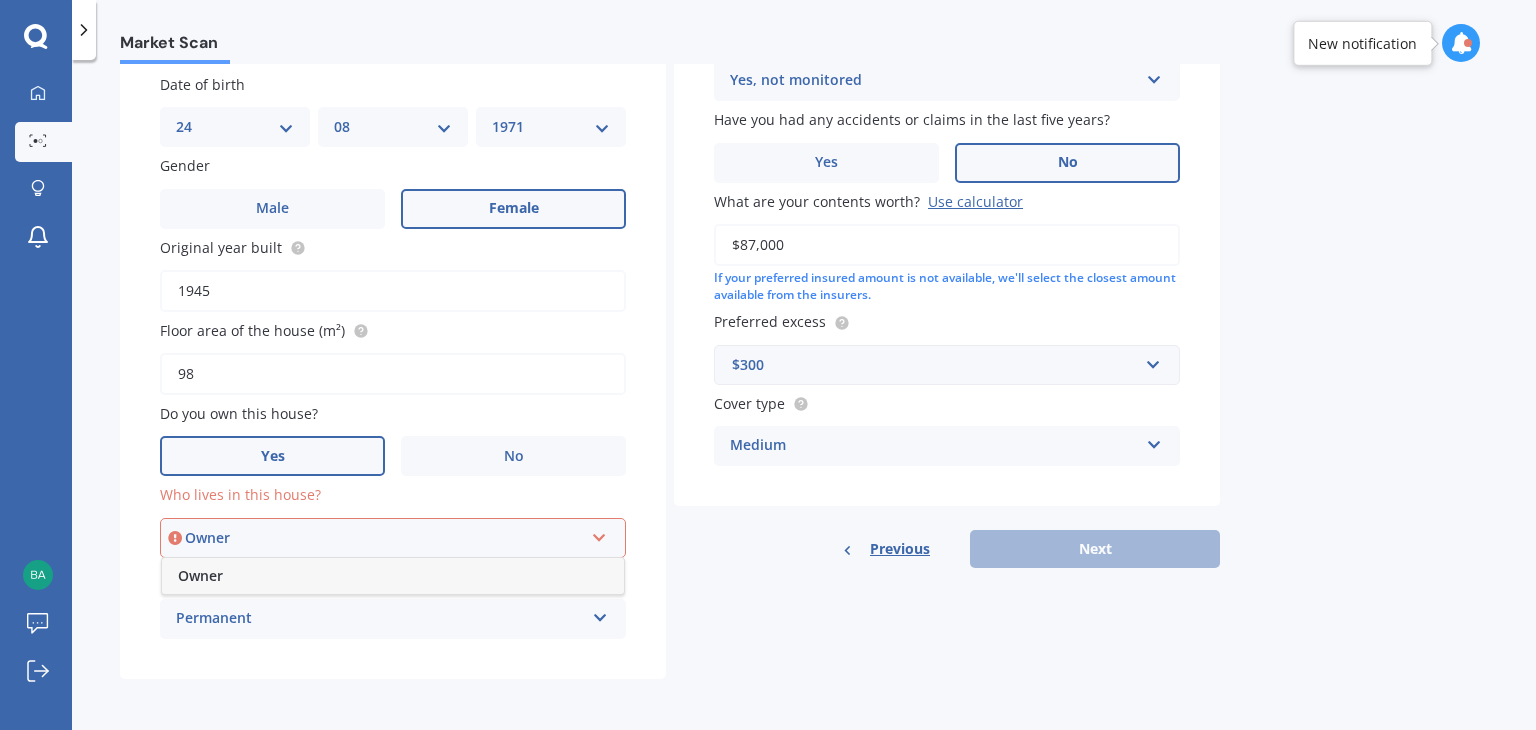 click on "Owner" at bounding box center [393, 576] 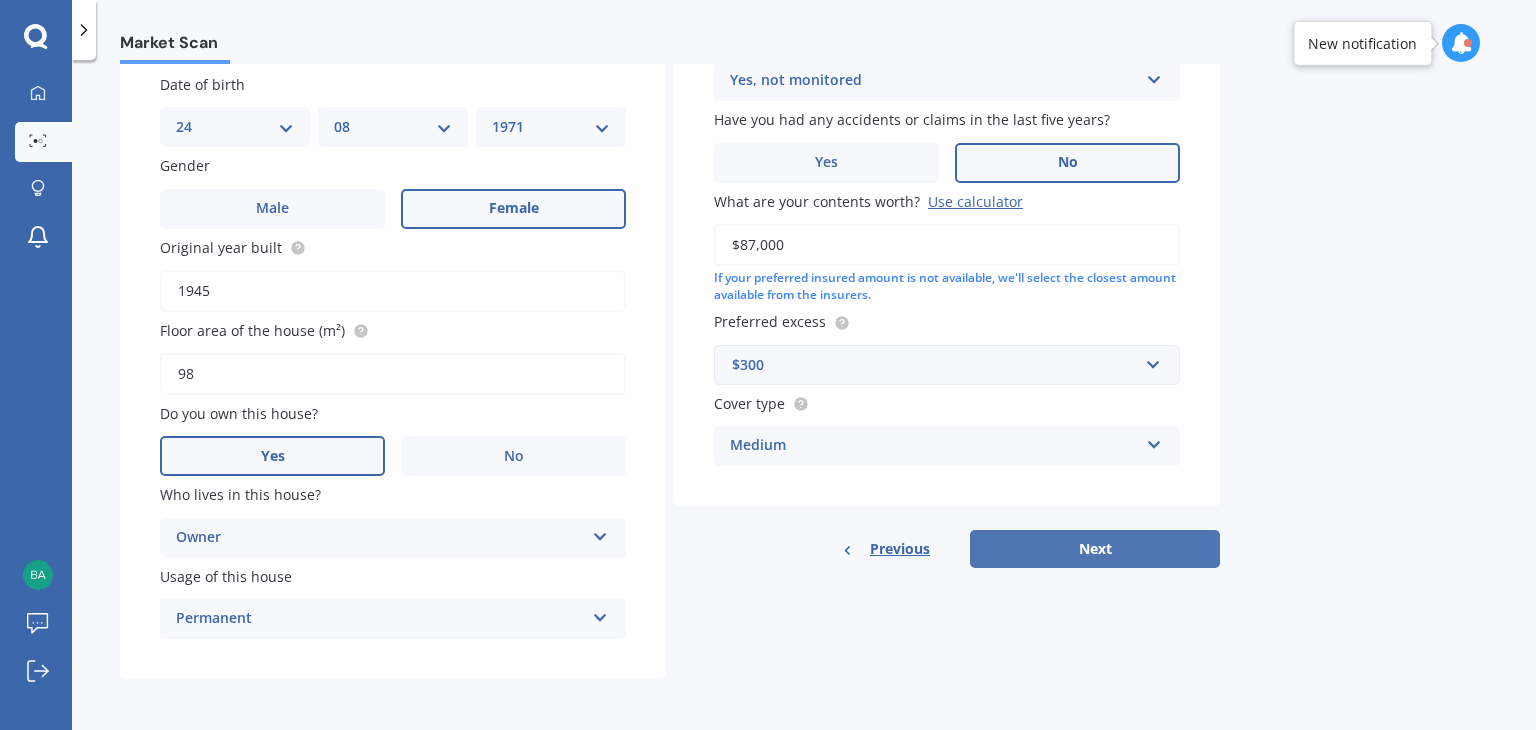 click on "Next" at bounding box center (1095, 549) 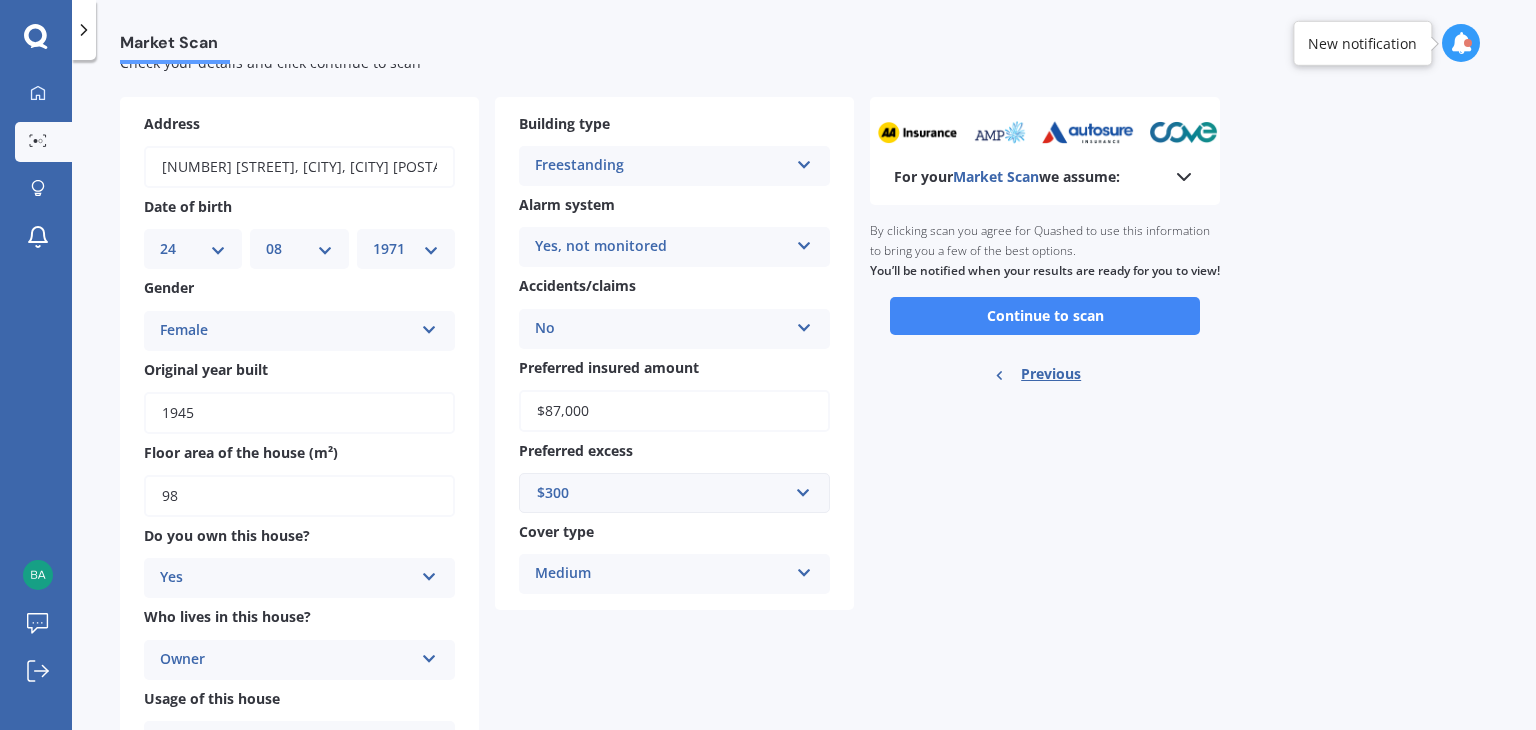 scroll, scrollTop: 0, scrollLeft: 0, axis: both 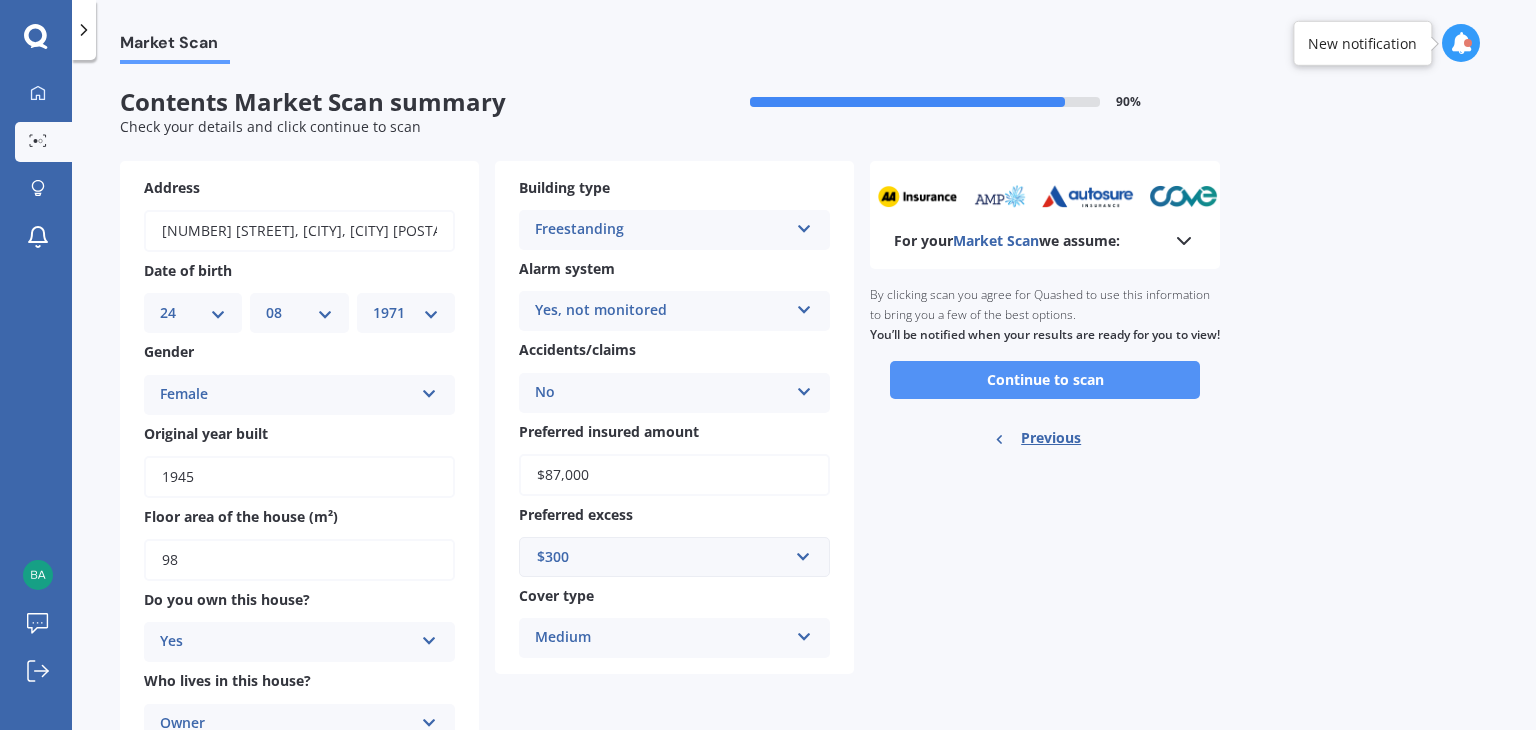 click on "Continue to scan" at bounding box center [1045, 380] 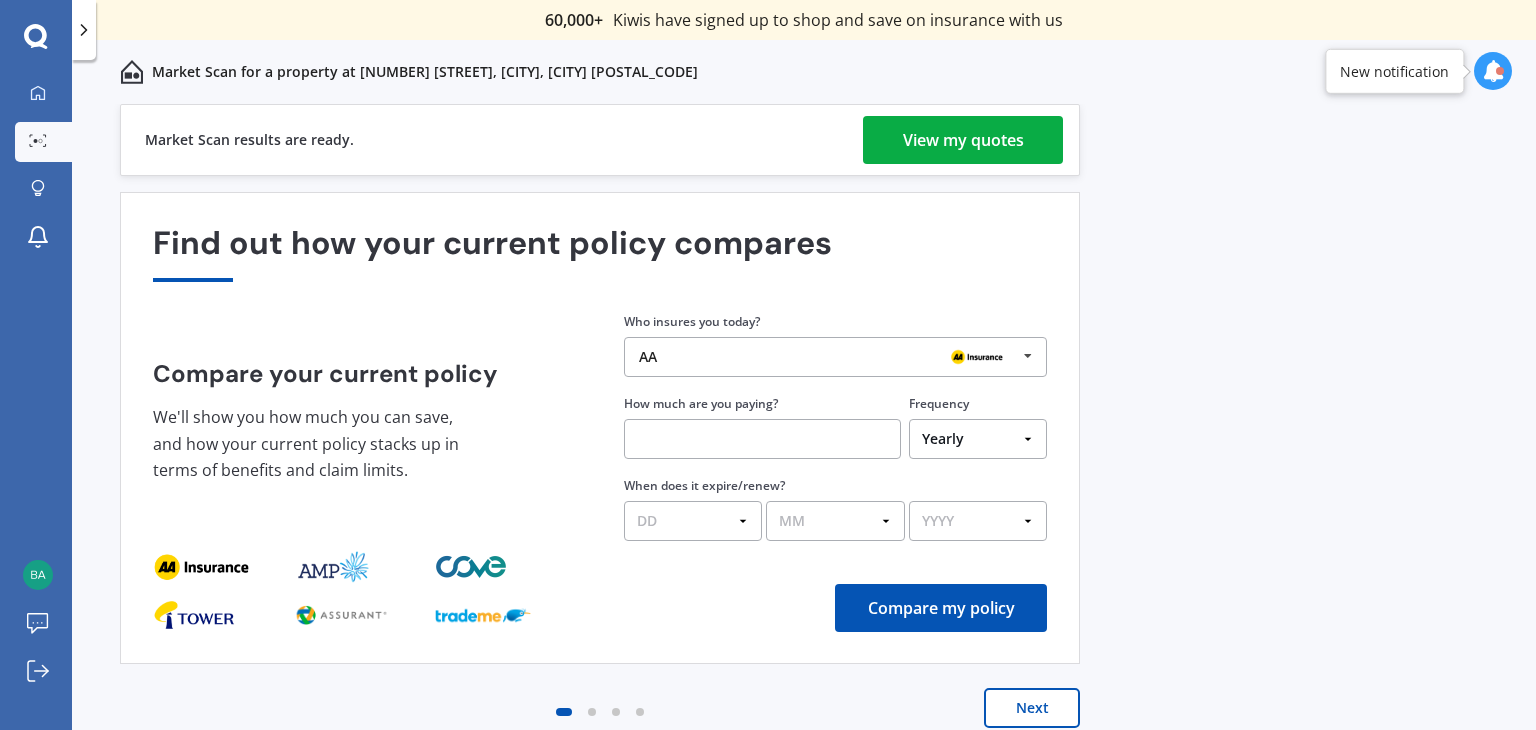 click on "View my quotes" at bounding box center [963, 140] 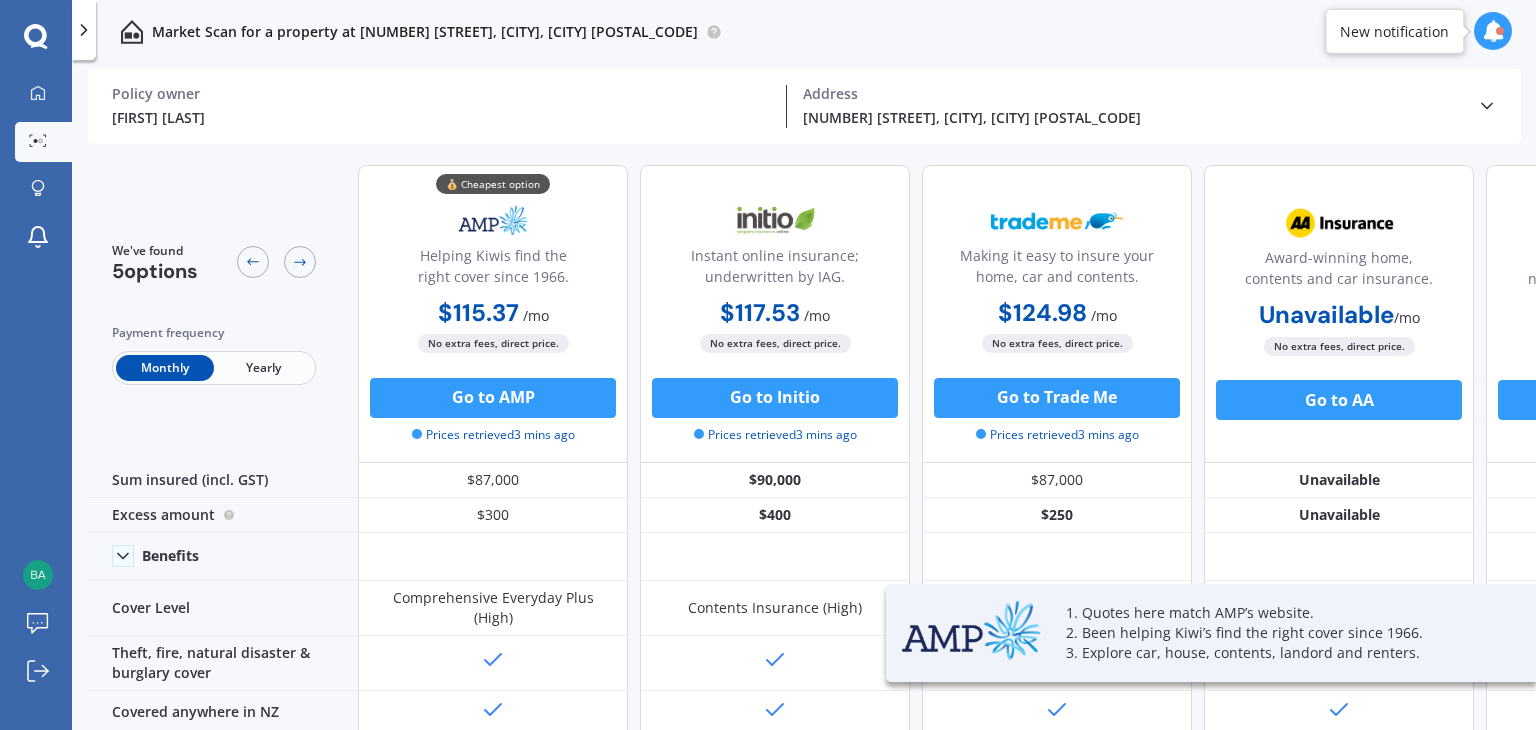click on "Yearly" at bounding box center (263, 368) 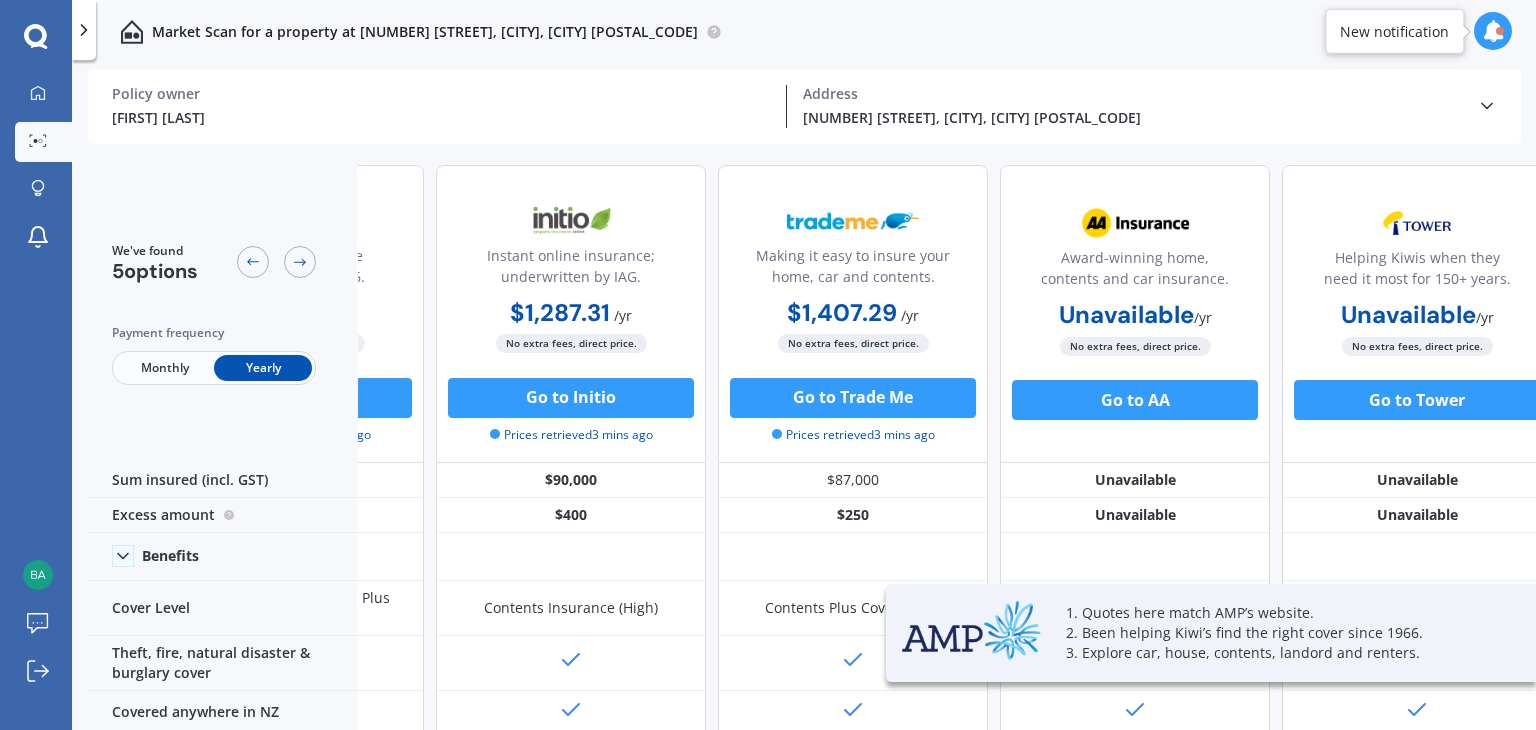 scroll, scrollTop: 0, scrollLeft: 229, axis: horizontal 